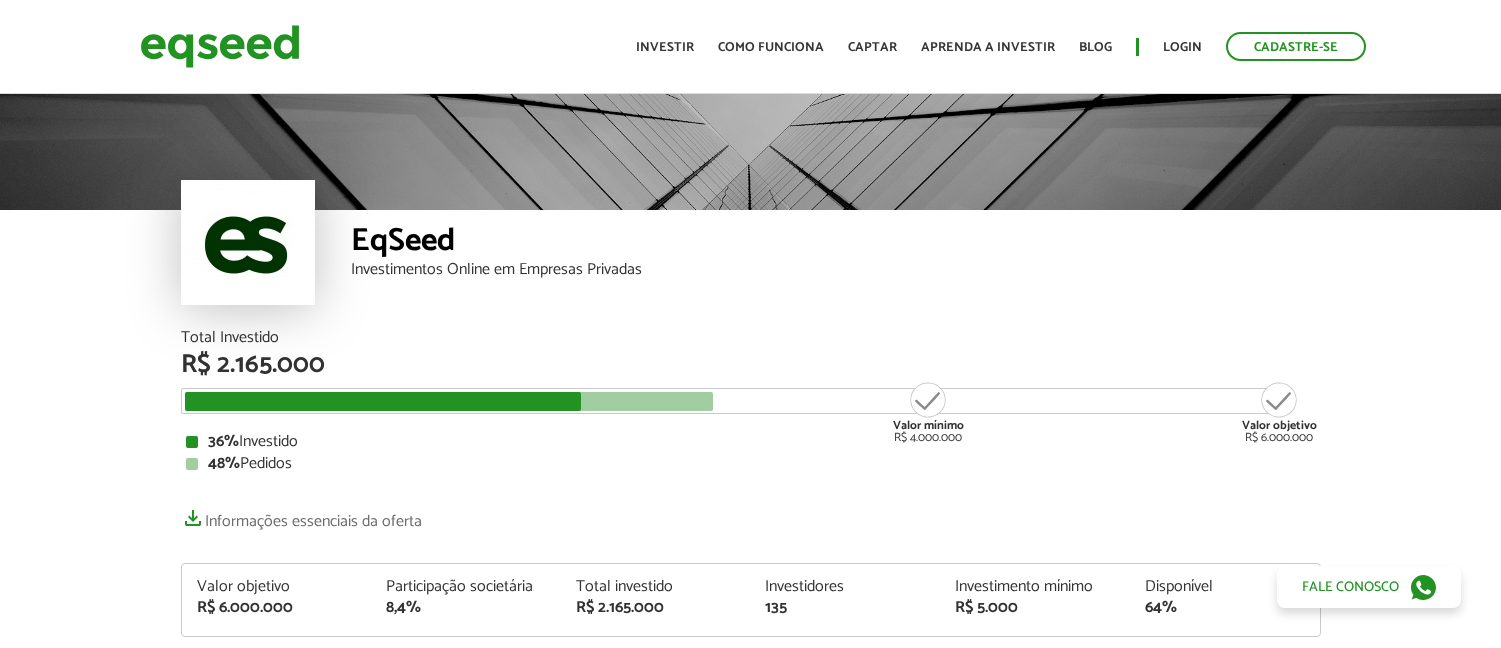 scroll, scrollTop: 0, scrollLeft: 0, axis: both 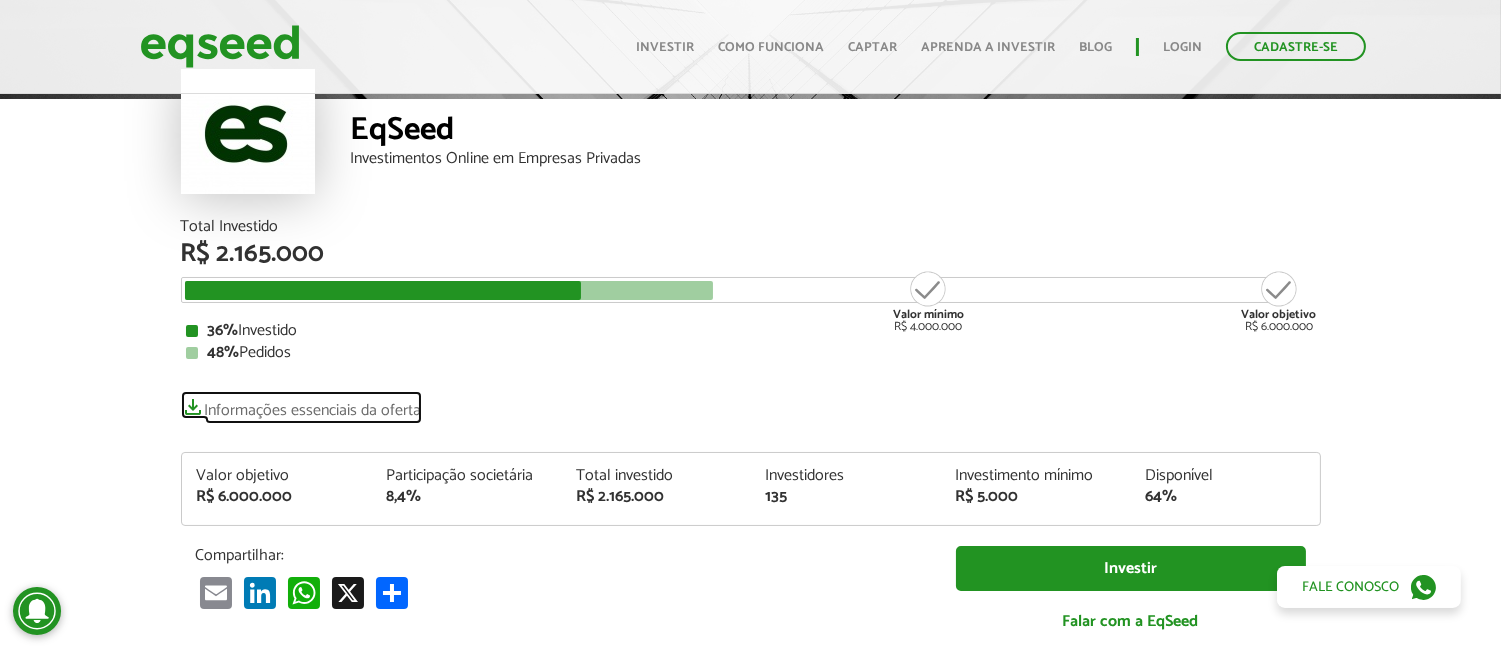 click on "Informações essenciais da oferta" at bounding box center [301, 405] 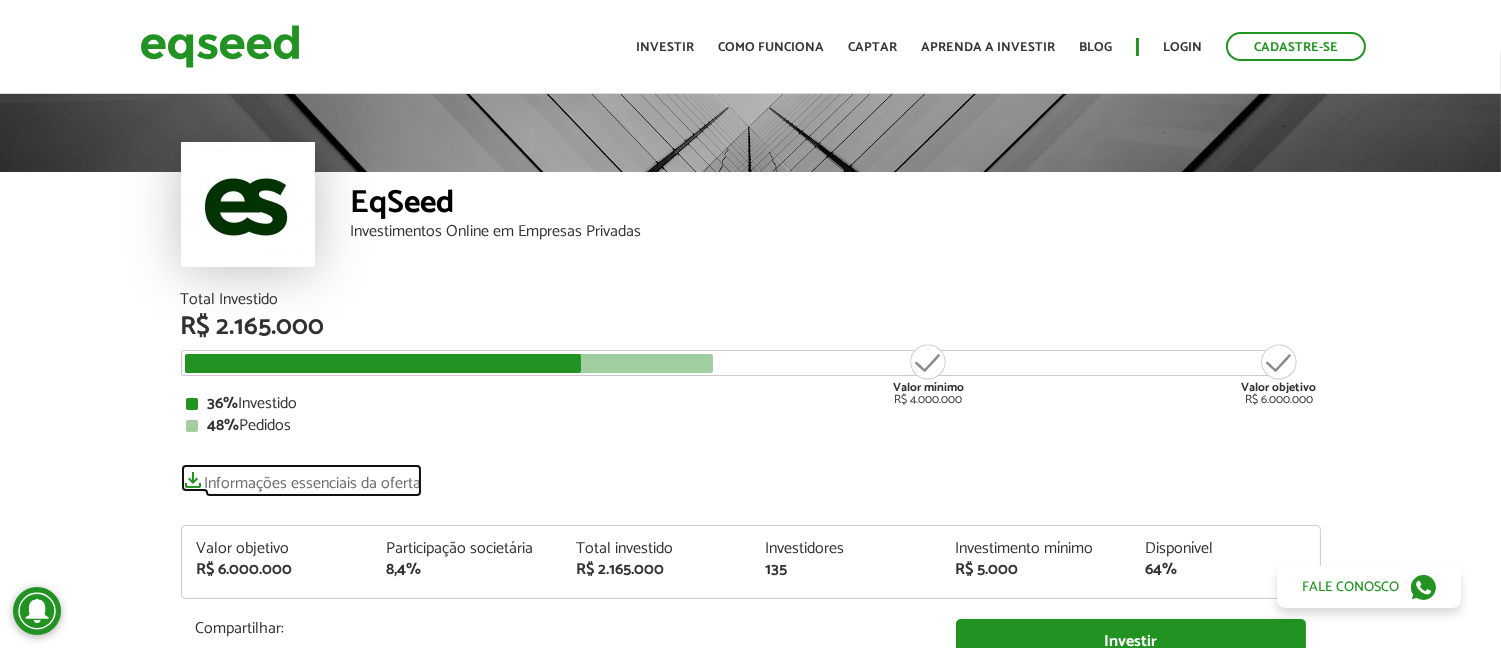 scroll, scrollTop: 0, scrollLeft: 0, axis: both 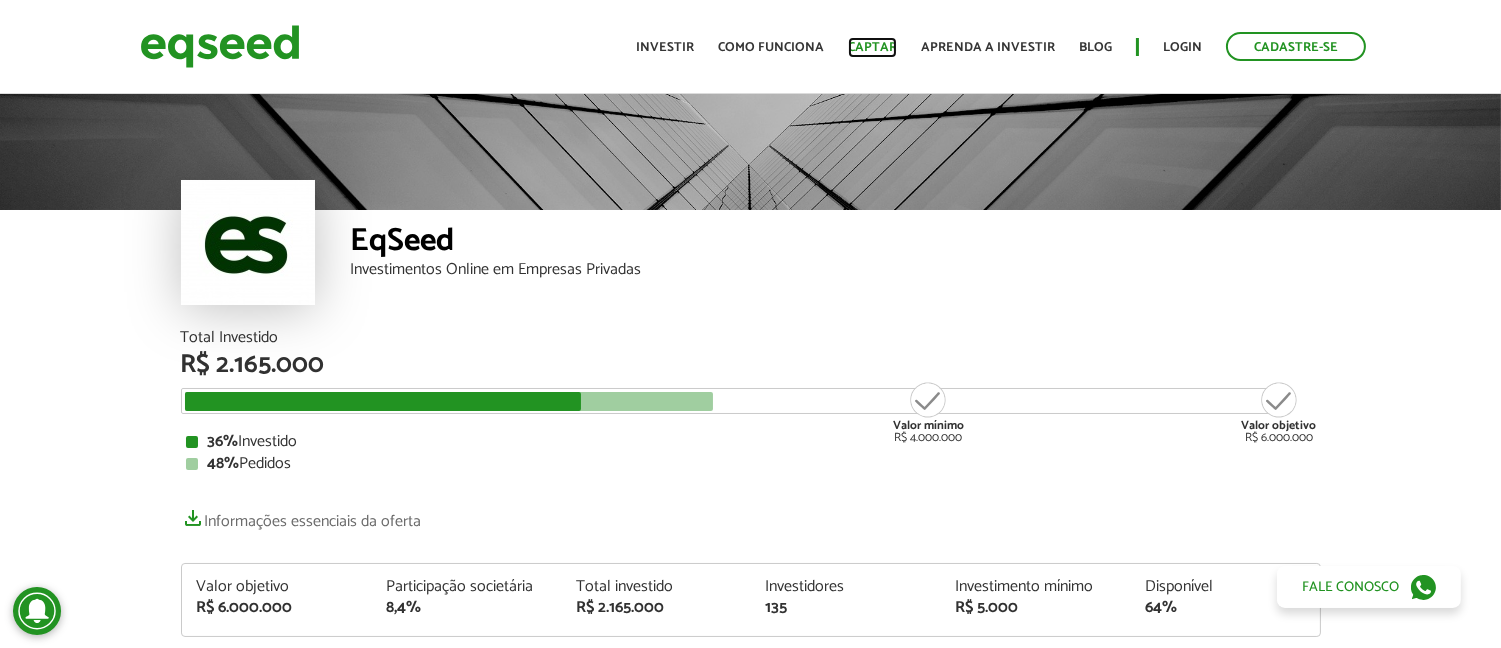 click on "Captar" at bounding box center [872, 47] 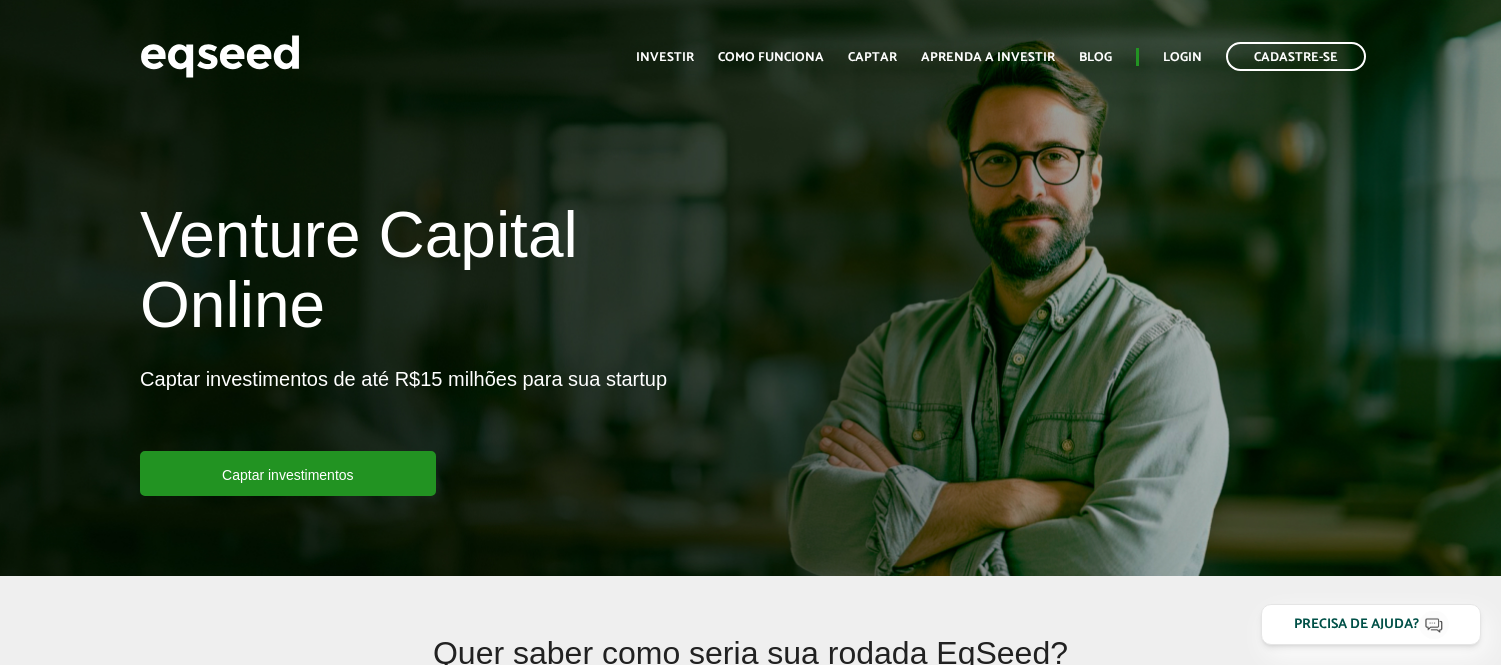 scroll, scrollTop: 0, scrollLeft: 0, axis: both 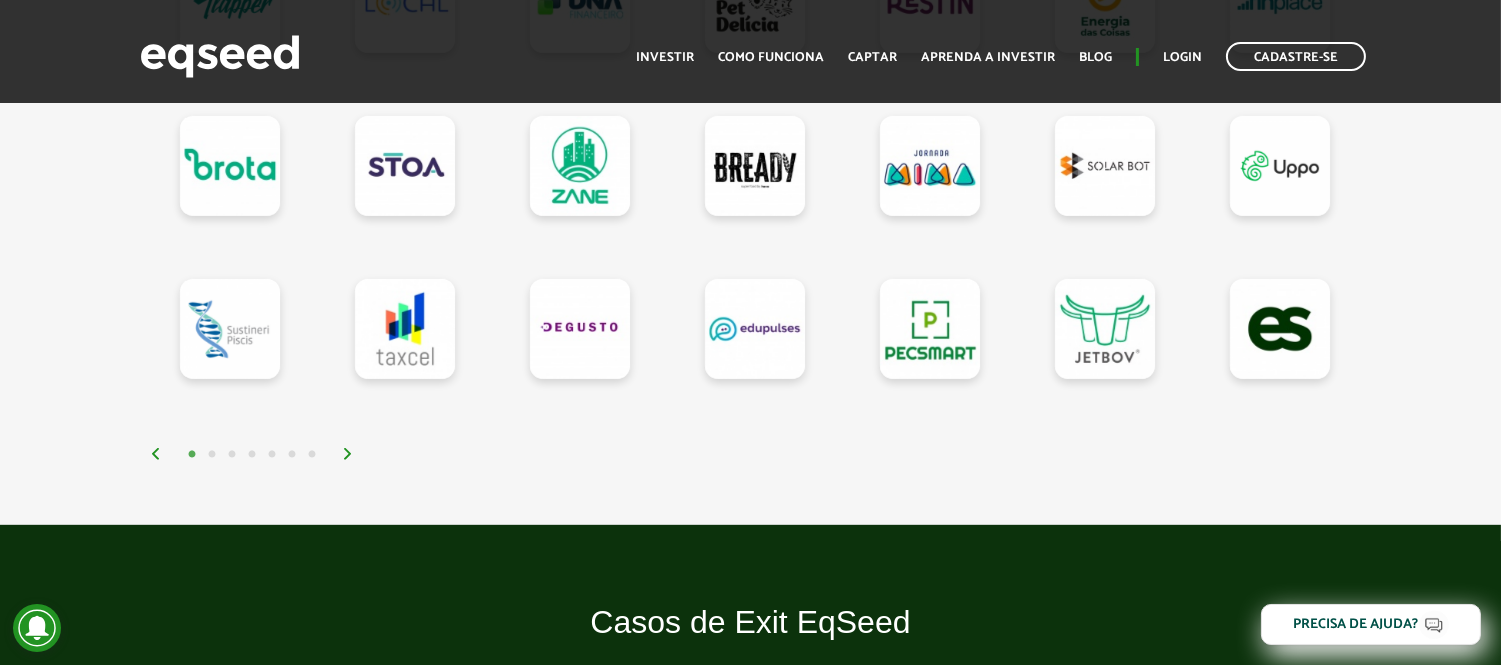 click at bounding box center (348, 454) 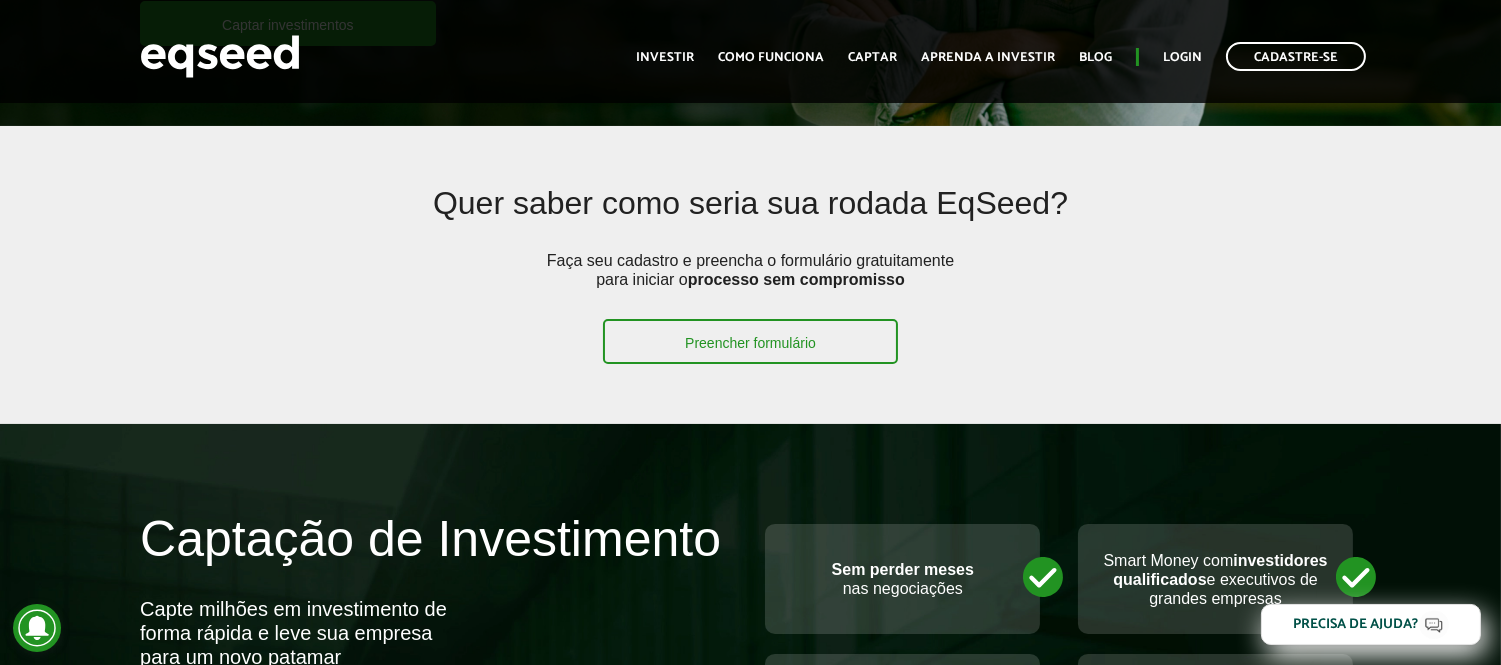 scroll, scrollTop: 444, scrollLeft: 0, axis: vertical 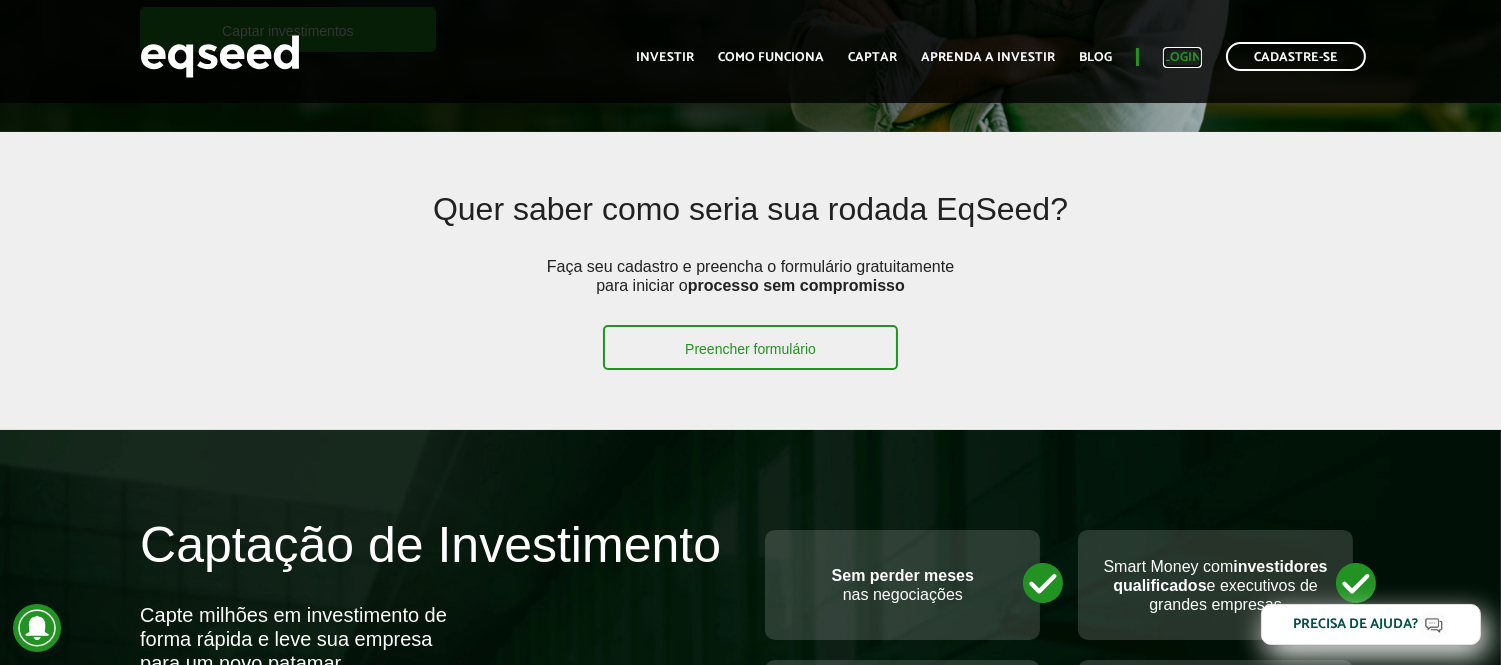 click on "Login" at bounding box center (1182, 57) 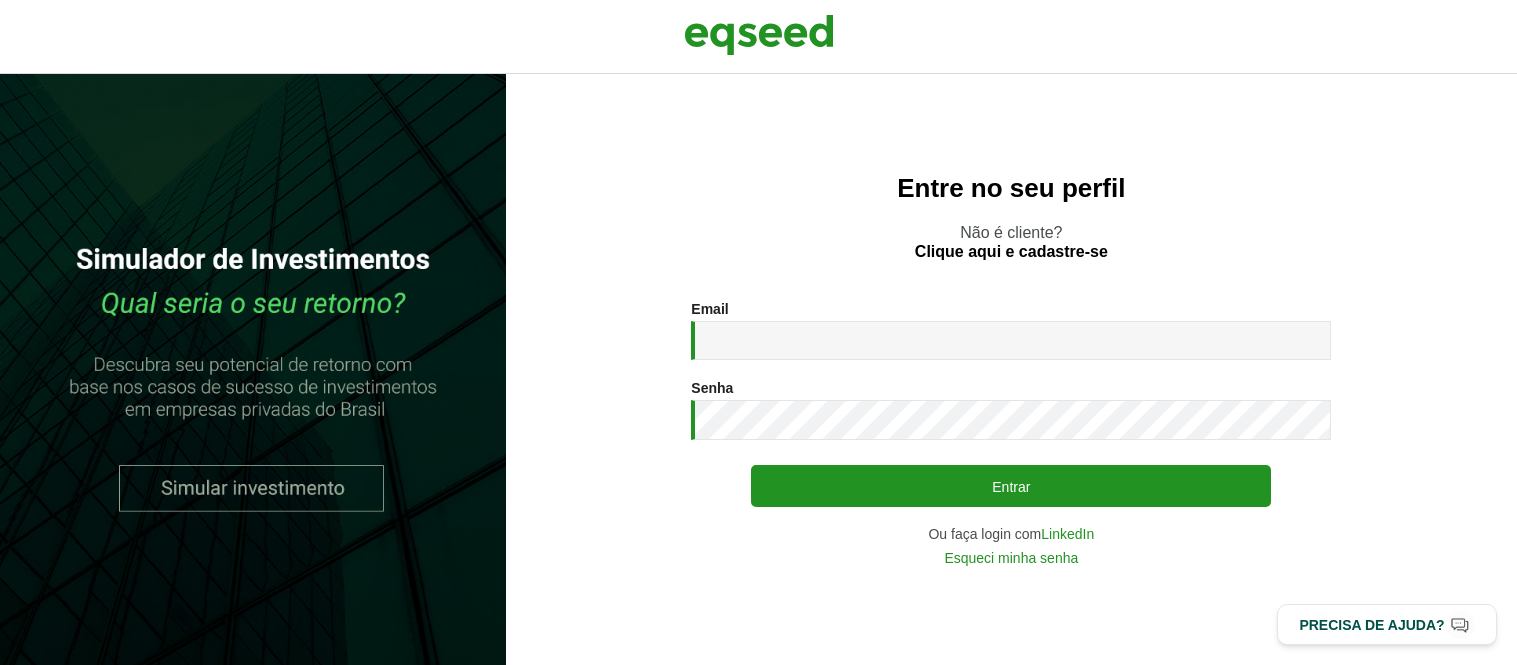 scroll, scrollTop: 0, scrollLeft: 0, axis: both 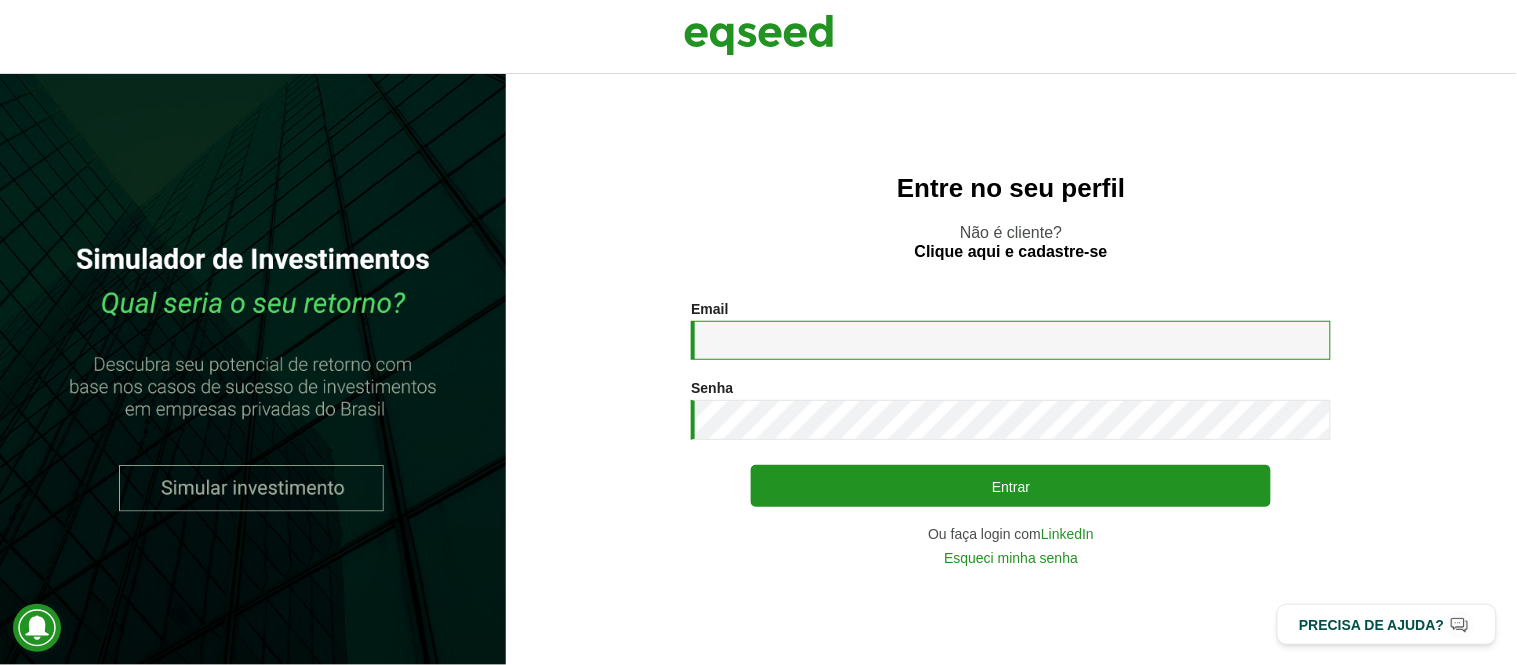 click on "Email  *" at bounding box center [1011, 340] 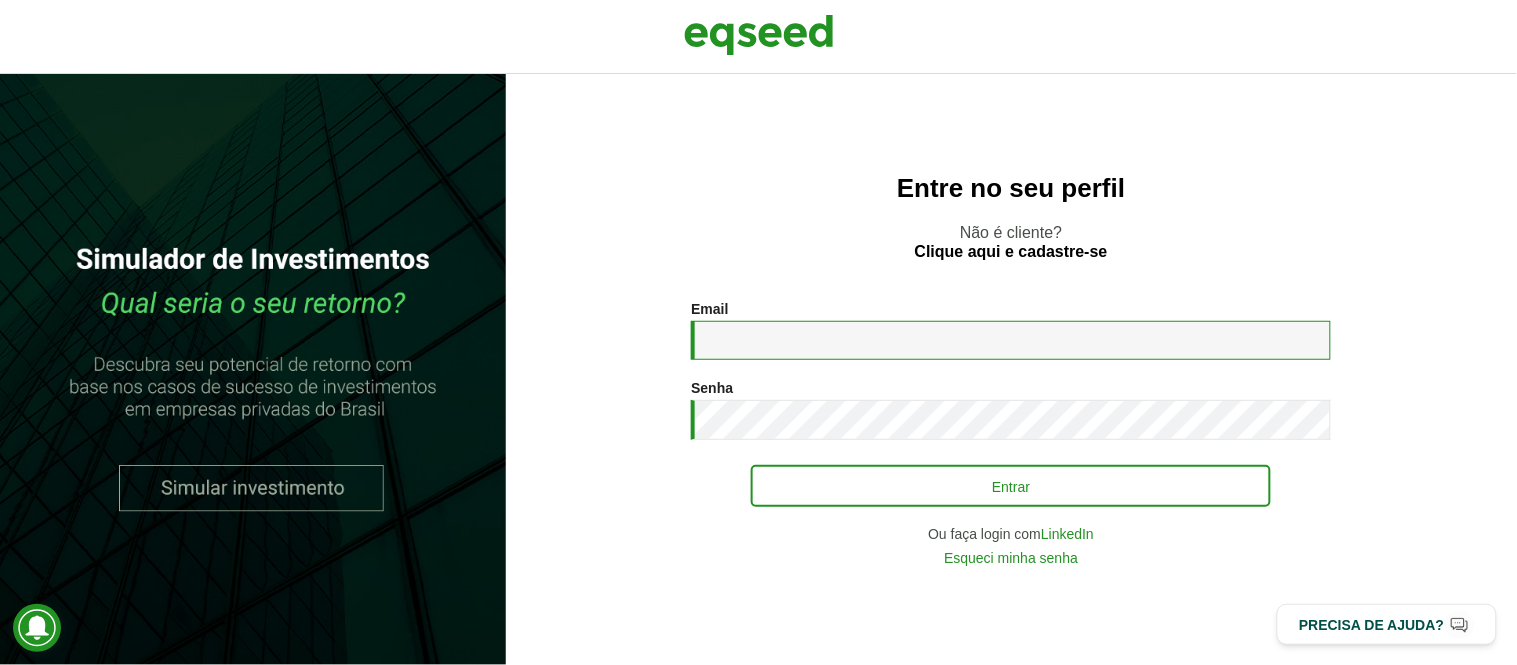 type on "**********" 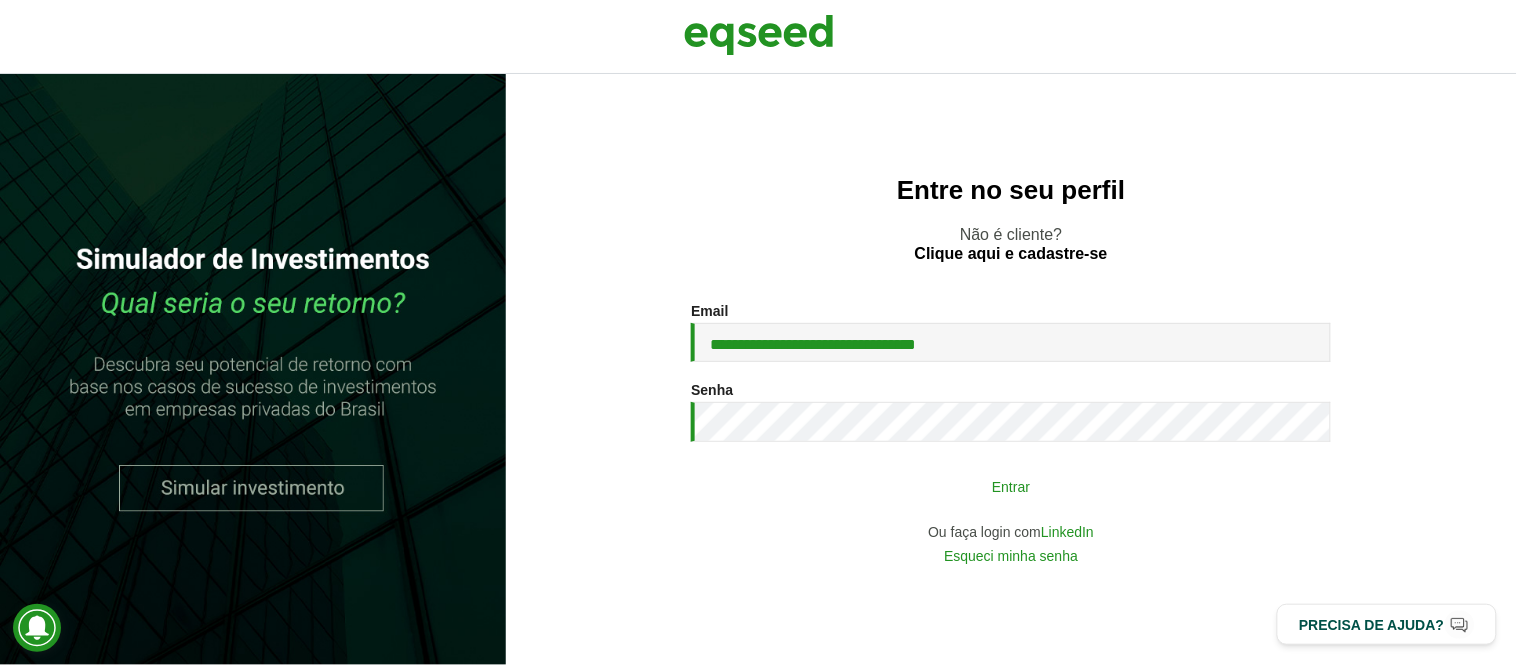 click on "Entrar" at bounding box center (1011, 486) 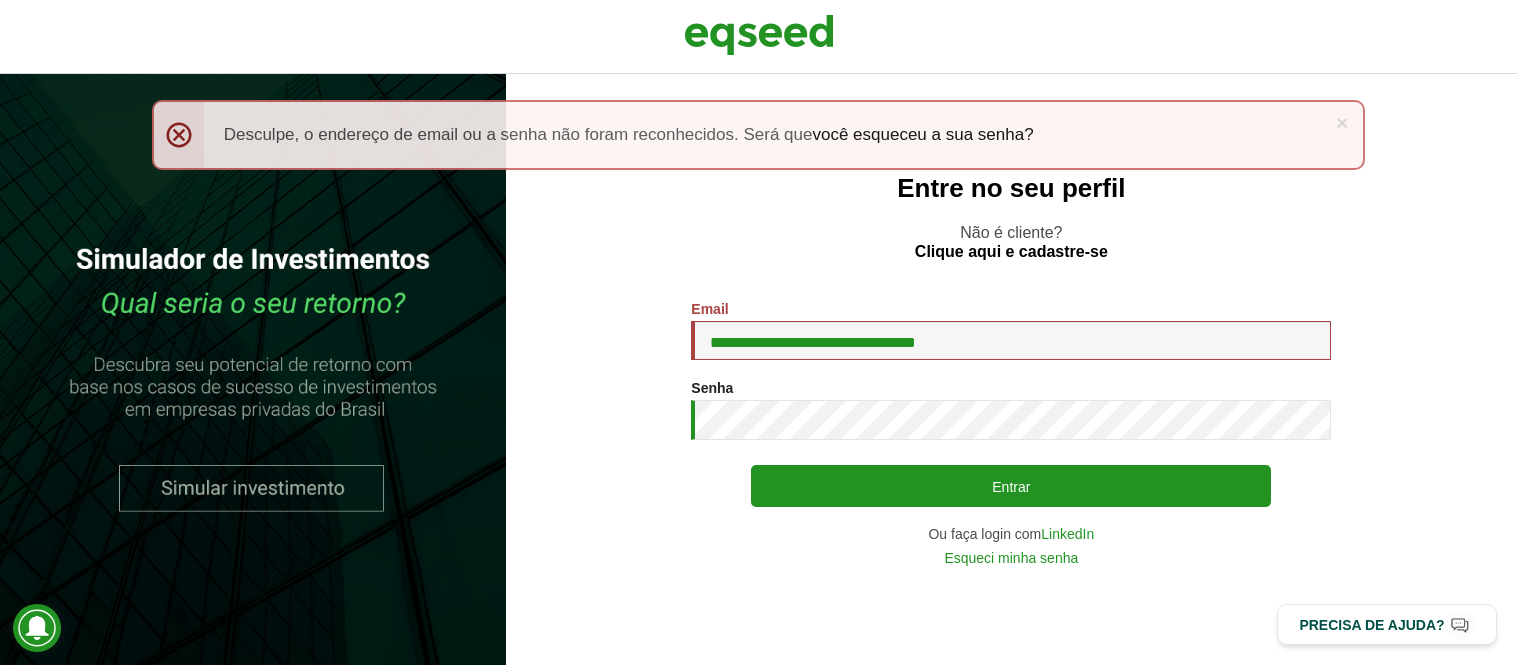 scroll, scrollTop: 0, scrollLeft: 0, axis: both 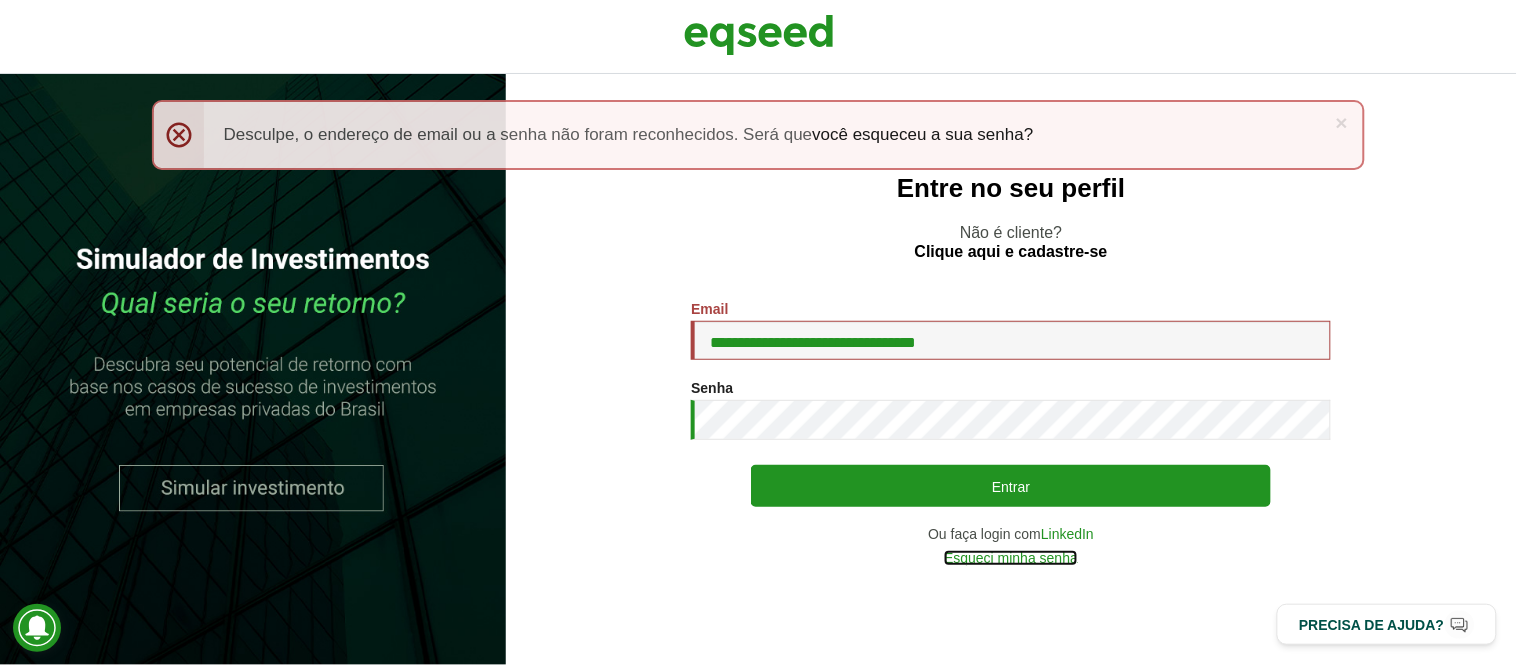 click on "Esqueci minha senha" at bounding box center [1011, 558] 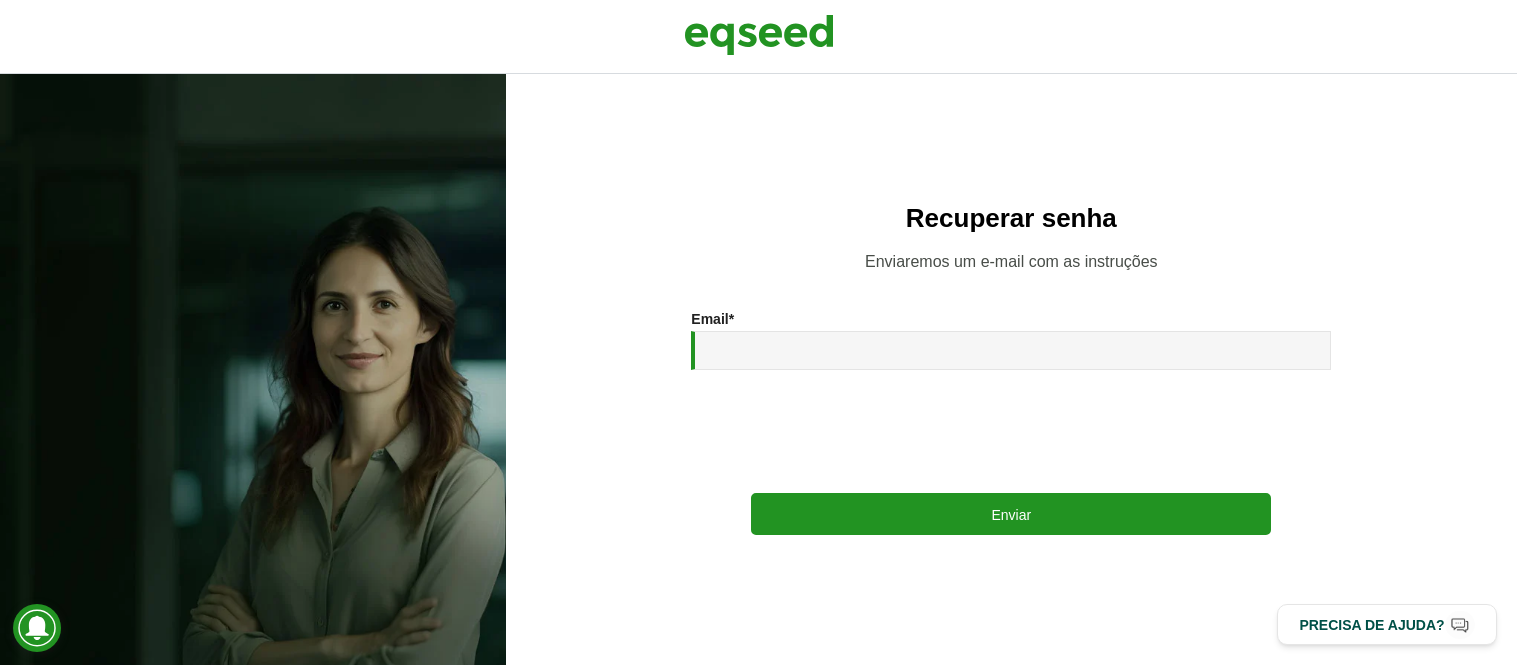 scroll, scrollTop: 0, scrollLeft: 0, axis: both 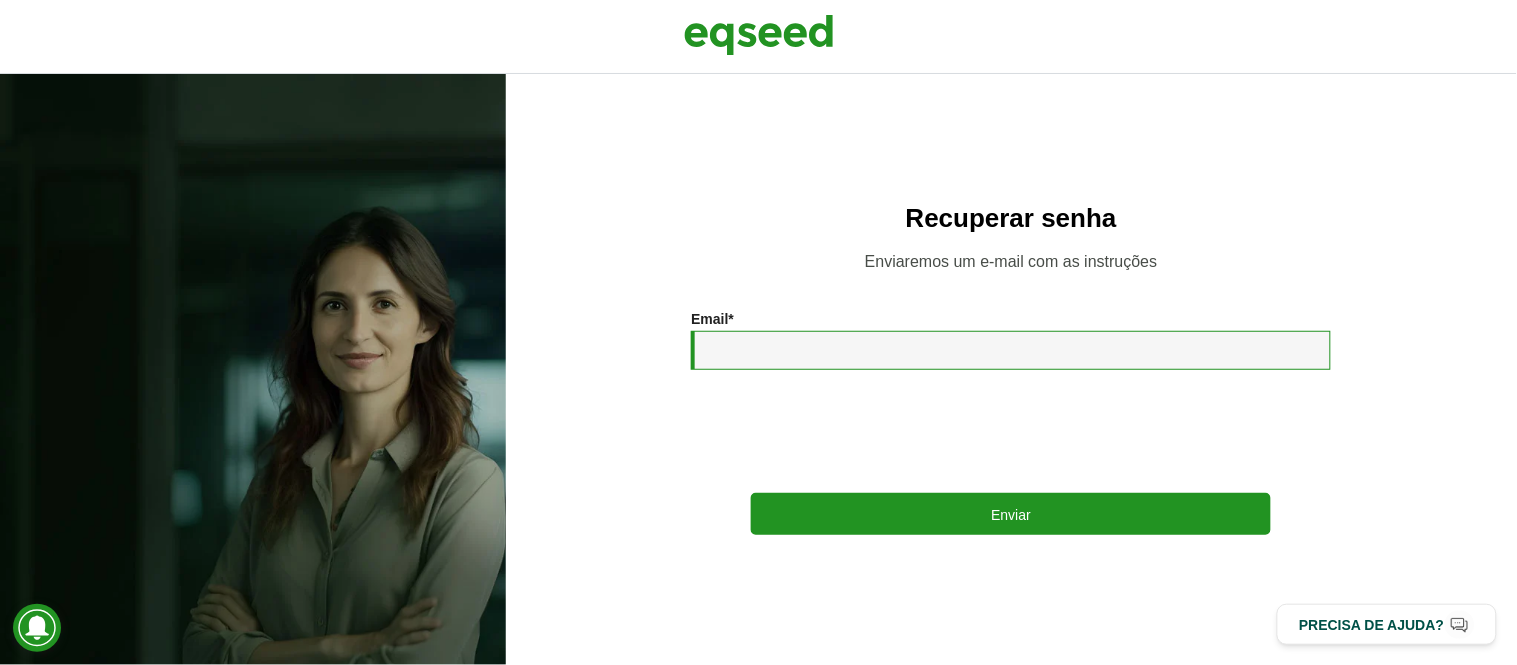 click on "Email  *" at bounding box center [1011, 350] 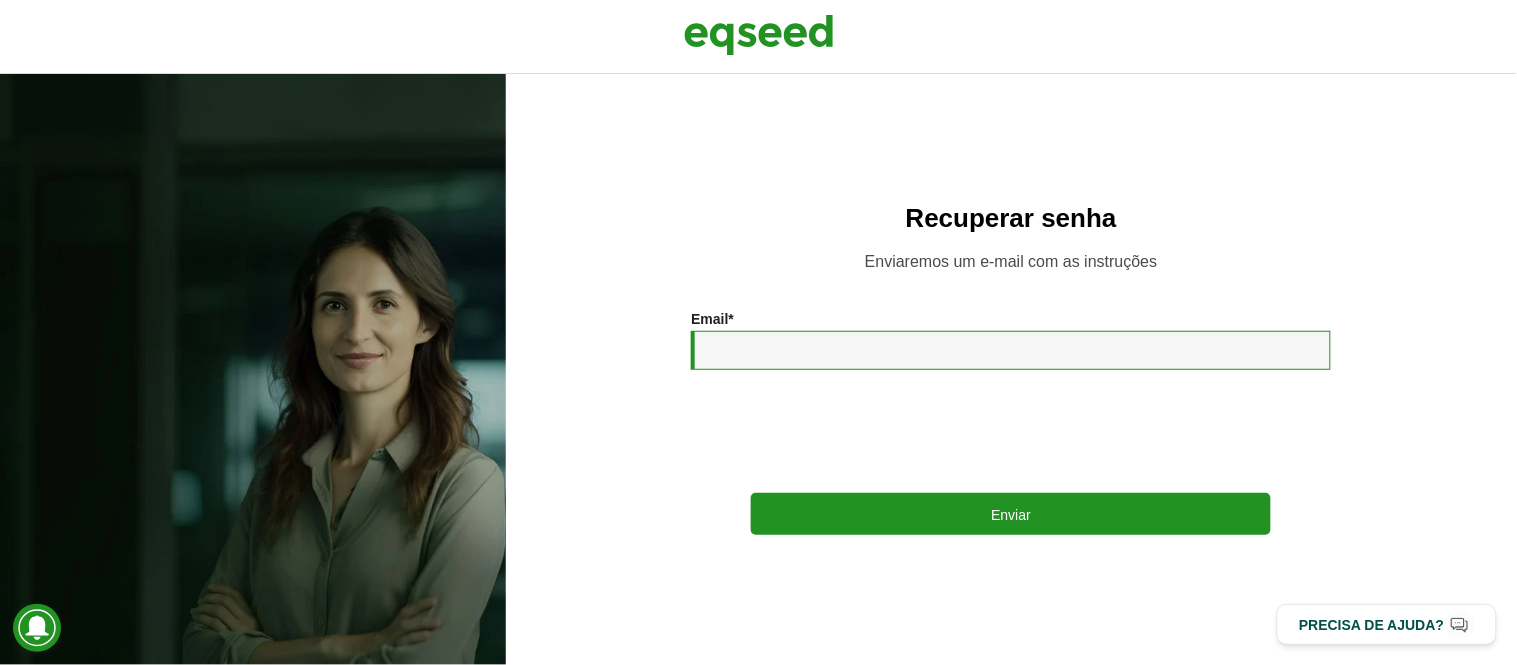 type on "**********" 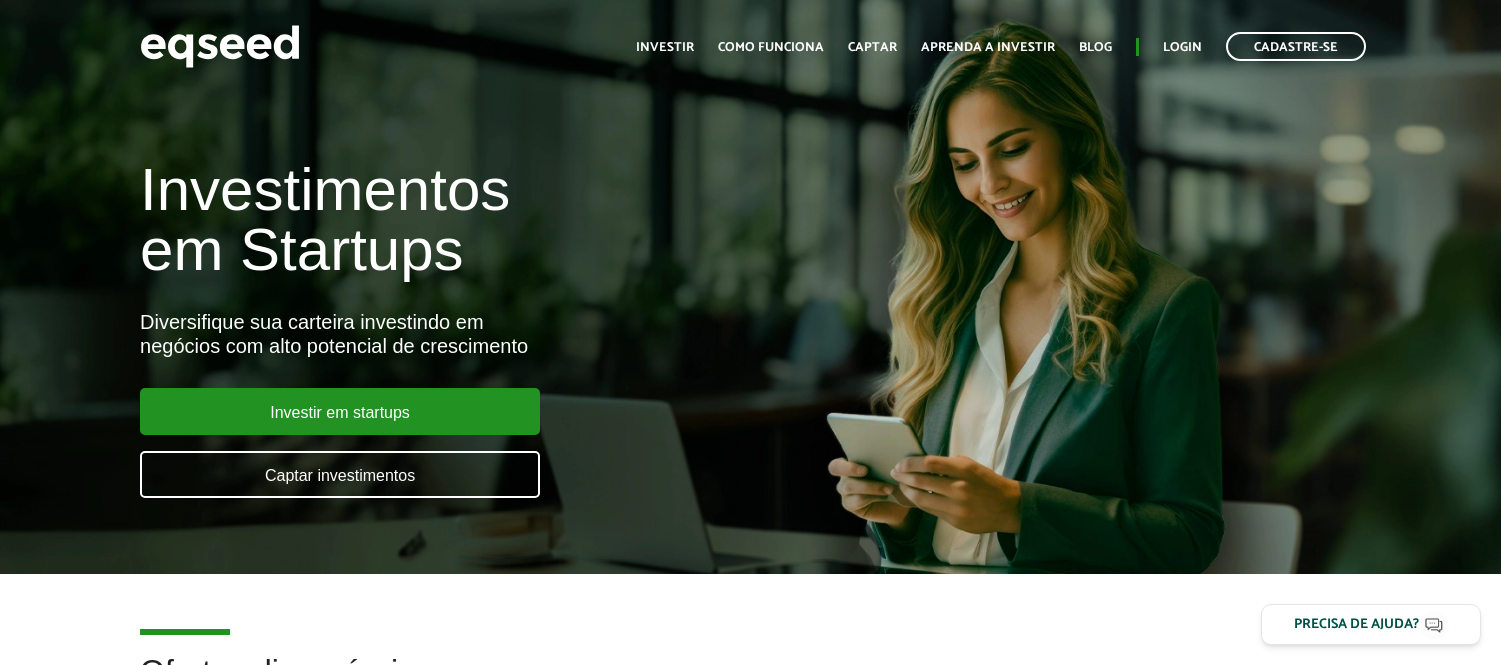 scroll, scrollTop: 0, scrollLeft: 0, axis: both 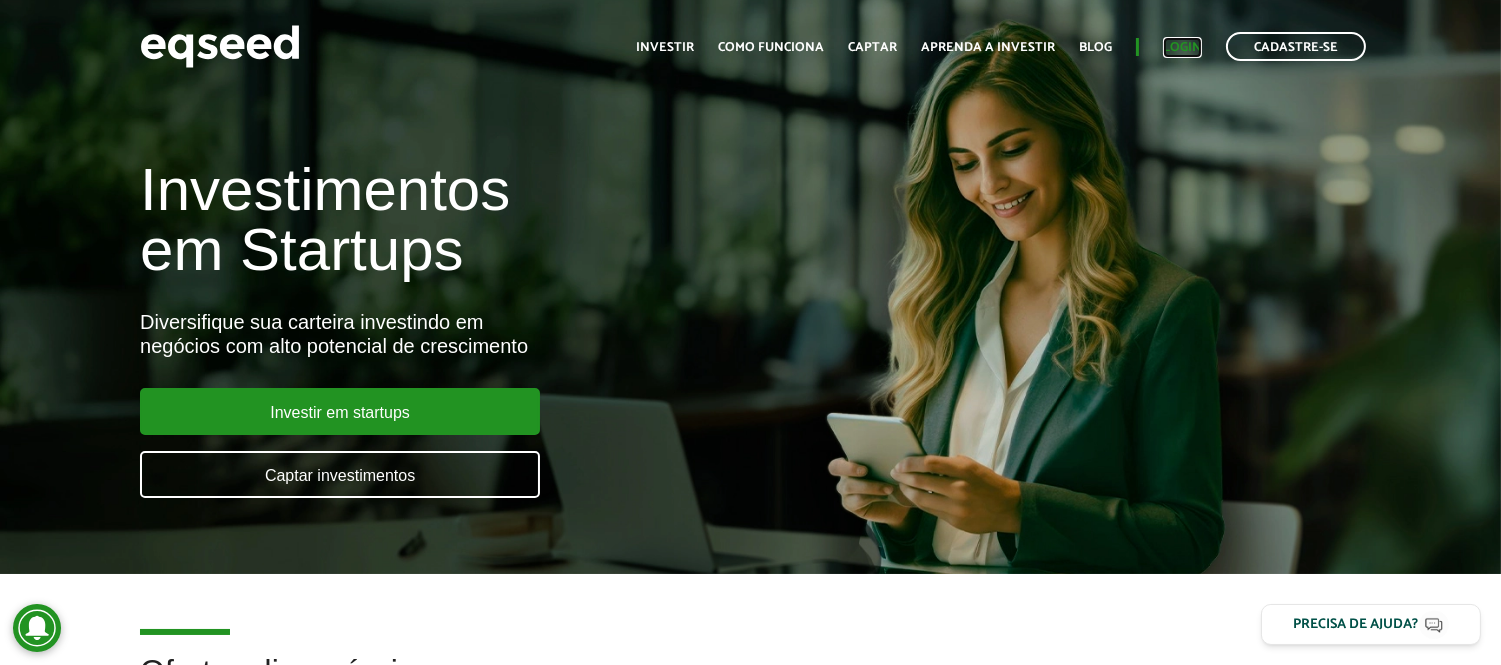 click on "Login" at bounding box center (1182, 47) 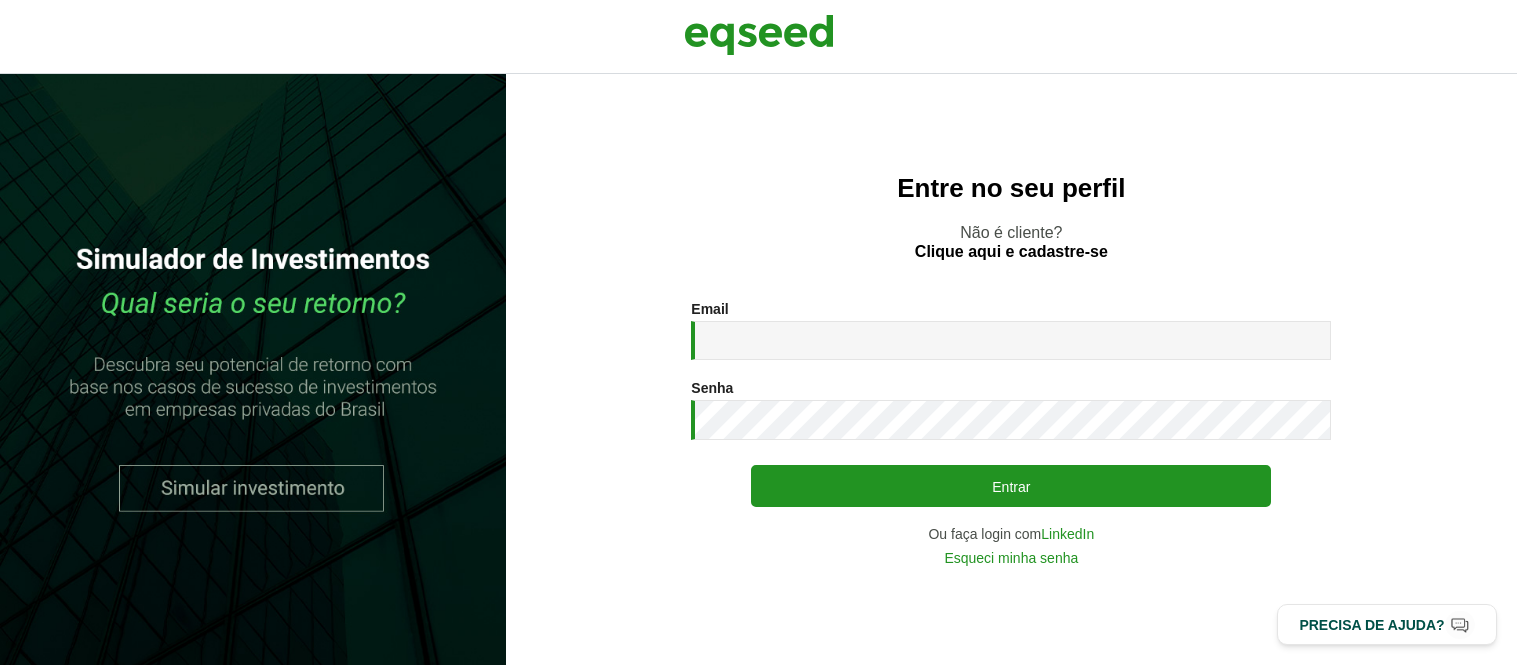 scroll, scrollTop: 0, scrollLeft: 0, axis: both 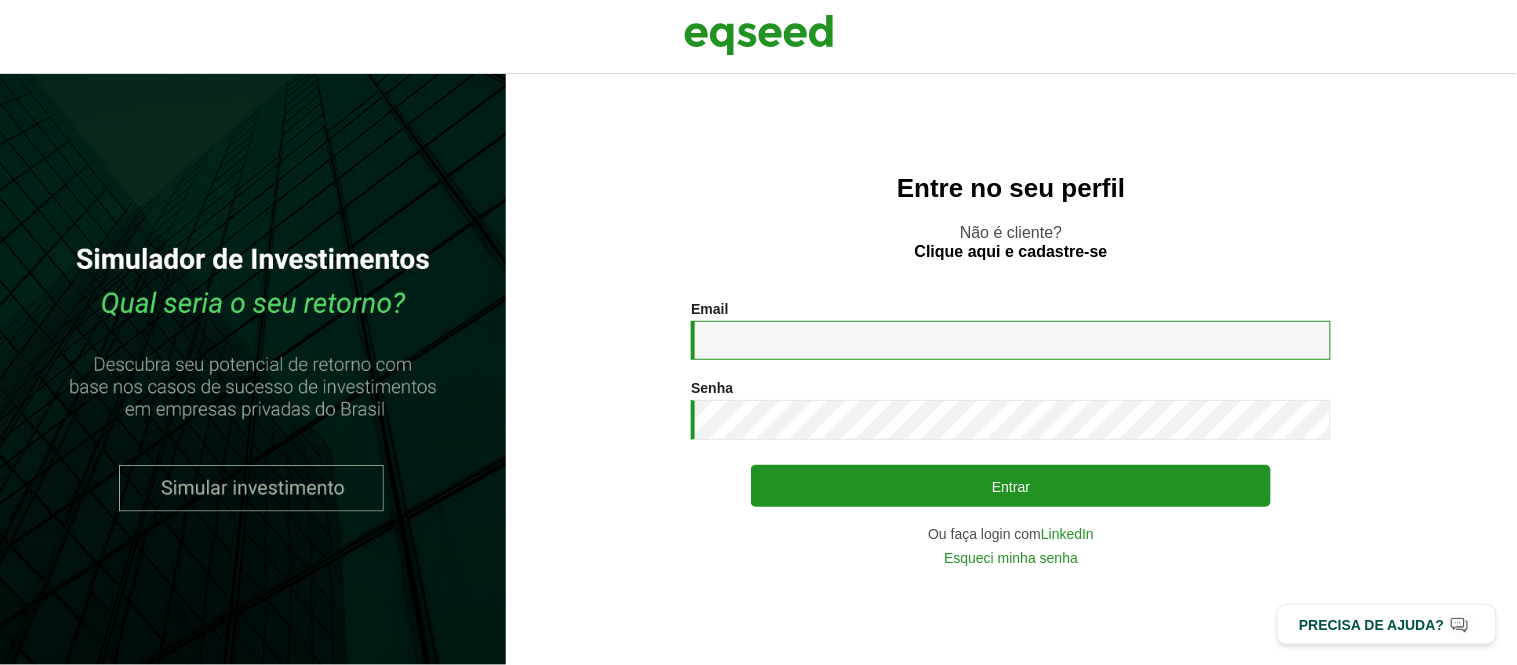 click on "Email  *" at bounding box center (1011, 340) 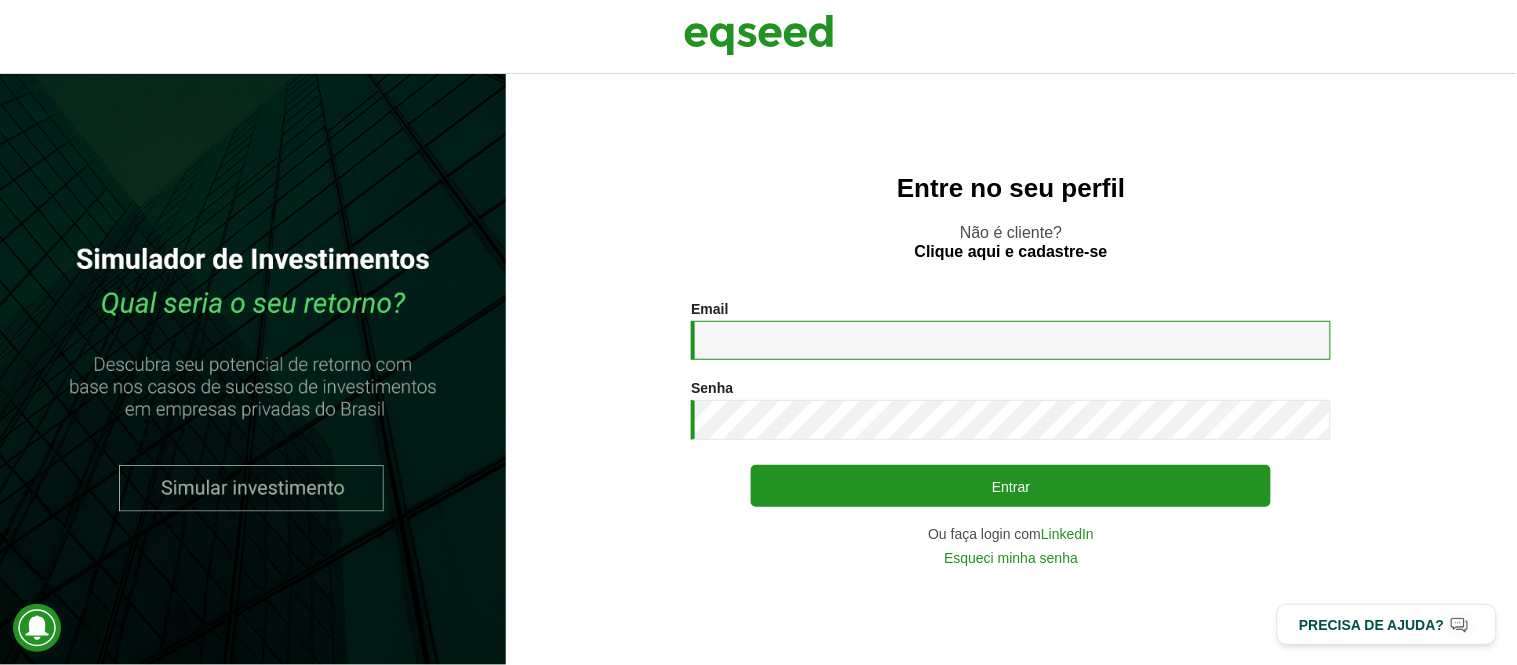 type on "**********" 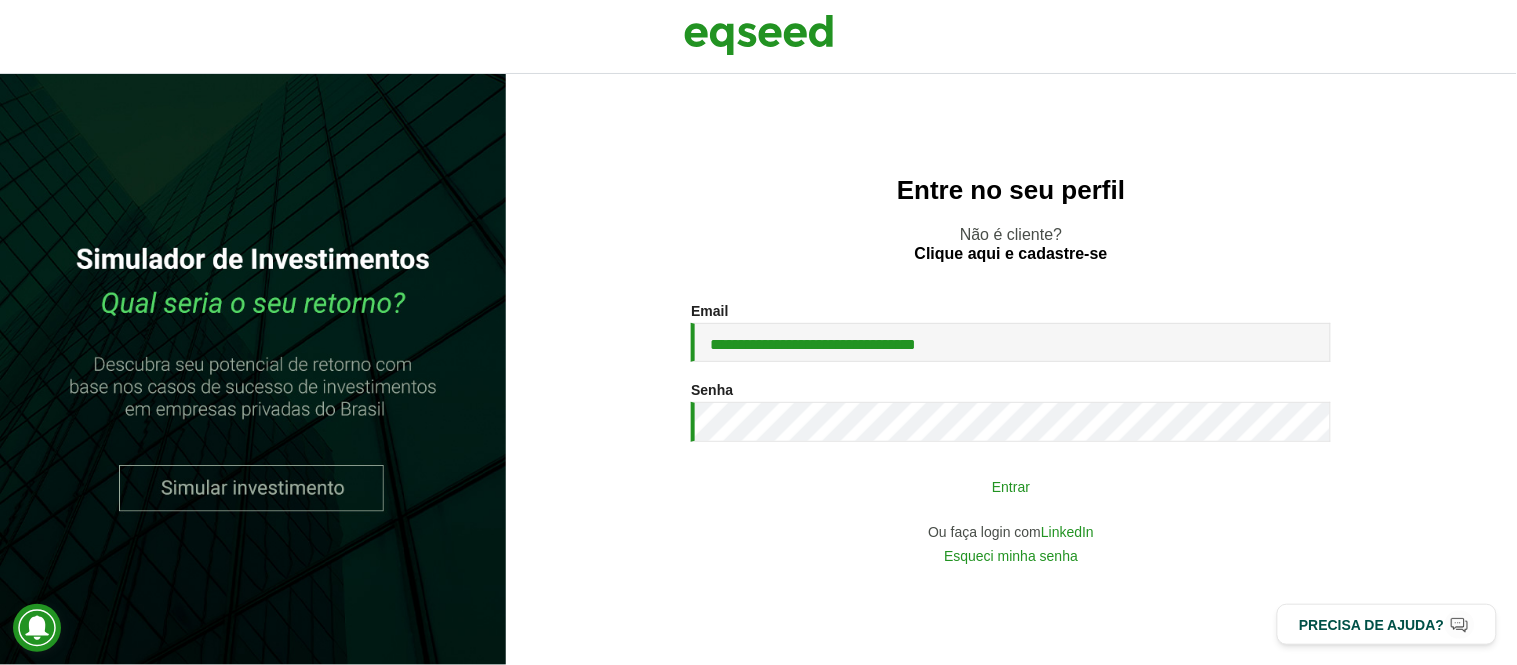 click on "Entrar" at bounding box center (1011, 486) 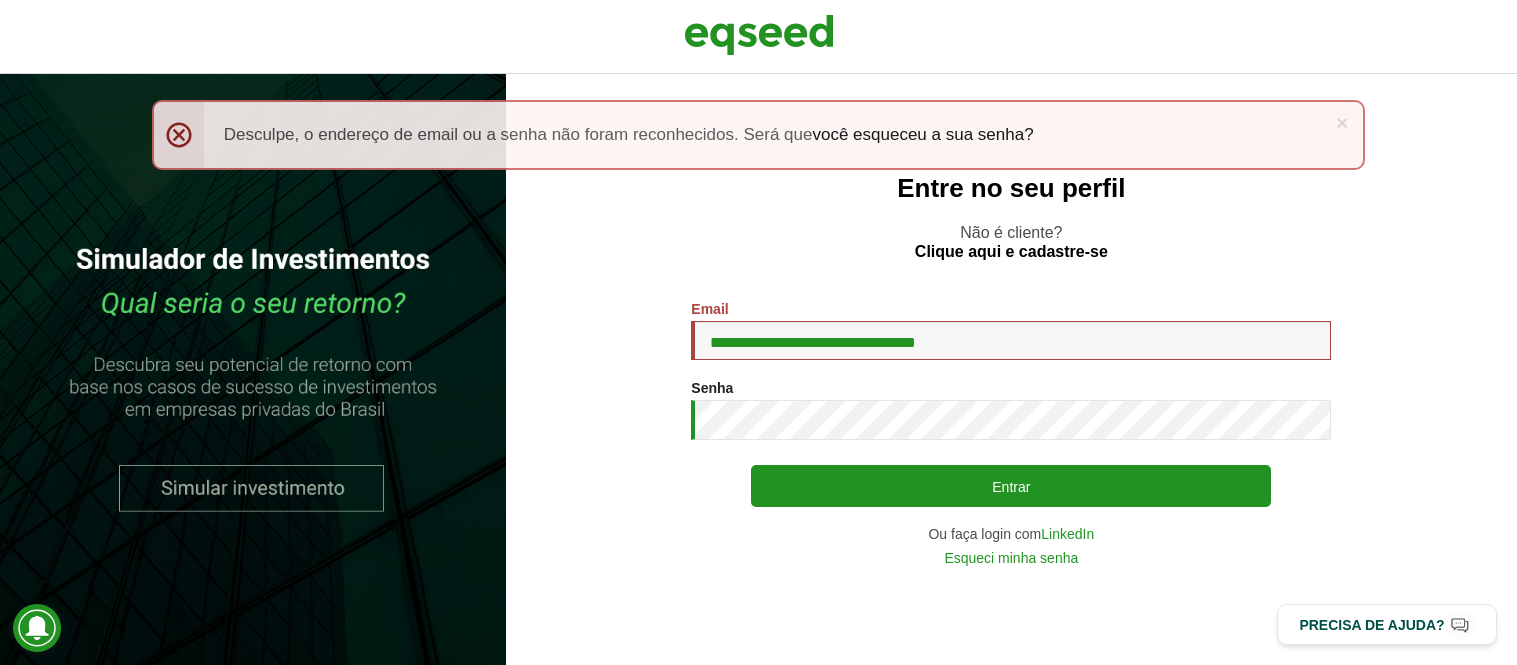 scroll, scrollTop: 0, scrollLeft: 0, axis: both 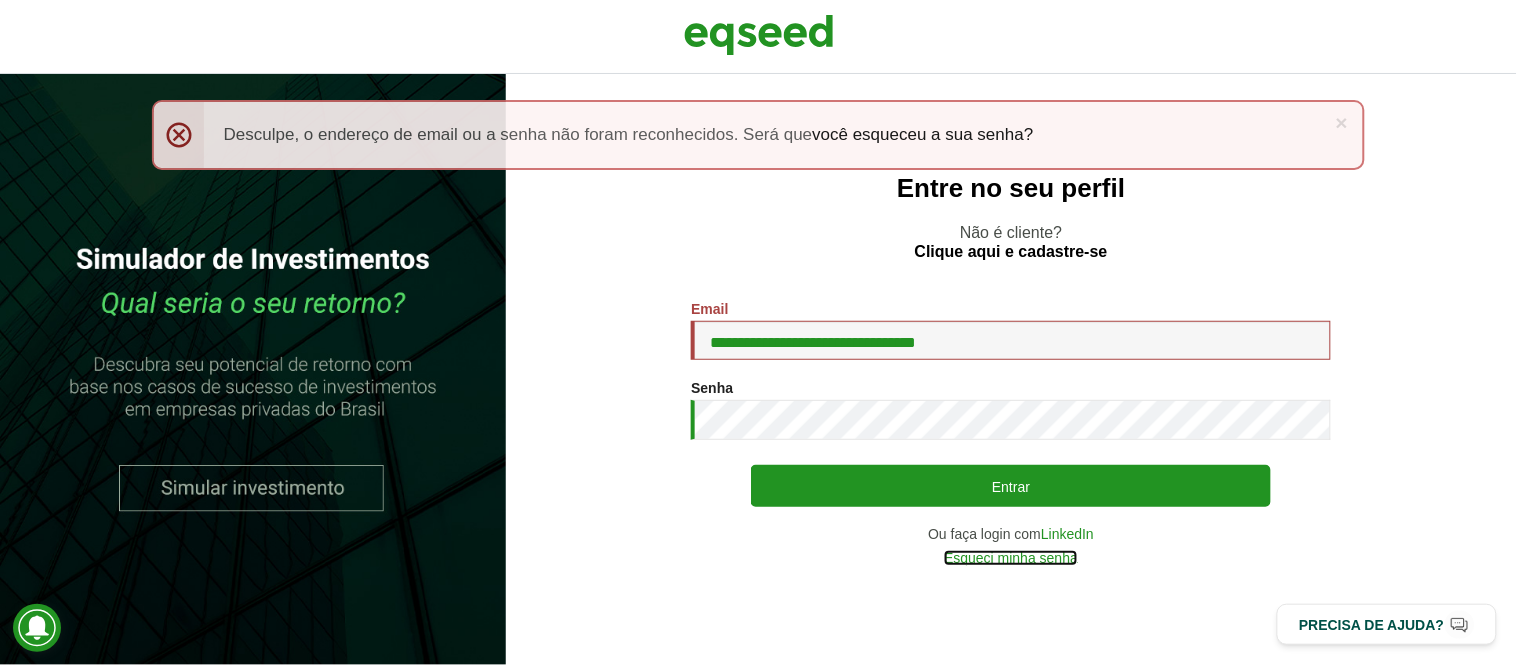 click on "Esqueci minha senha" at bounding box center [1011, 558] 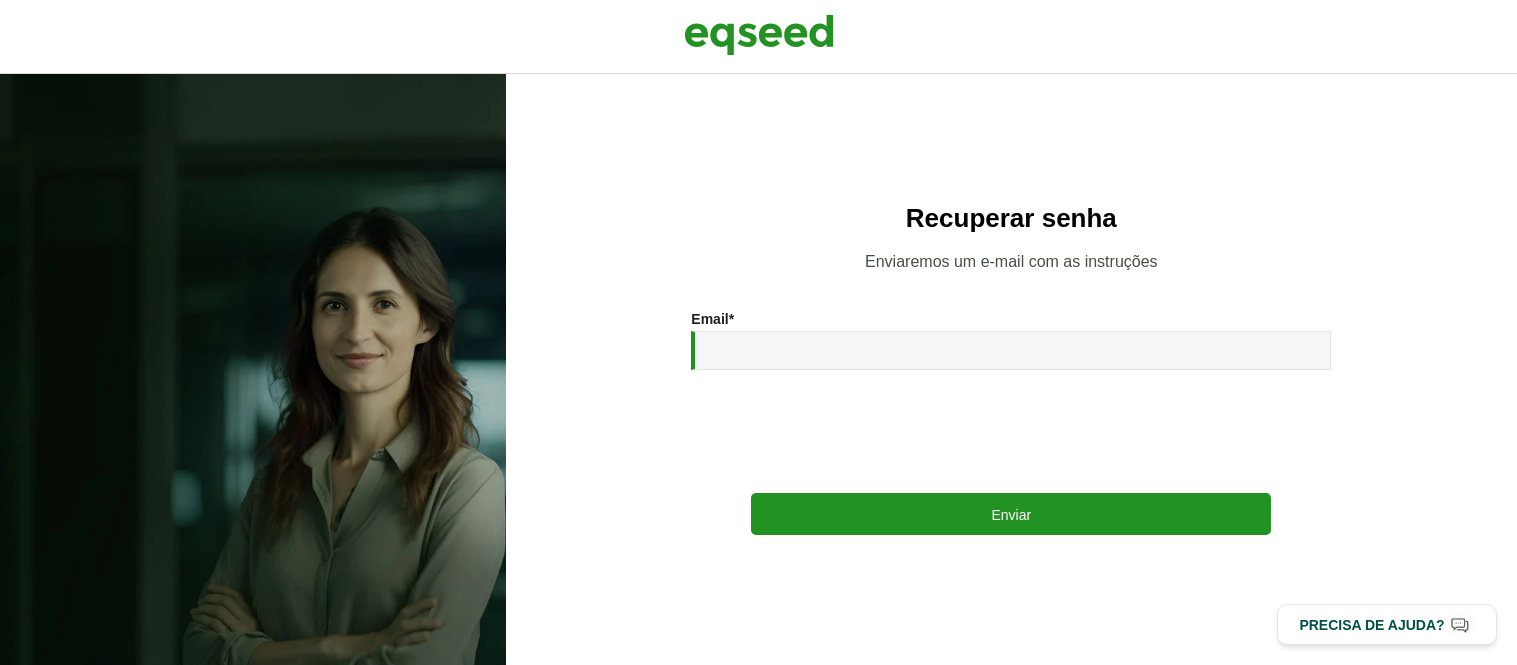 scroll, scrollTop: 0, scrollLeft: 0, axis: both 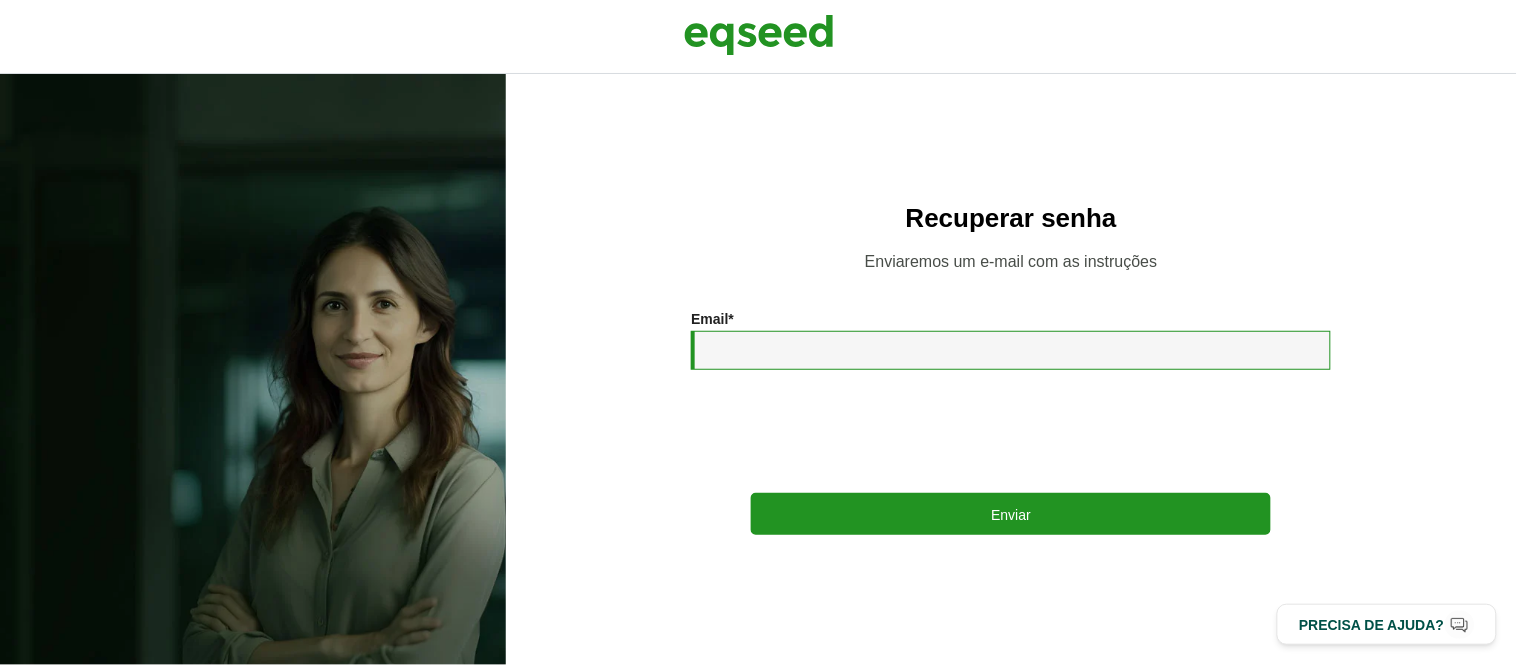 click on "Email  *" at bounding box center [1011, 350] 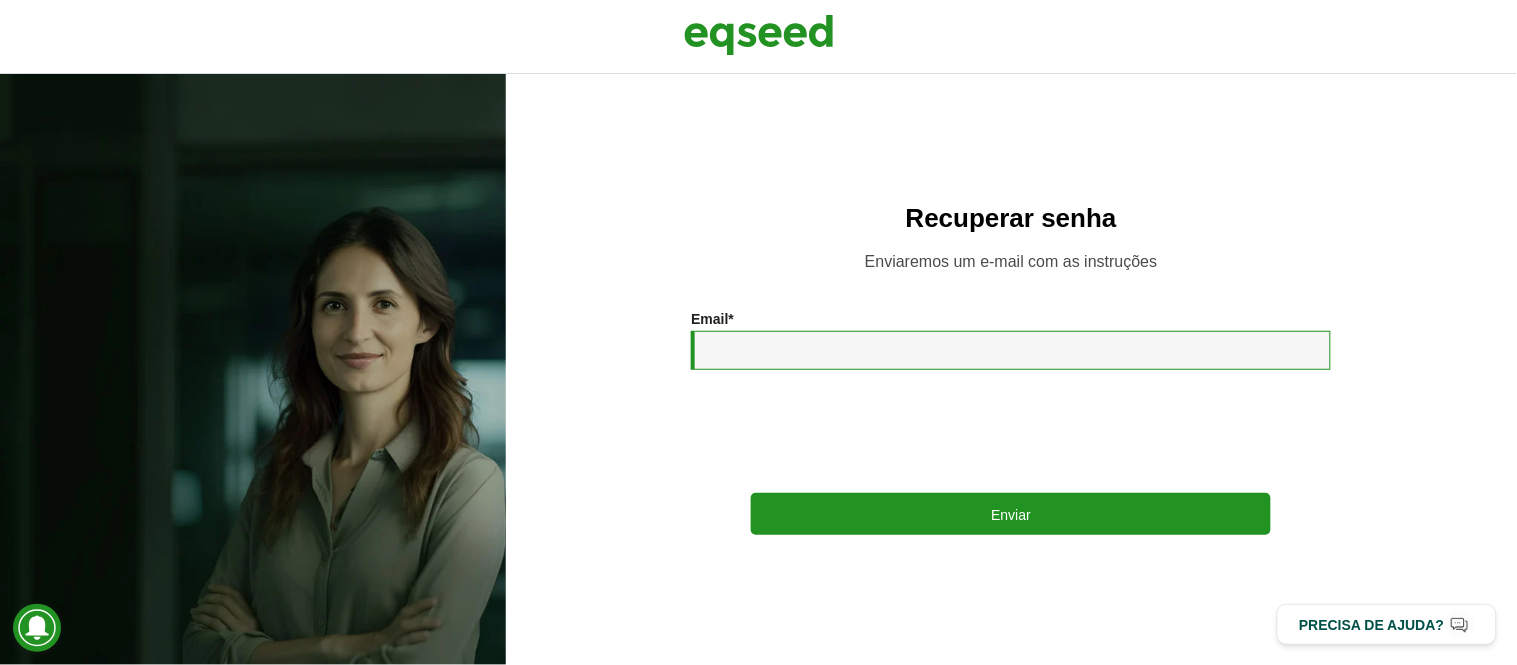 type on "**********" 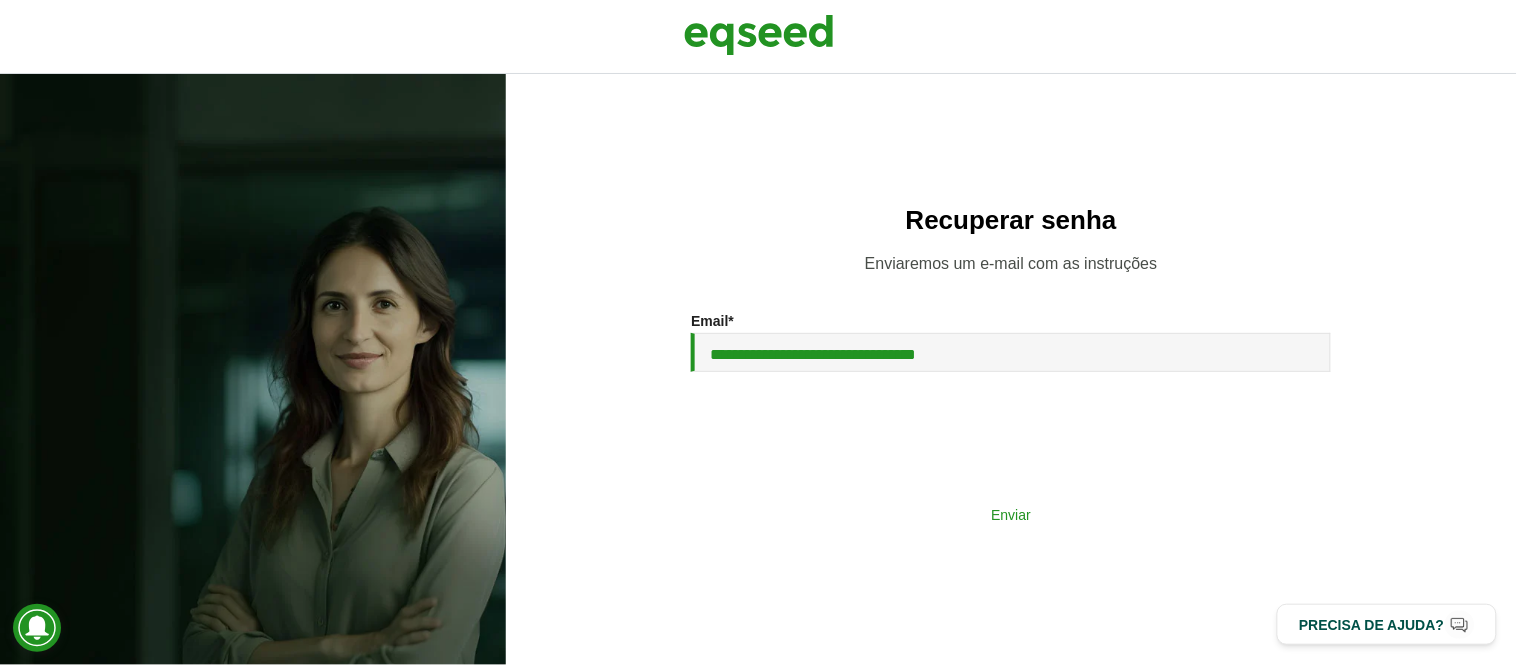 click on "Enviar" at bounding box center (1011, 514) 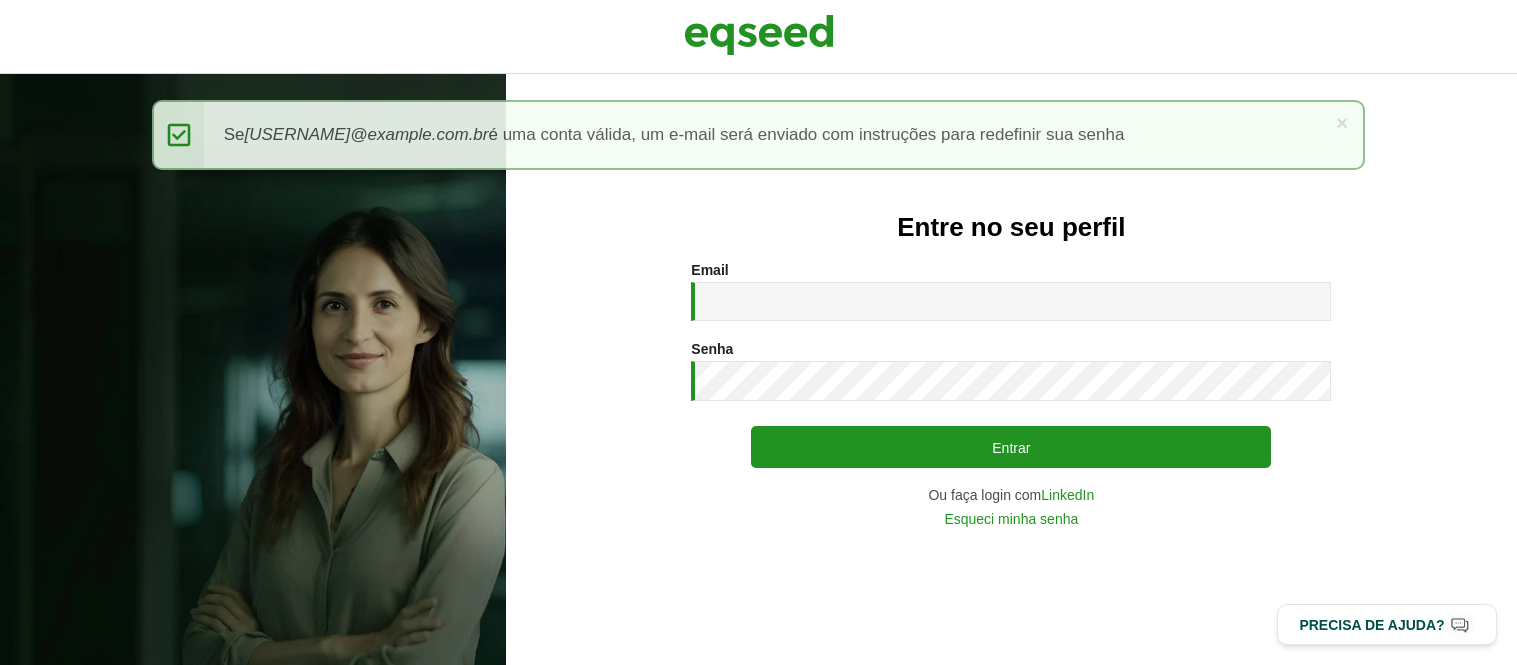 scroll, scrollTop: 0, scrollLeft: 0, axis: both 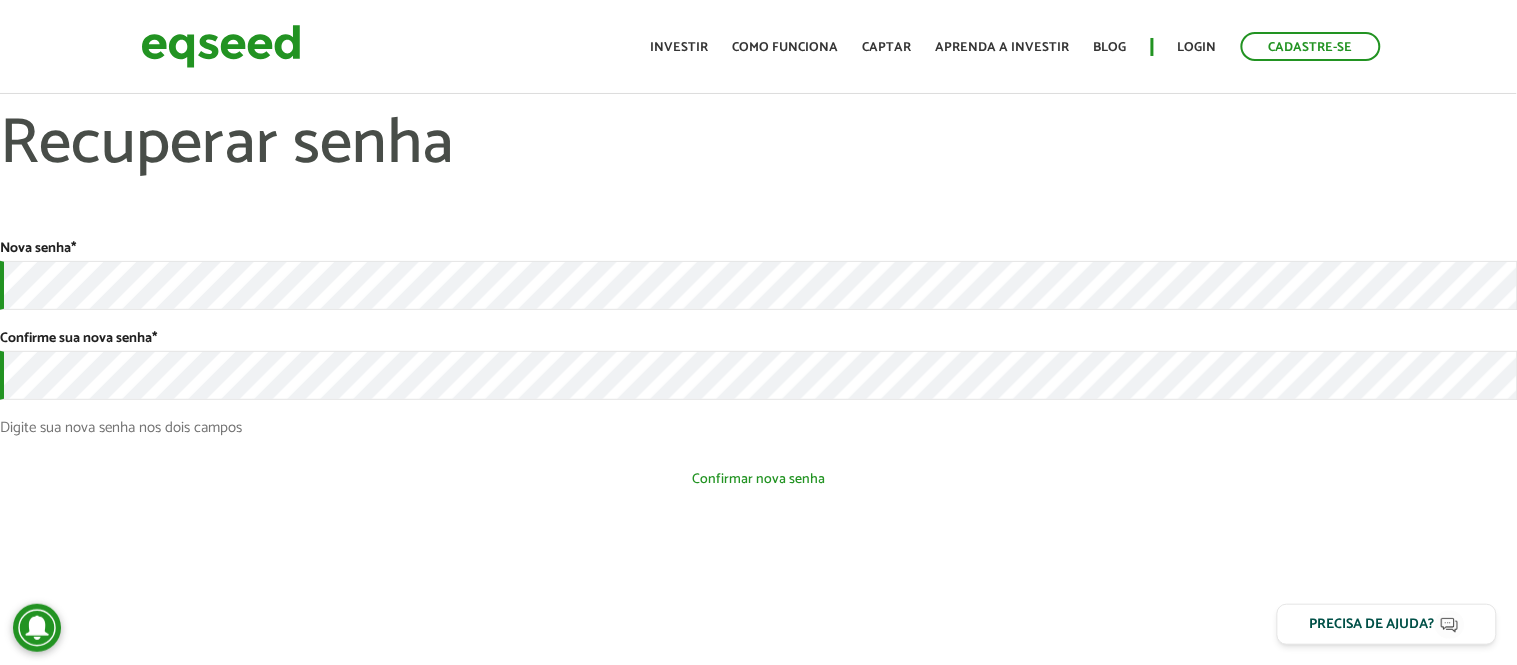 click on "Confirmar nova senha" at bounding box center [758, 479] 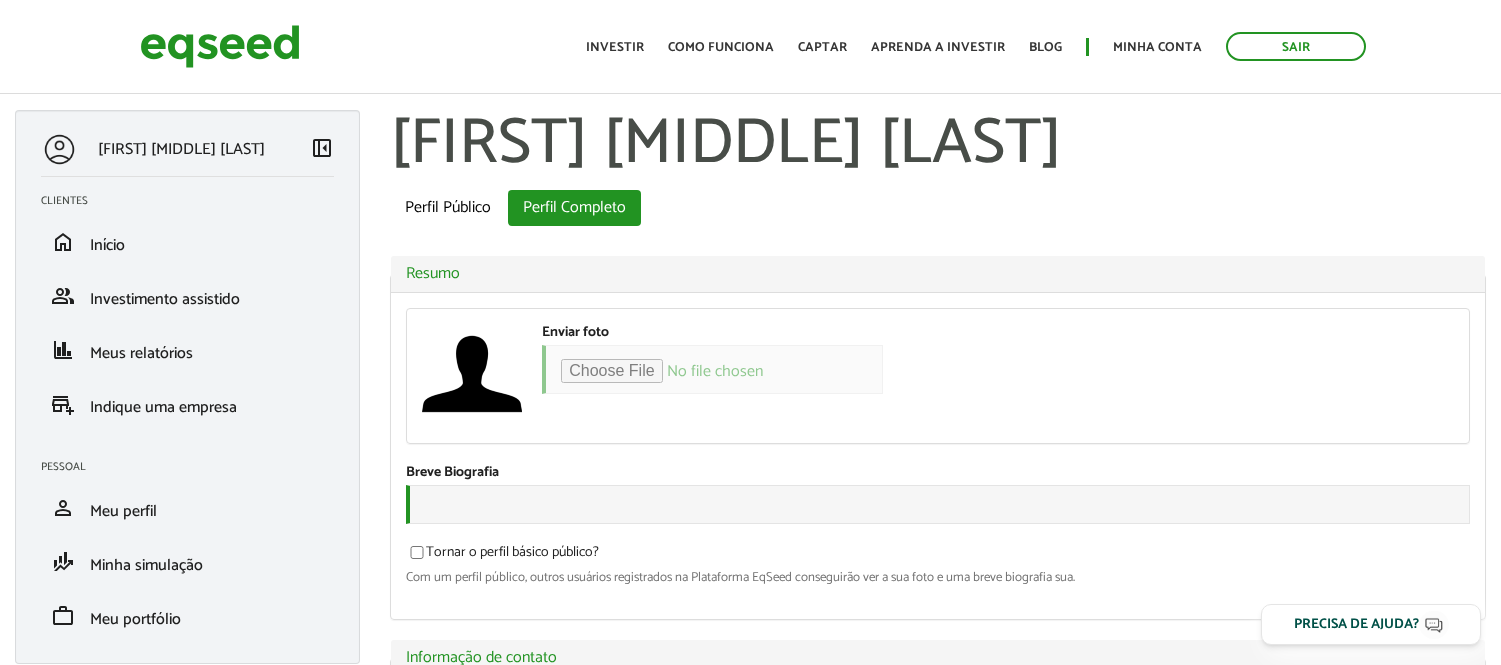scroll, scrollTop: 0, scrollLeft: 0, axis: both 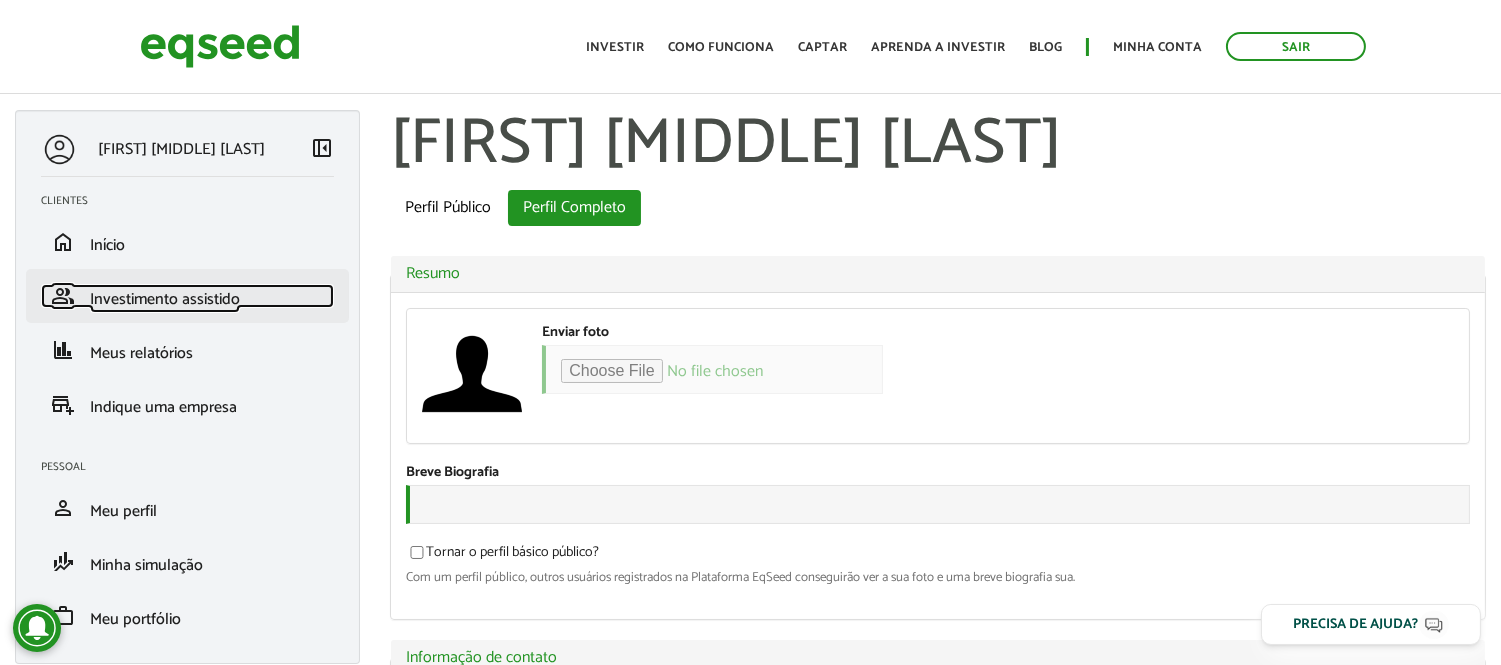 click on "Investimento assistido" at bounding box center [165, 299] 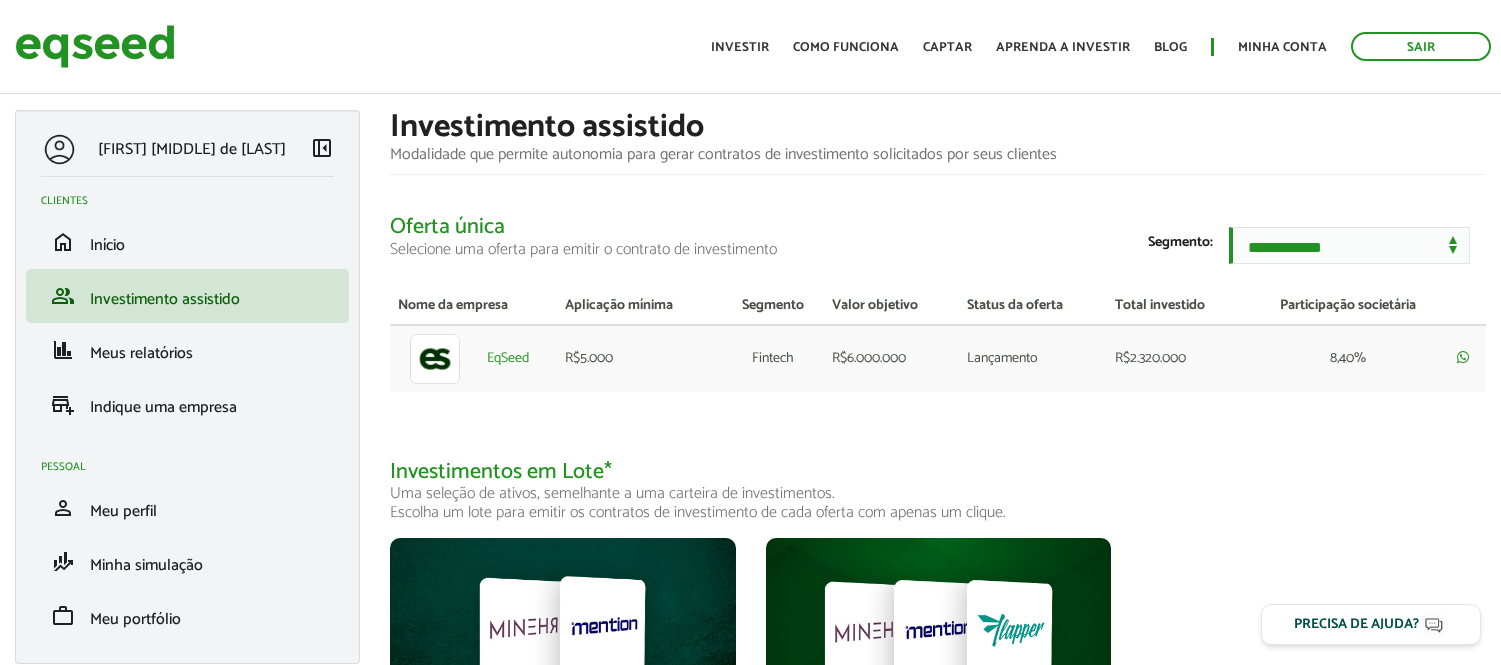 scroll, scrollTop: 0, scrollLeft: 0, axis: both 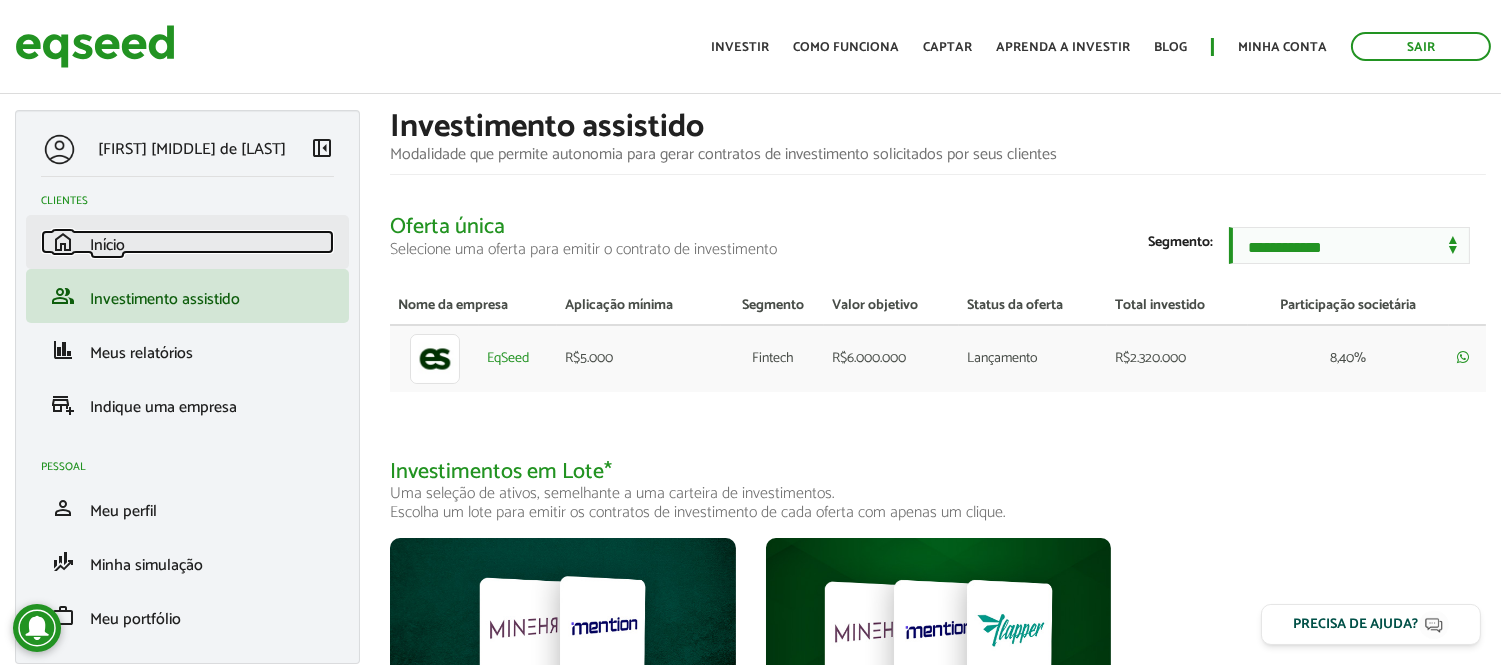 click on "Início" at bounding box center [107, 245] 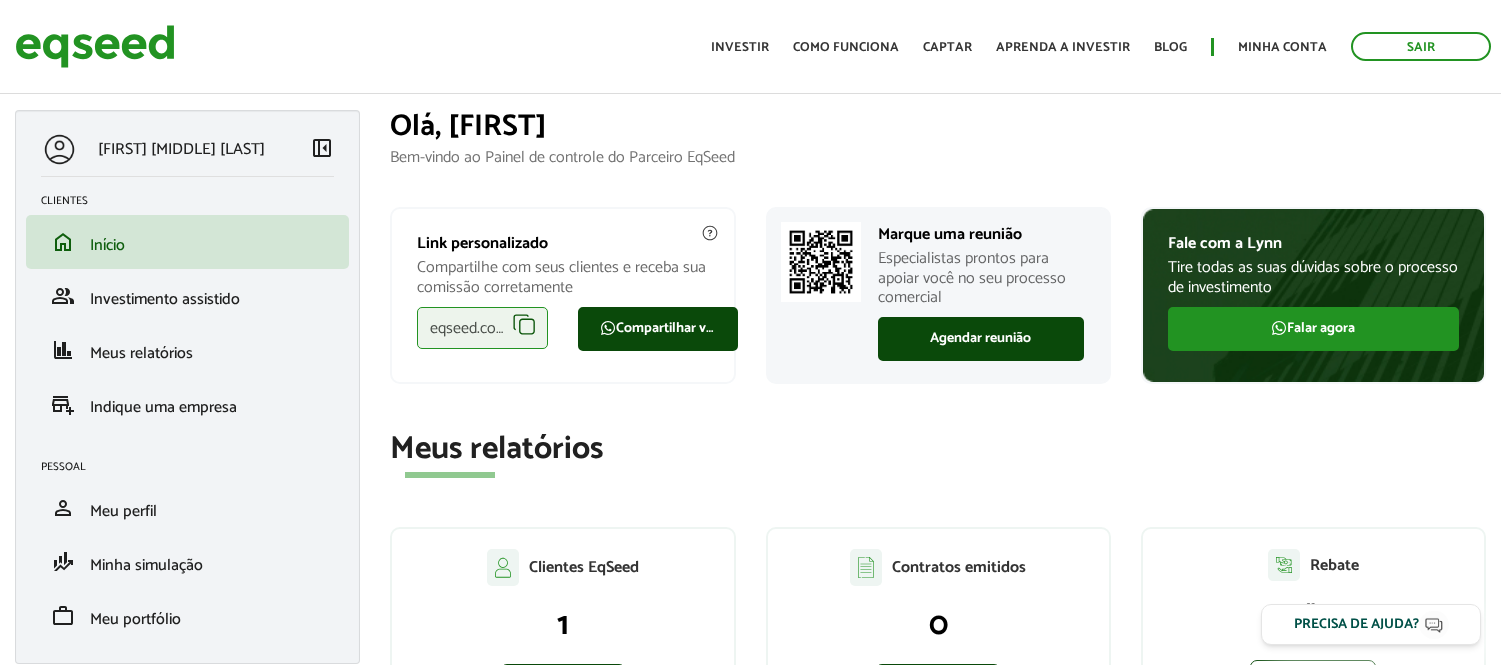 scroll, scrollTop: 0, scrollLeft: 0, axis: both 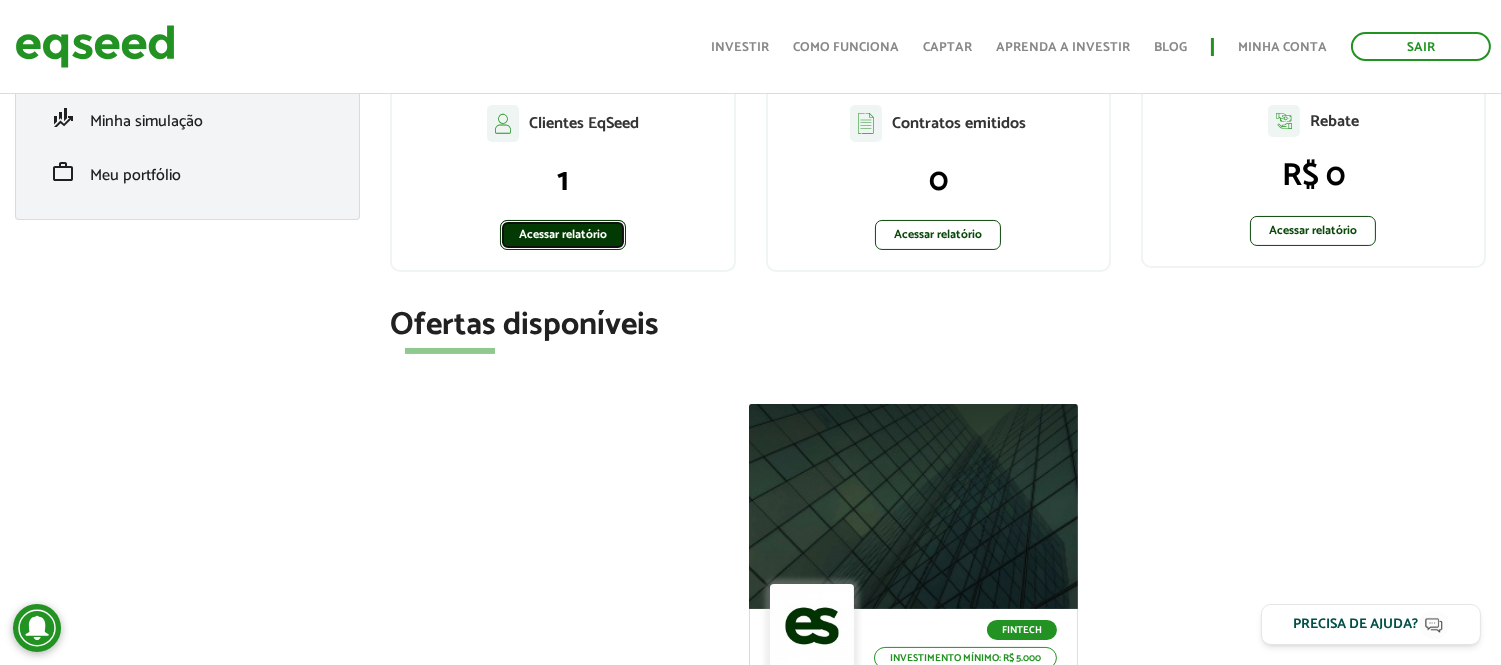 click on "Acessar relatório" at bounding box center [563, 235] 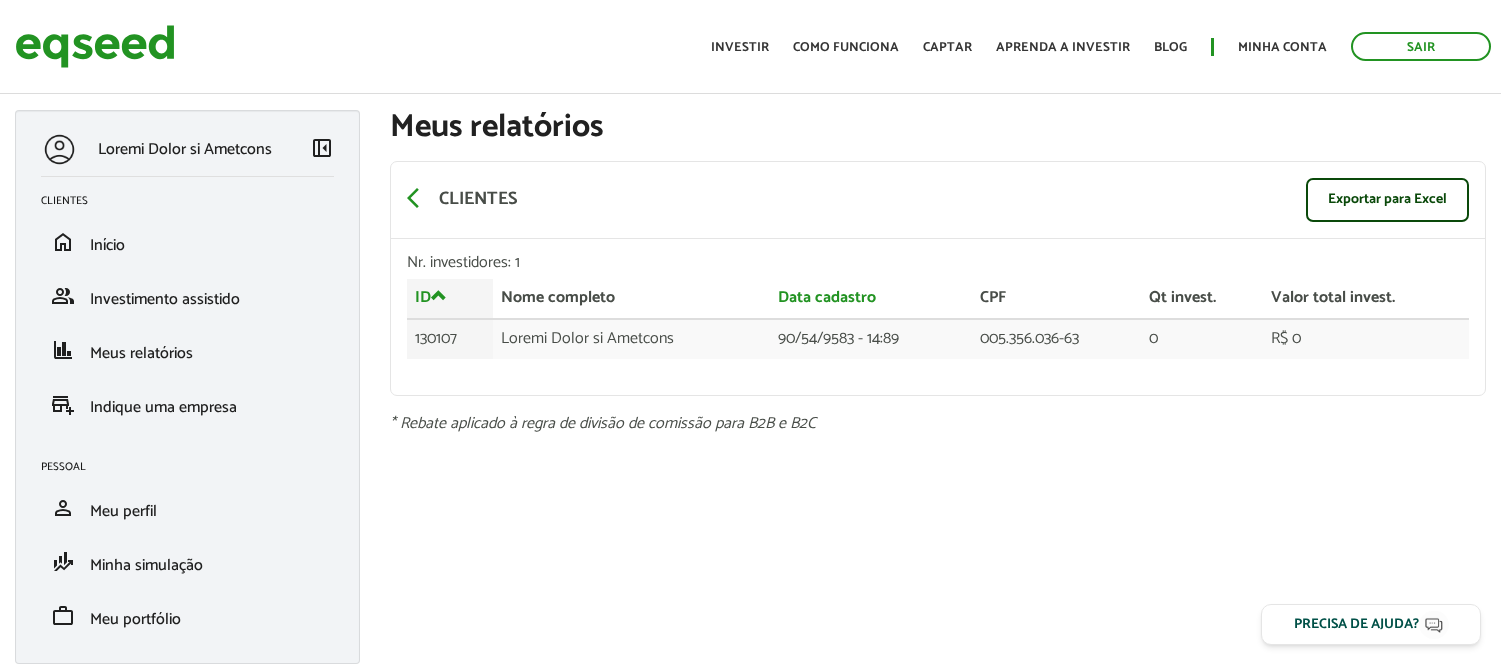 scroll, scrollTop: 0, scrollLeft: 0, axis: both 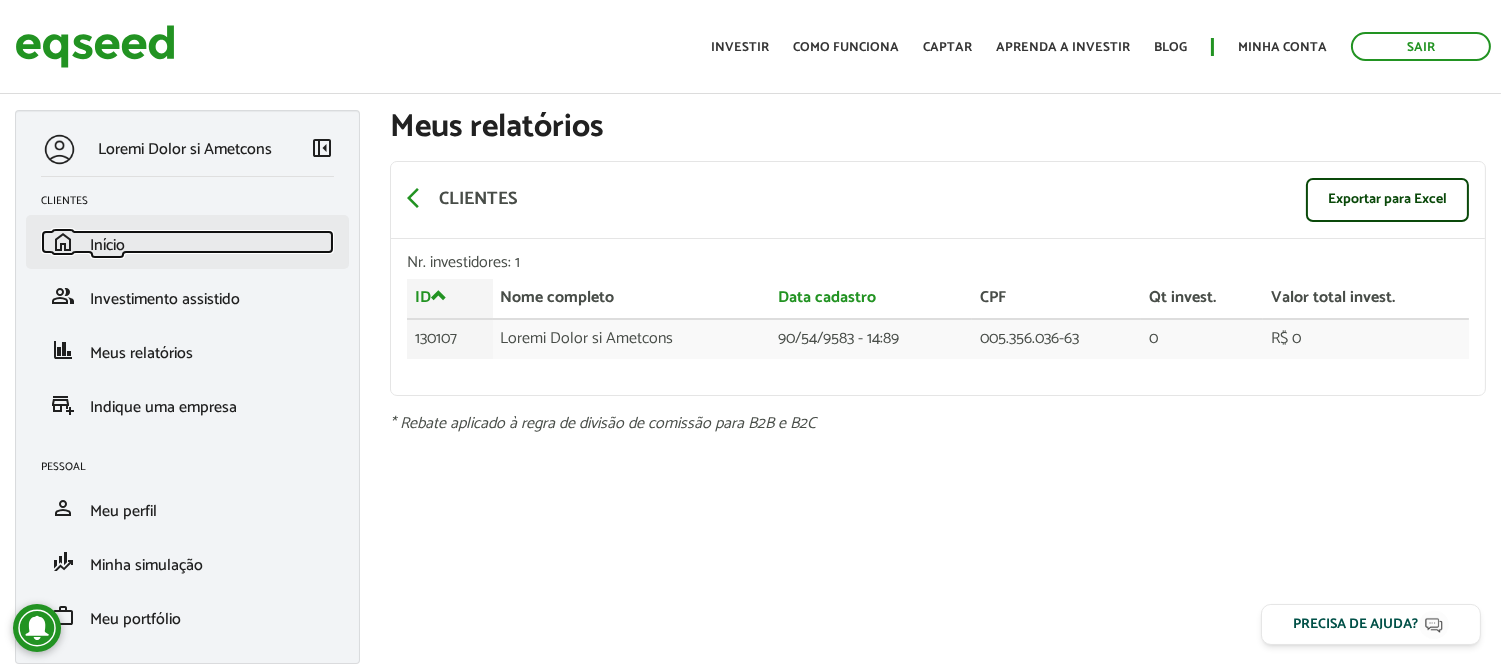 click on "Início" at bounding box center [107, 245] 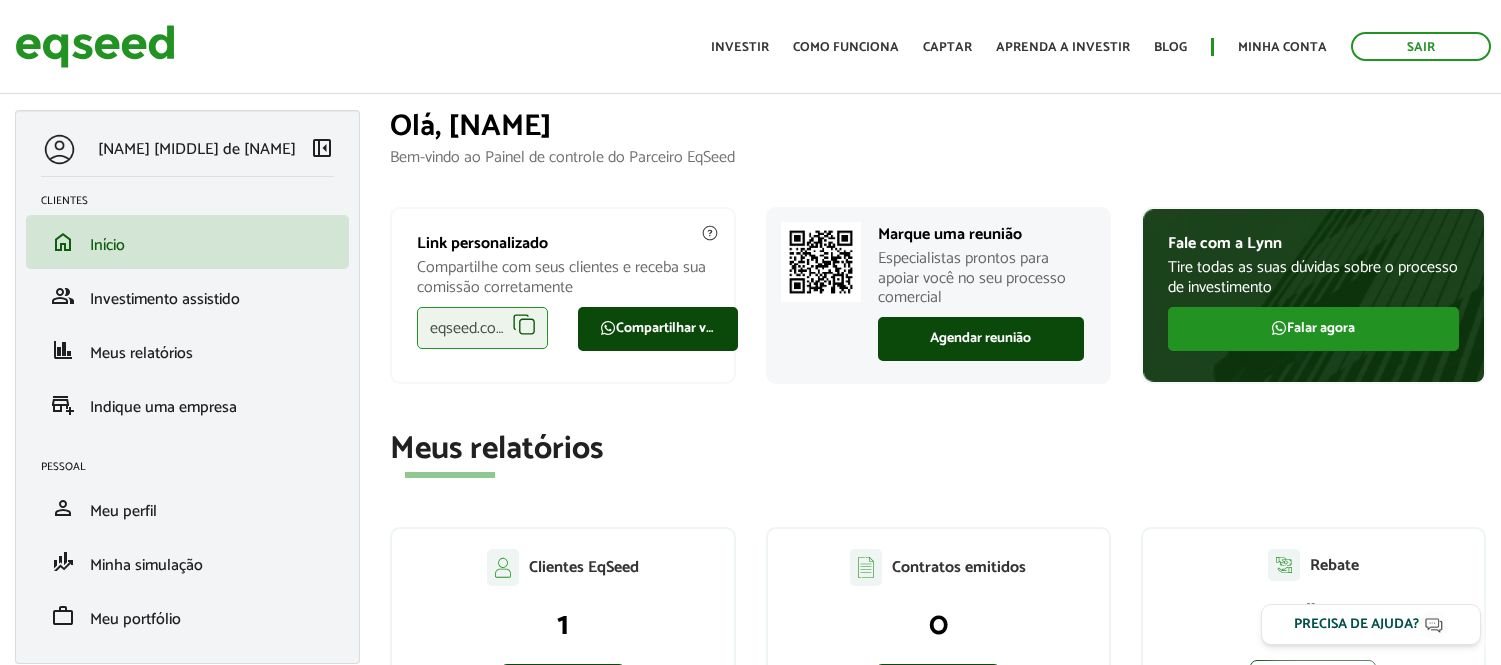 scroll, scrollTop: 0, scrollLeft: 0, axis: both 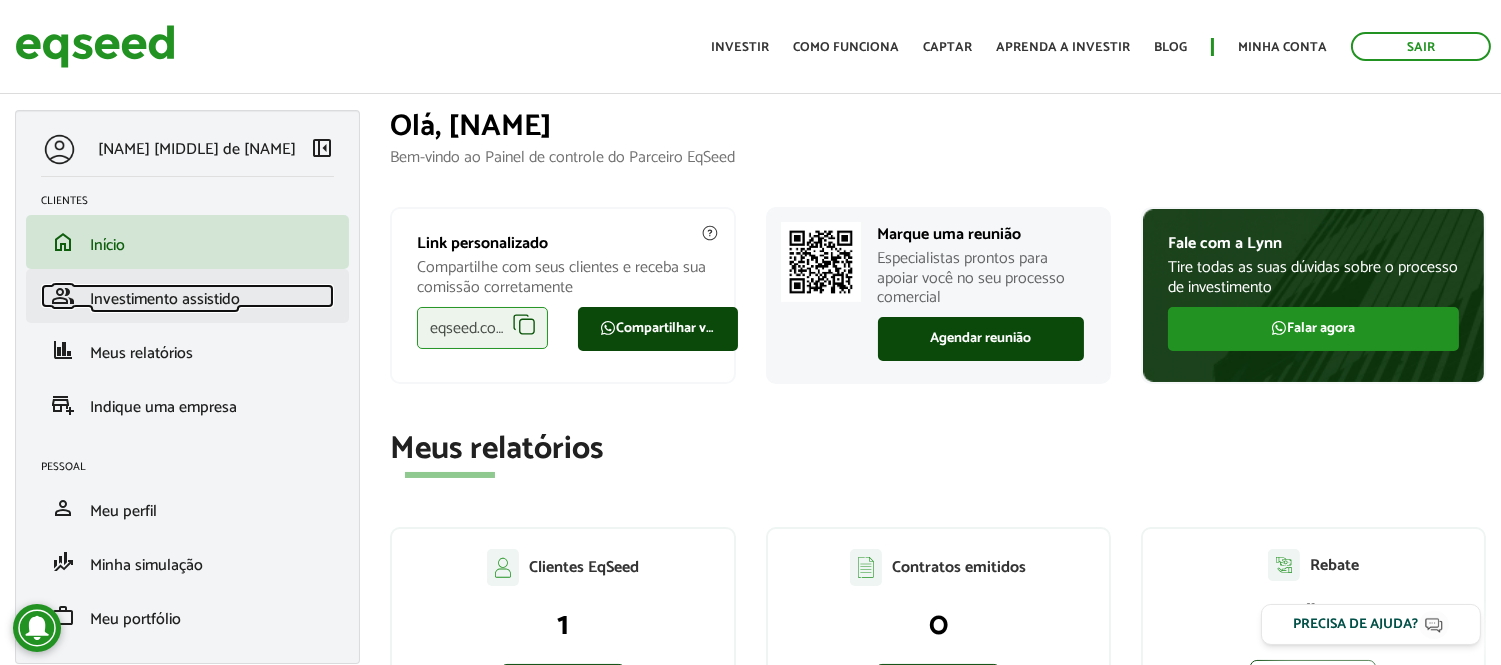 click on "Investimento assistido" at bounding box center [165, 299] 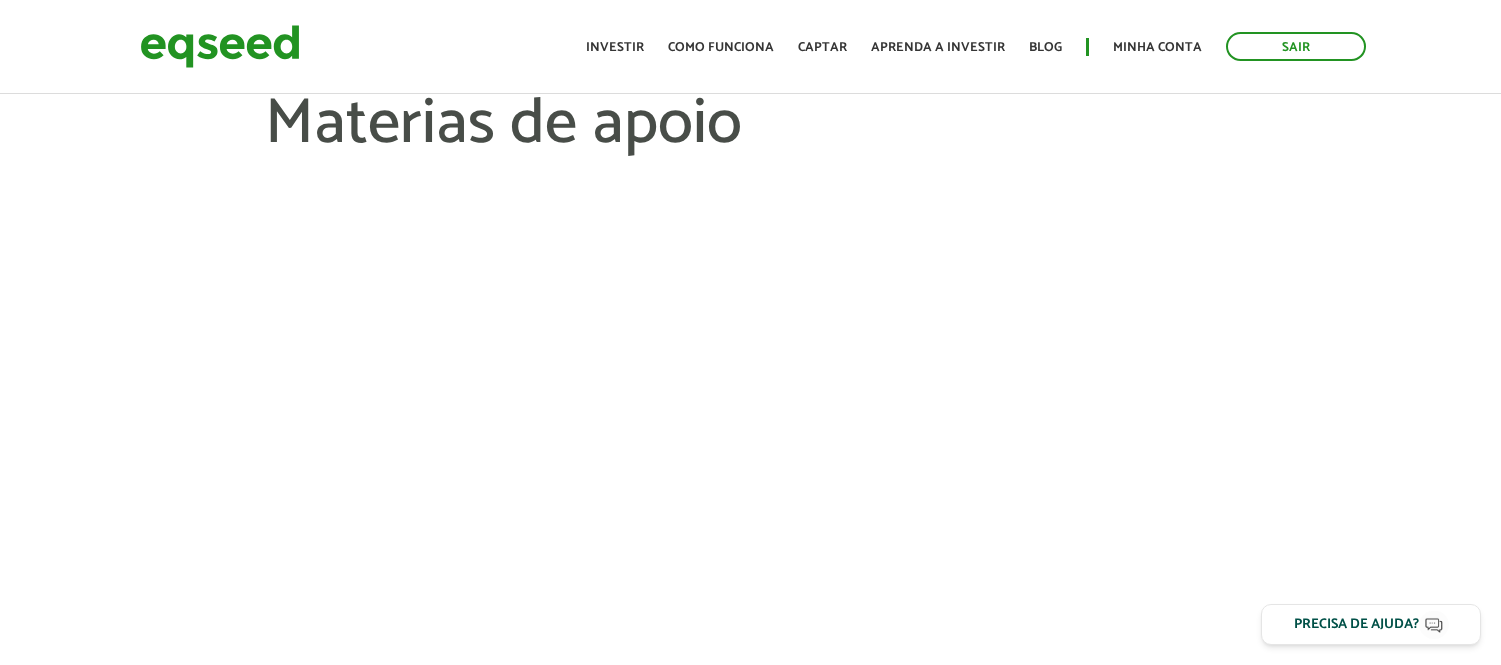 scroll, scrollTop: 0, scrollLeft: 0, axis: both 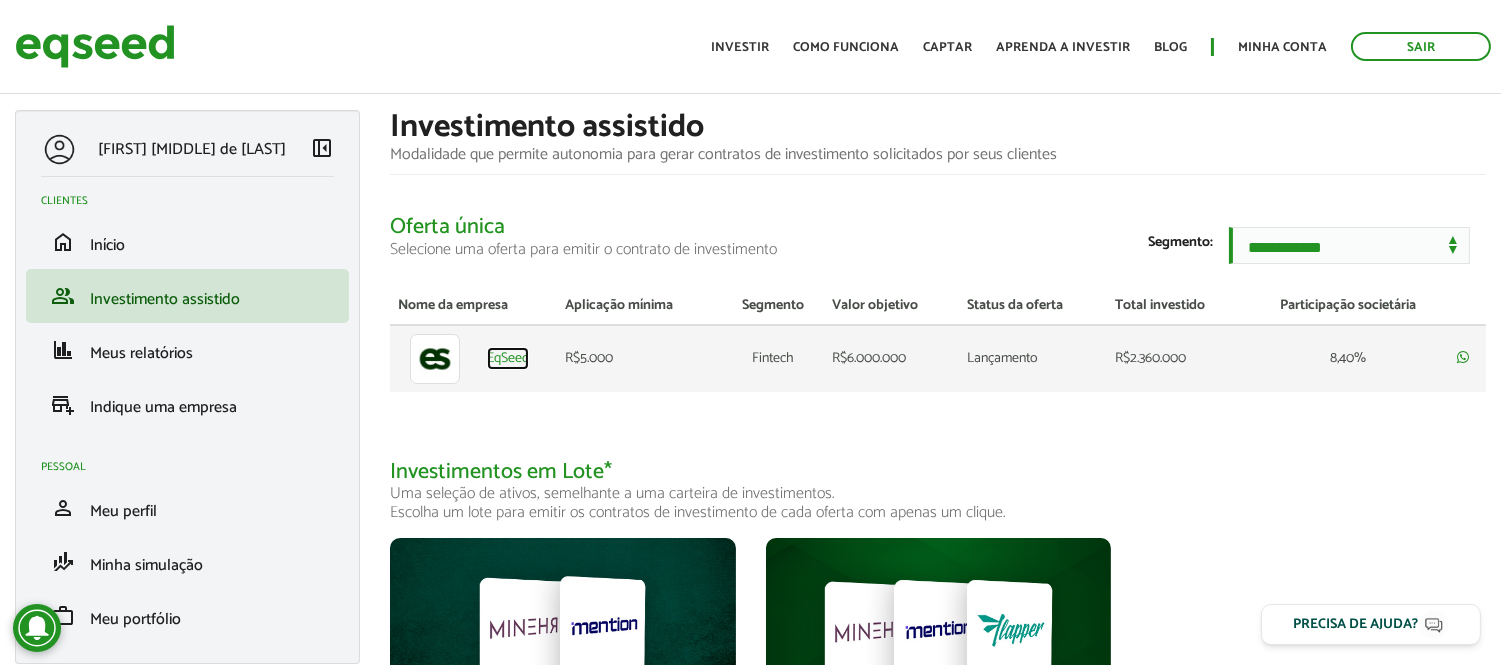 click on "EqSeed" at bounding box center [508, 359] 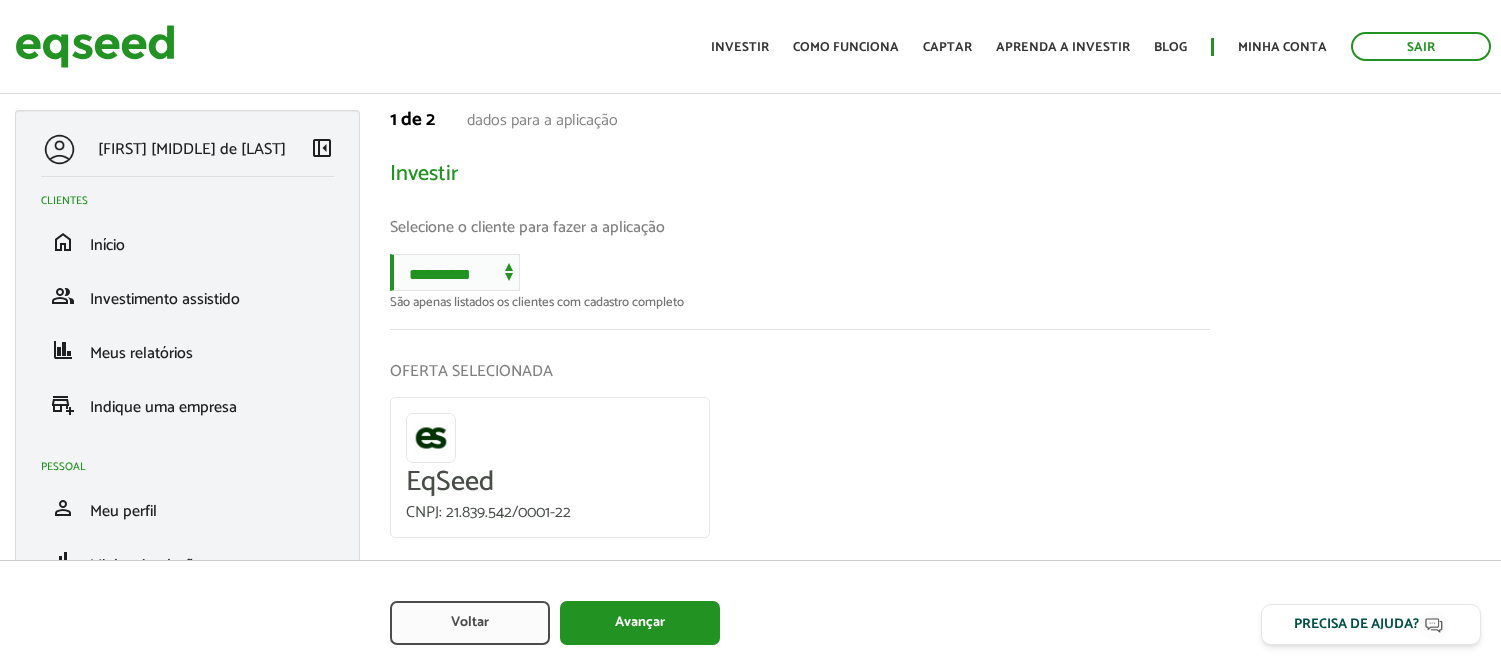 scroll, scrollTop: 0, scrollLeft: 0, axis: both 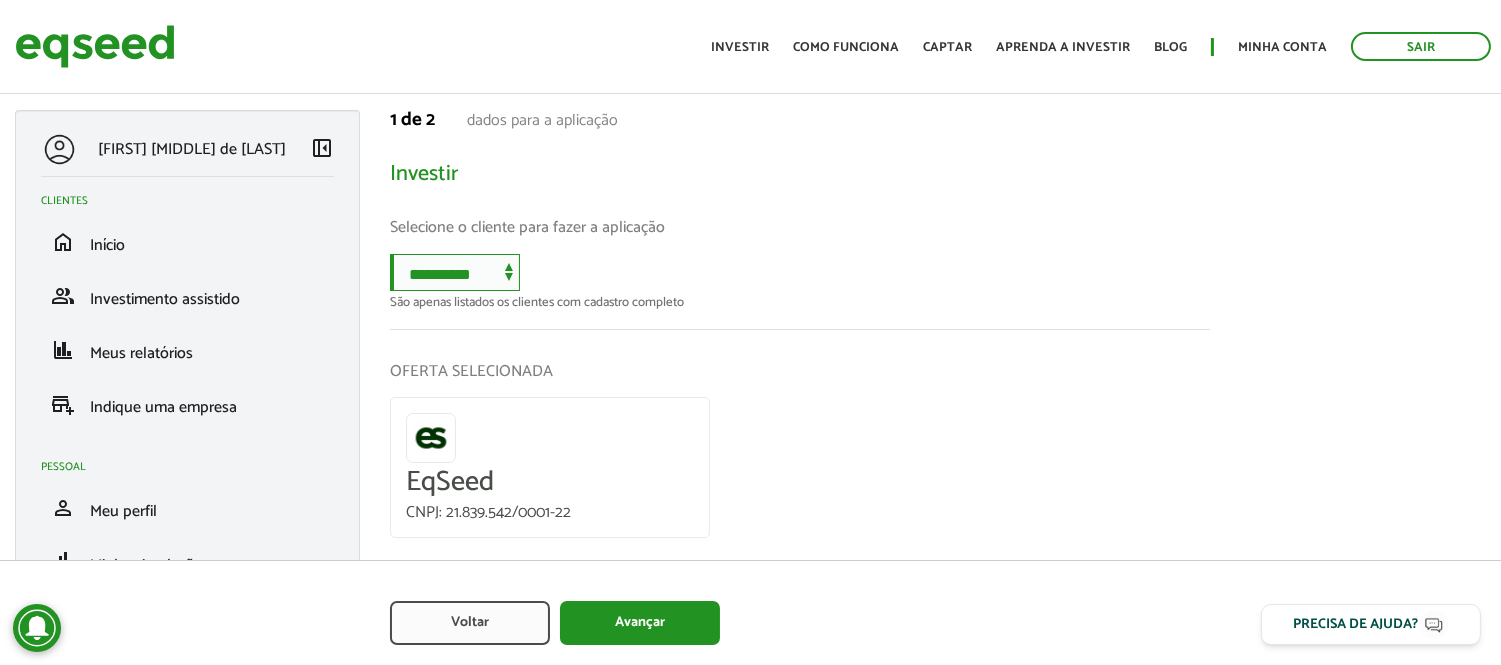 click on "**********" at bounding box center [455, 272] 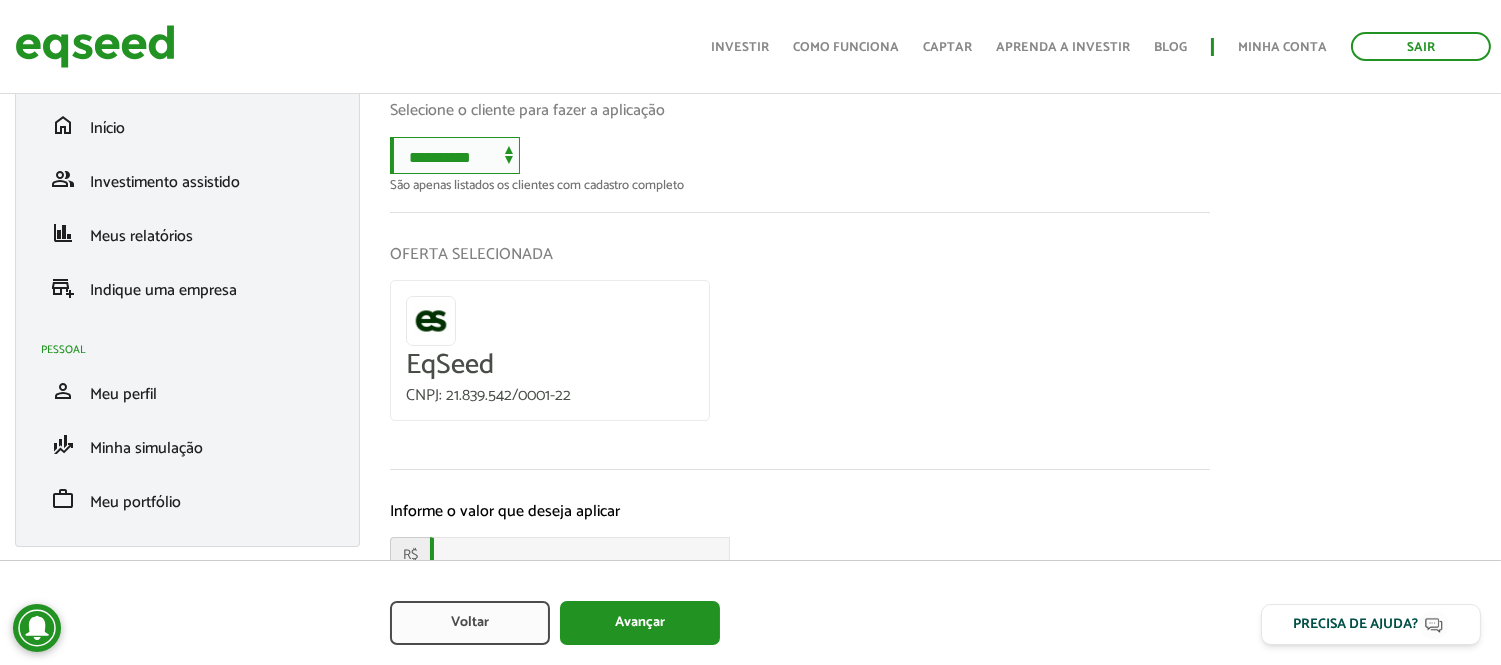scroll, scrollTop: 0, scrollLeft: 0, axis: both 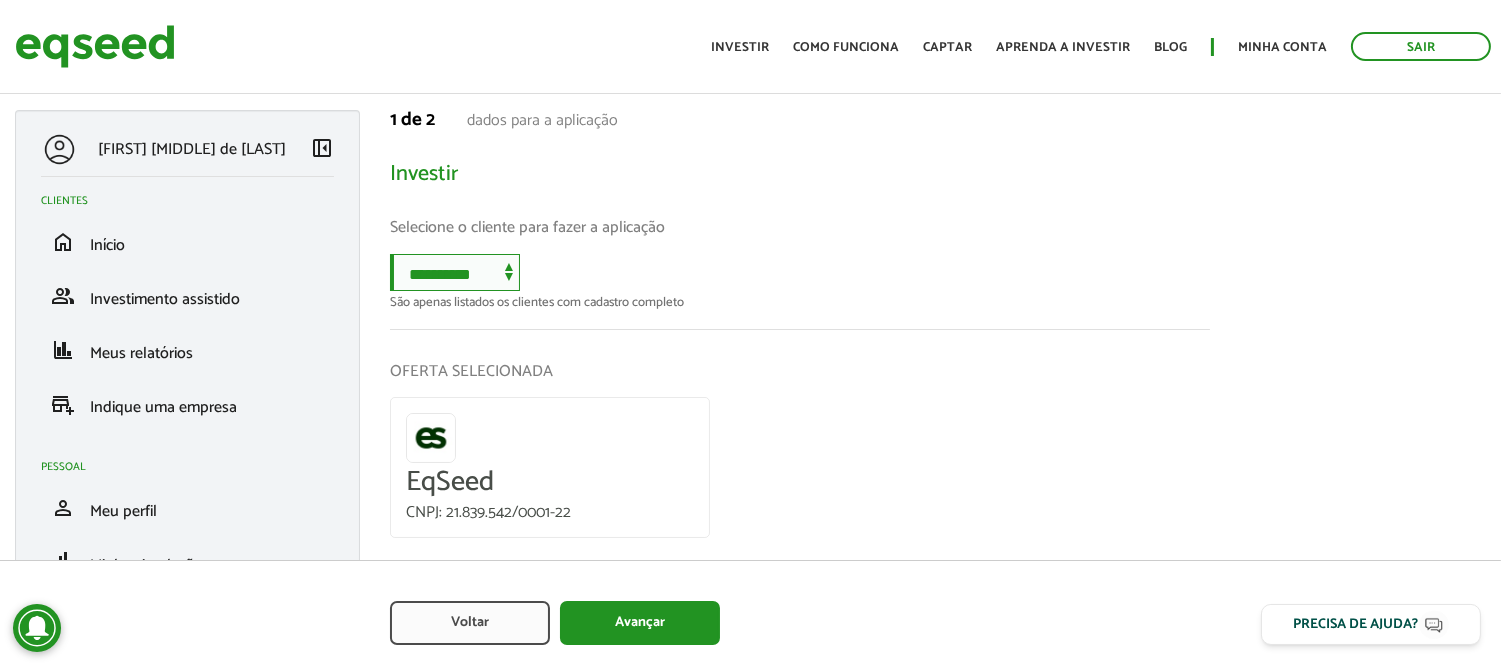 click on "**********" at bounding box center (455, 272) 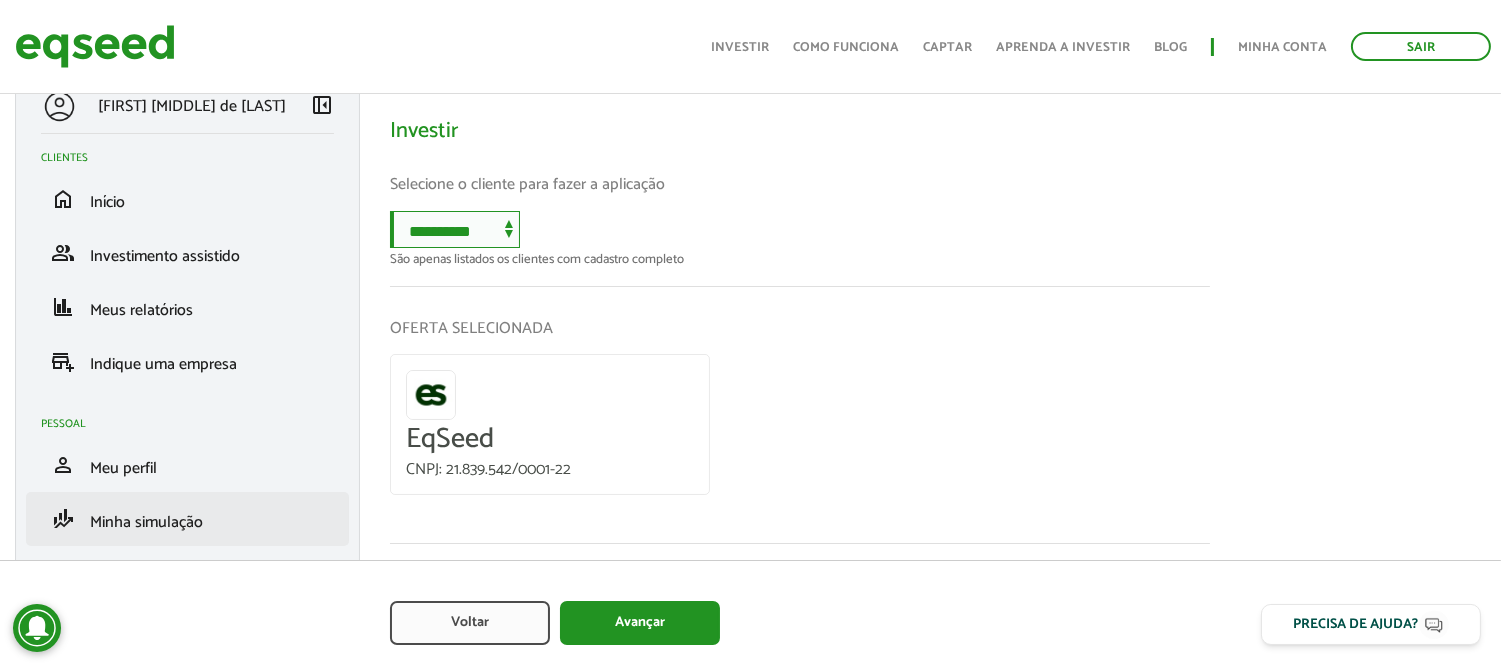 scroll, scrollTop: 0, scrollLeft: 0, axis: both 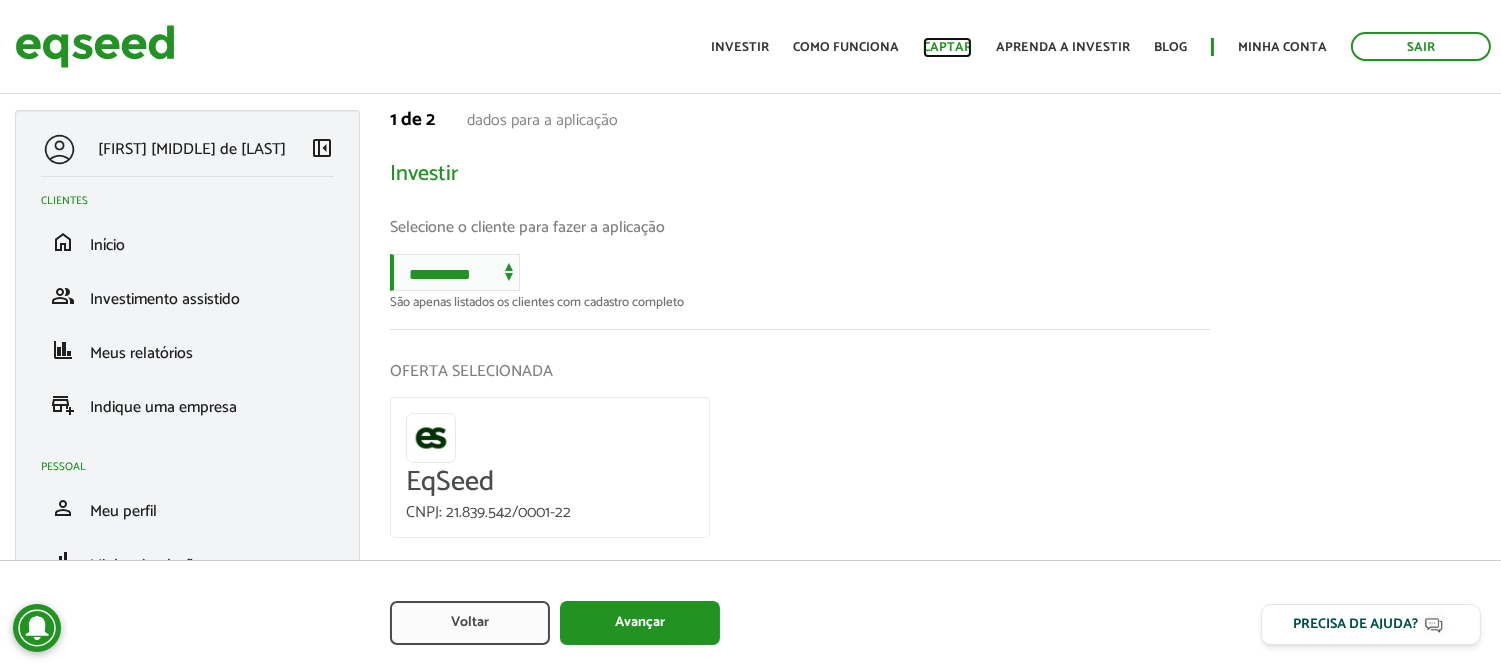 click on "Captar" at bounding box center (947, 47) 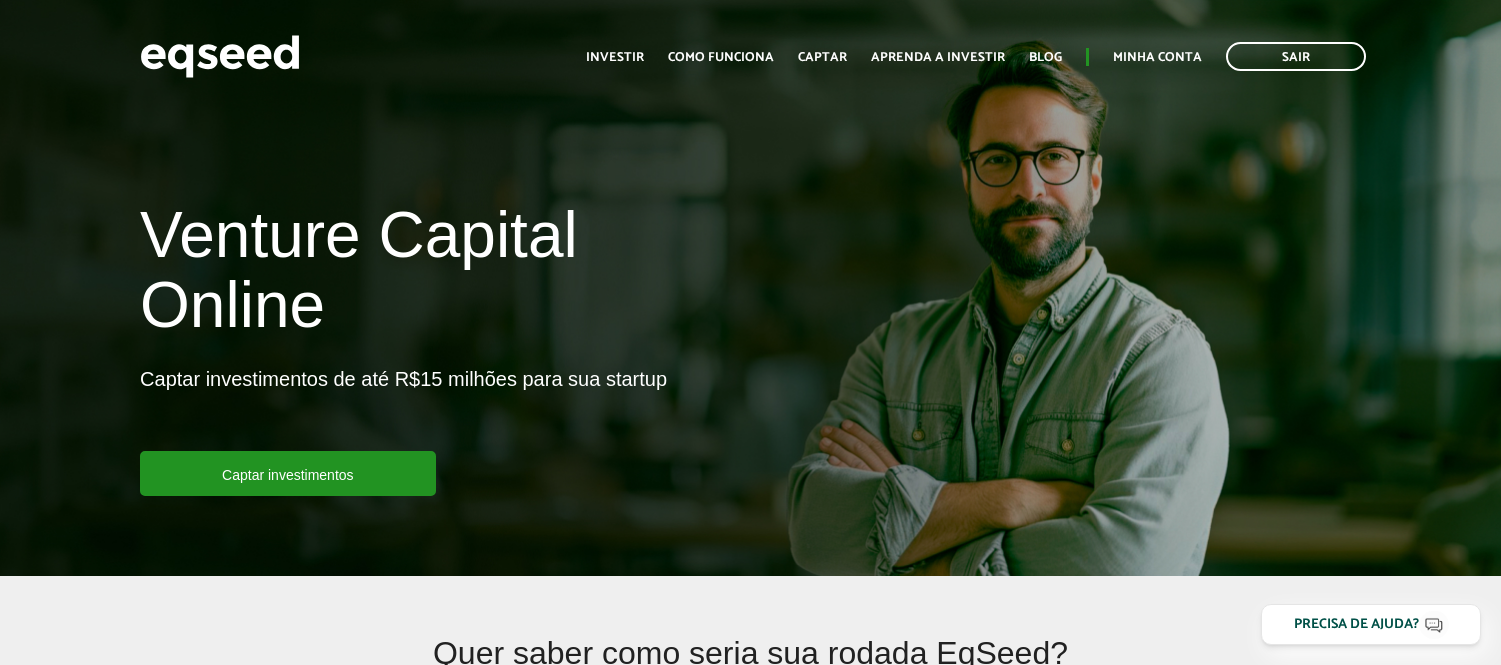 scroll, scrollTop: 0, scrollLeft: 0, axis: both 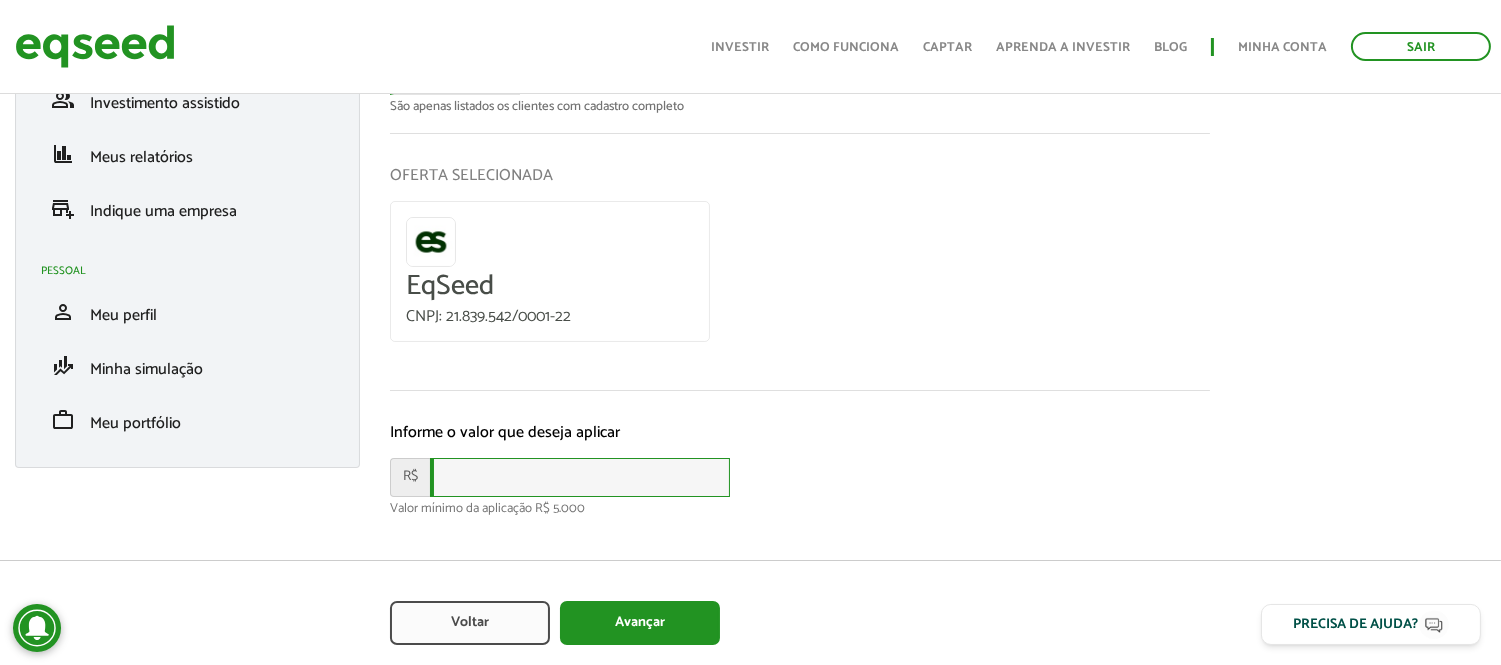 click at bounding box center (580, 477) 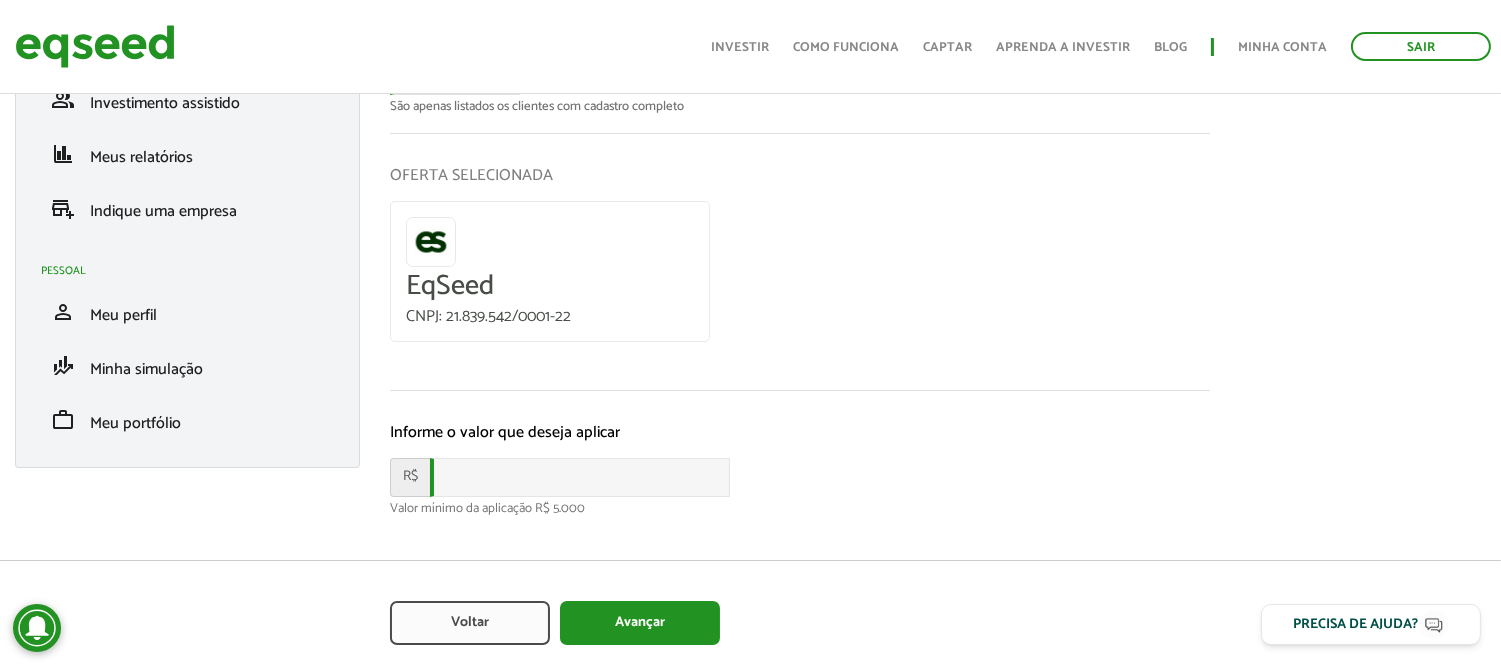 click on "Informe o valor que deseja aplicar" at bounding box center [800, 432] 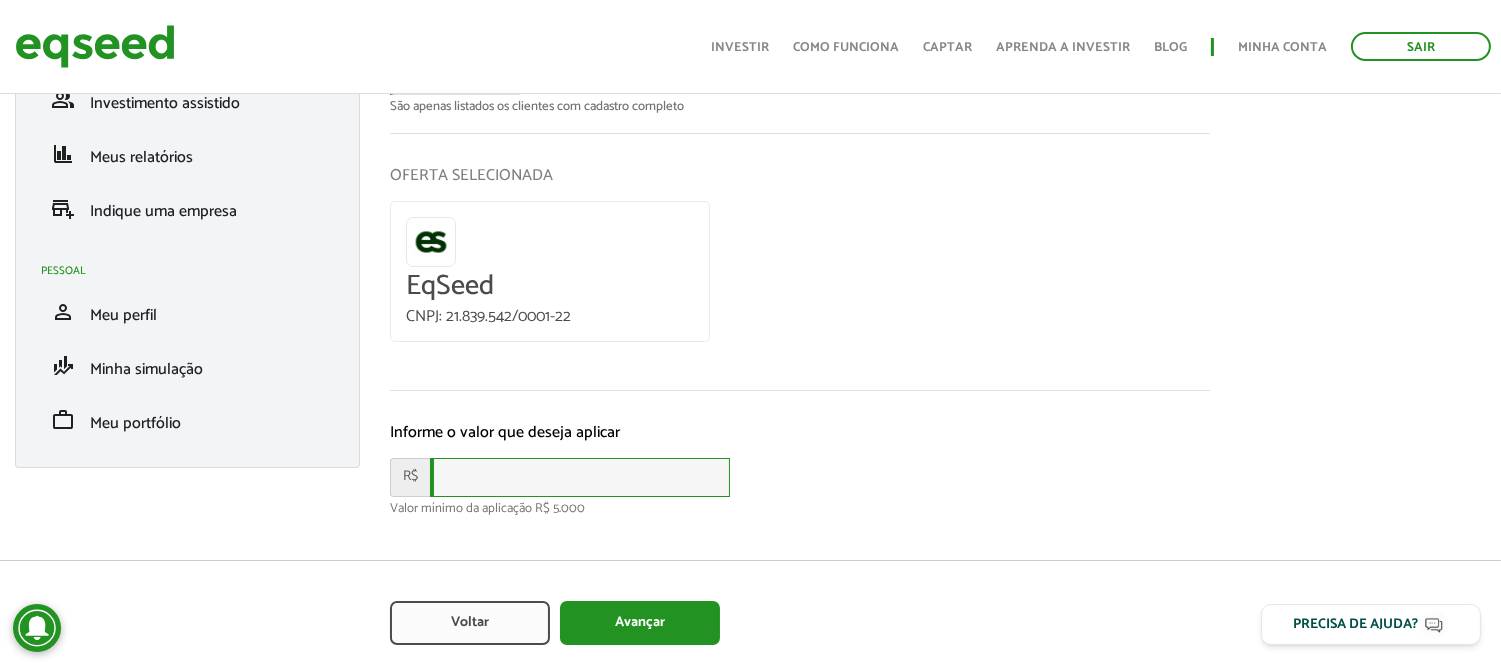 click at bounding box center (580, 477) 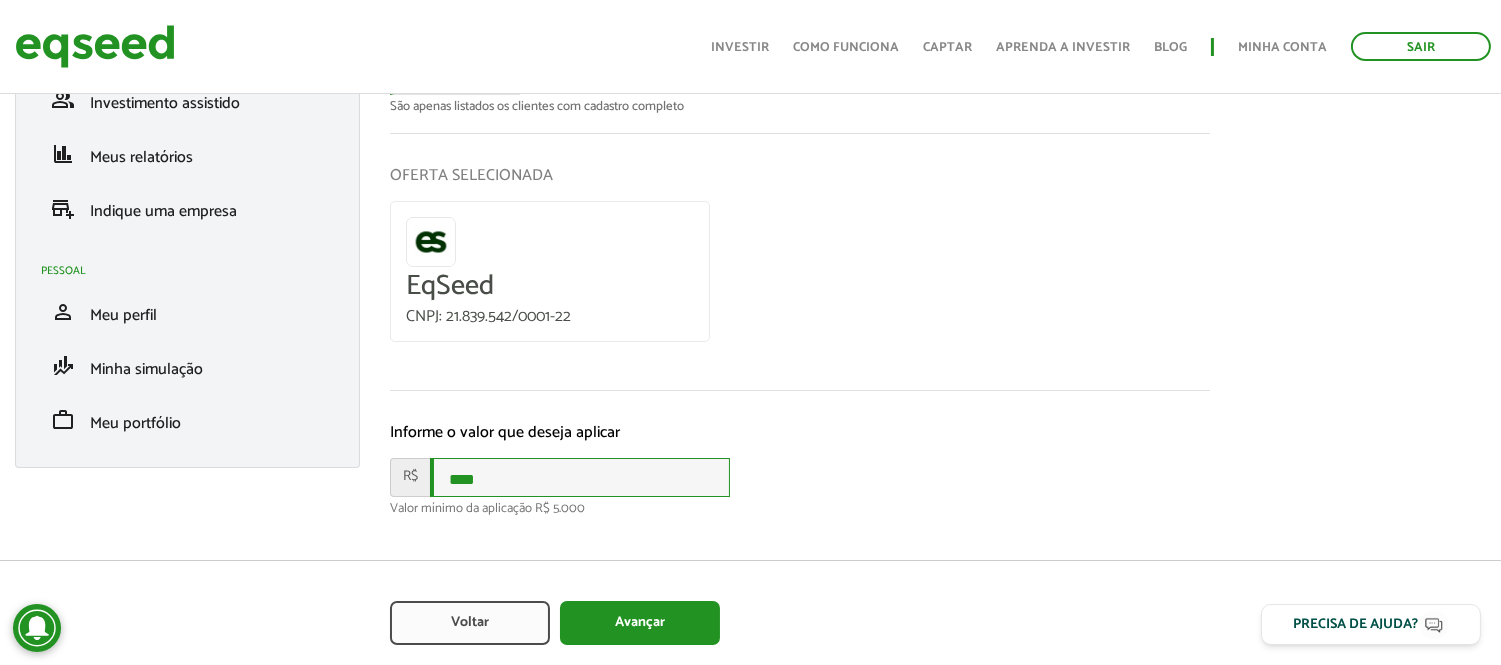 scroll, scrollTop: 217, scrollLeft: 0, axis: vertical 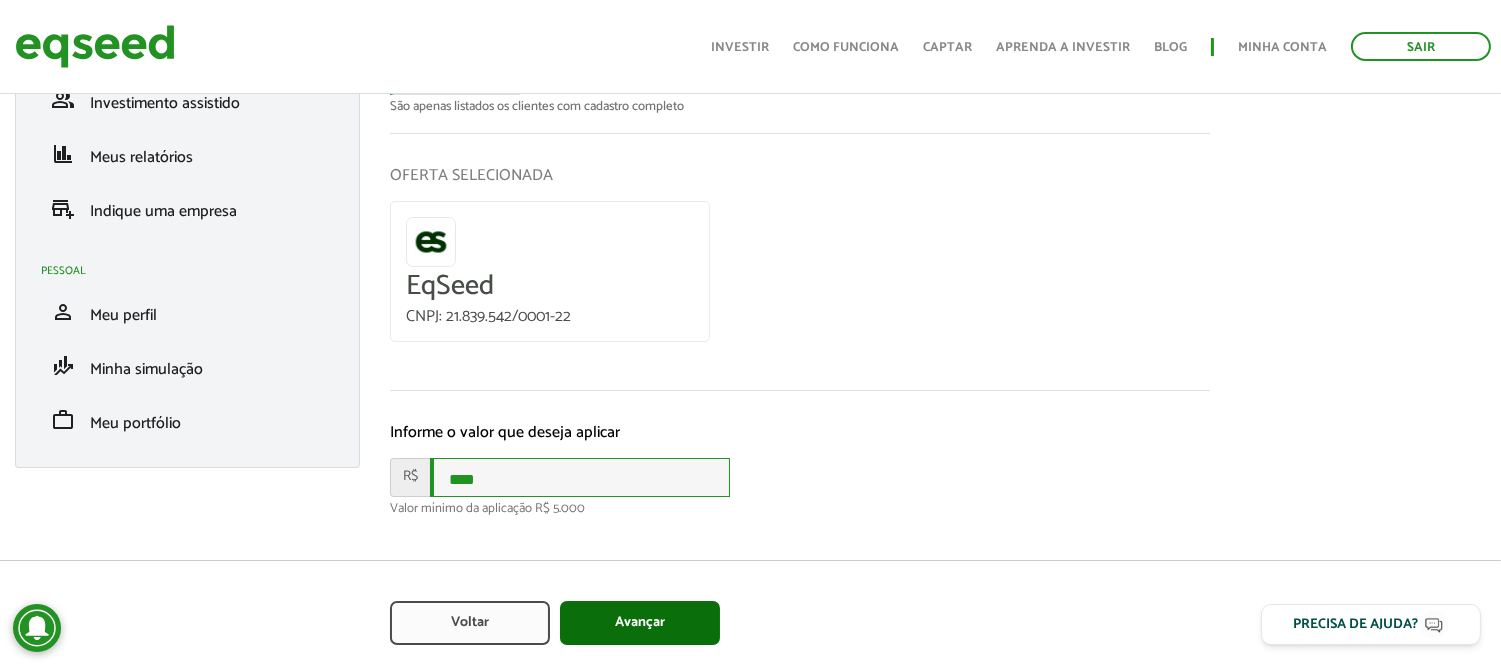 type on "****" 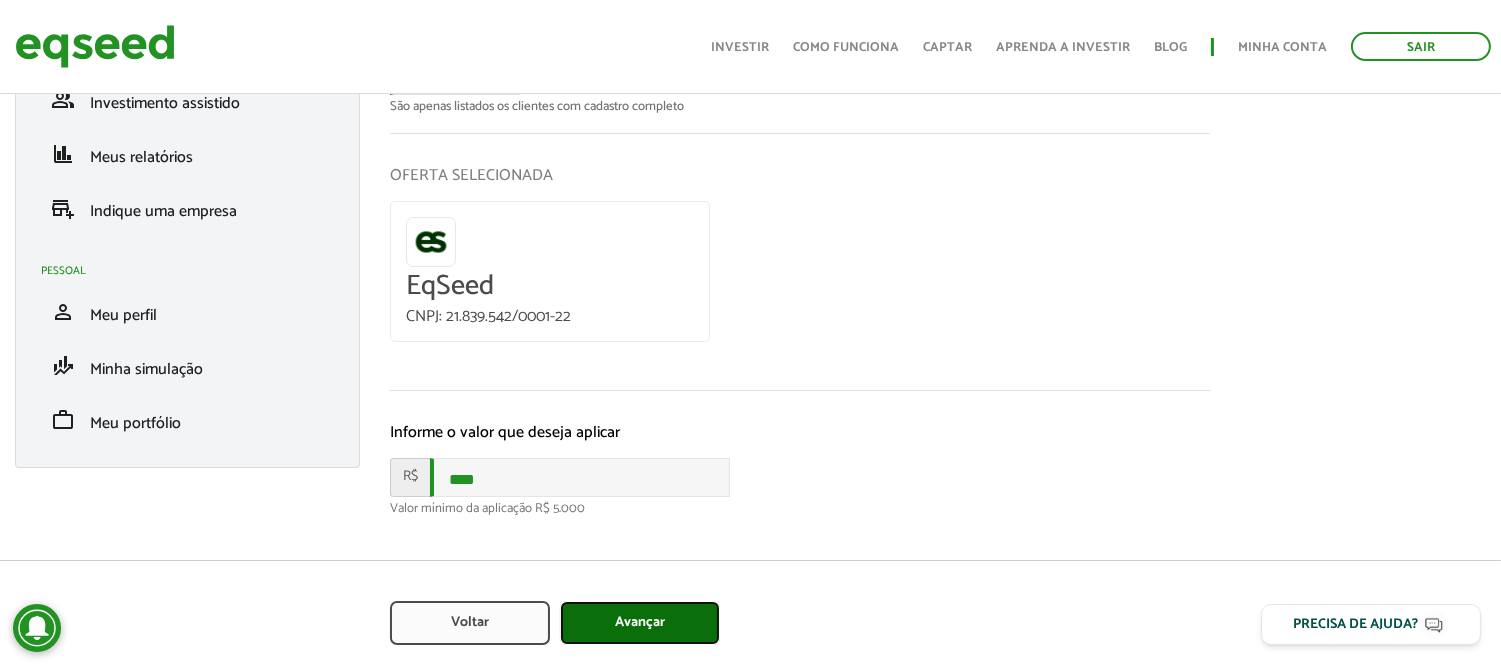 click on "Avançar" at bounding box center [640, 623] 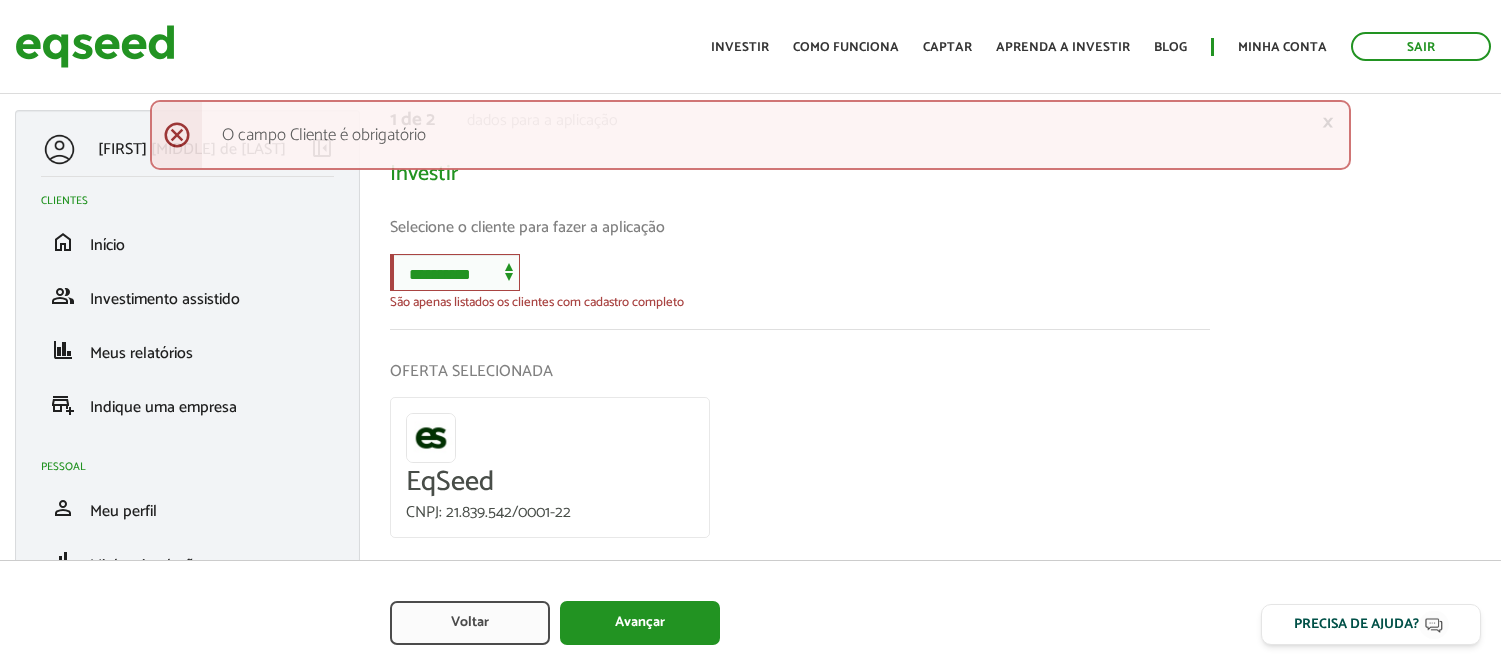 scroll, scrollTop: 0, scrollLeft: 0, axis: both 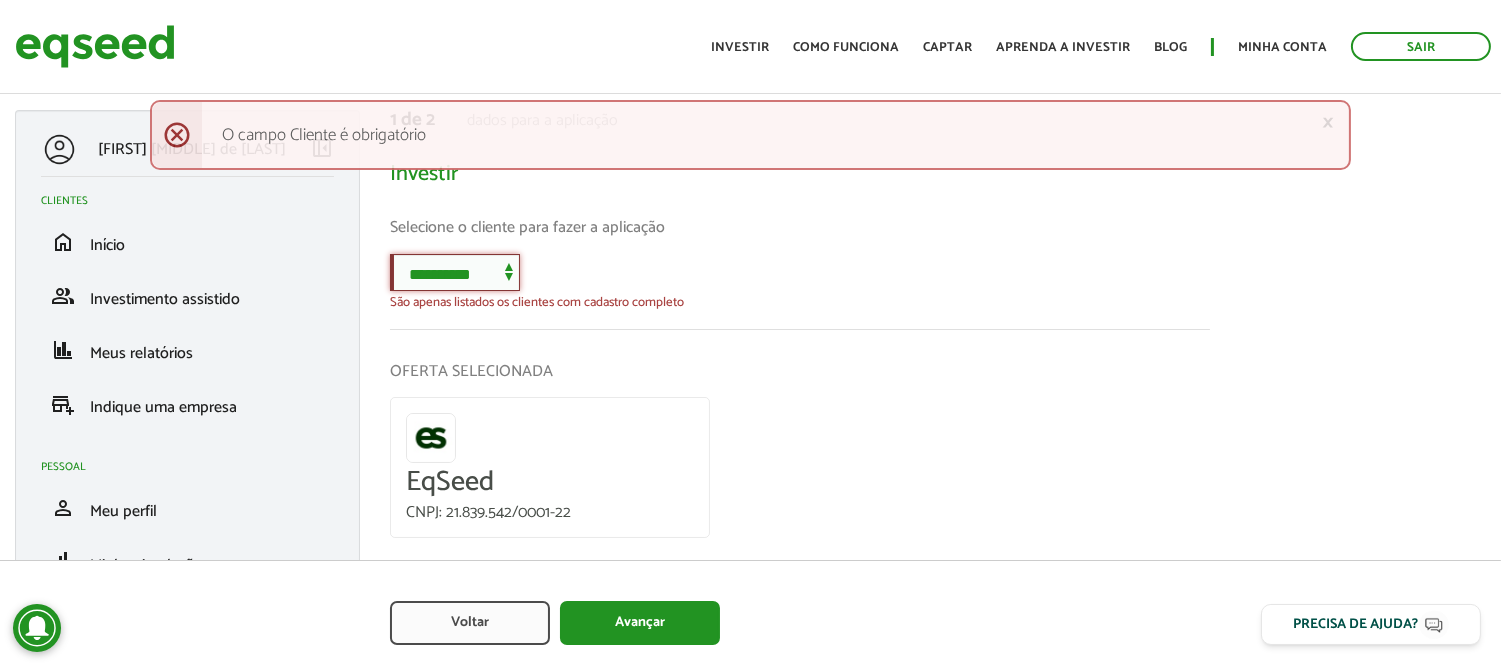 click on "**********" at bounding box center [455, 272] 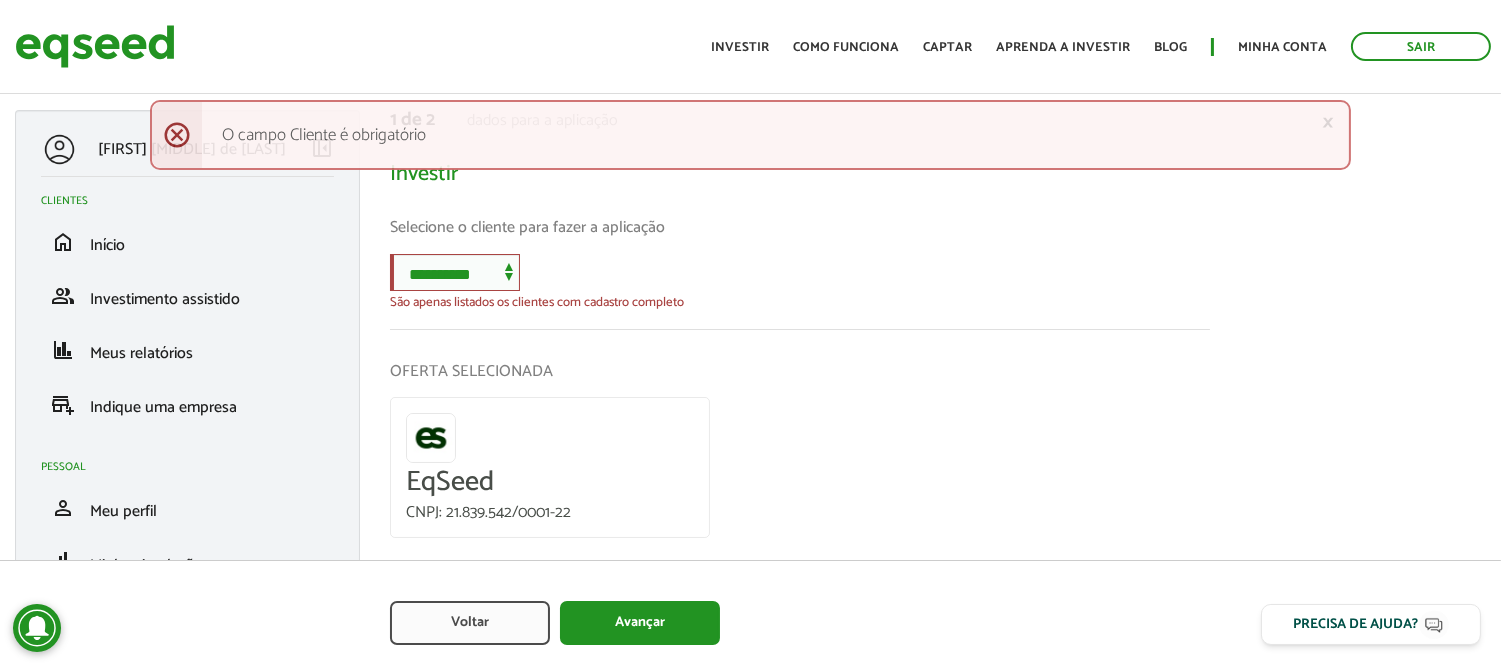 click on "Selecione o cliente para fazer a aplicação" at bounding box center (800, 227) 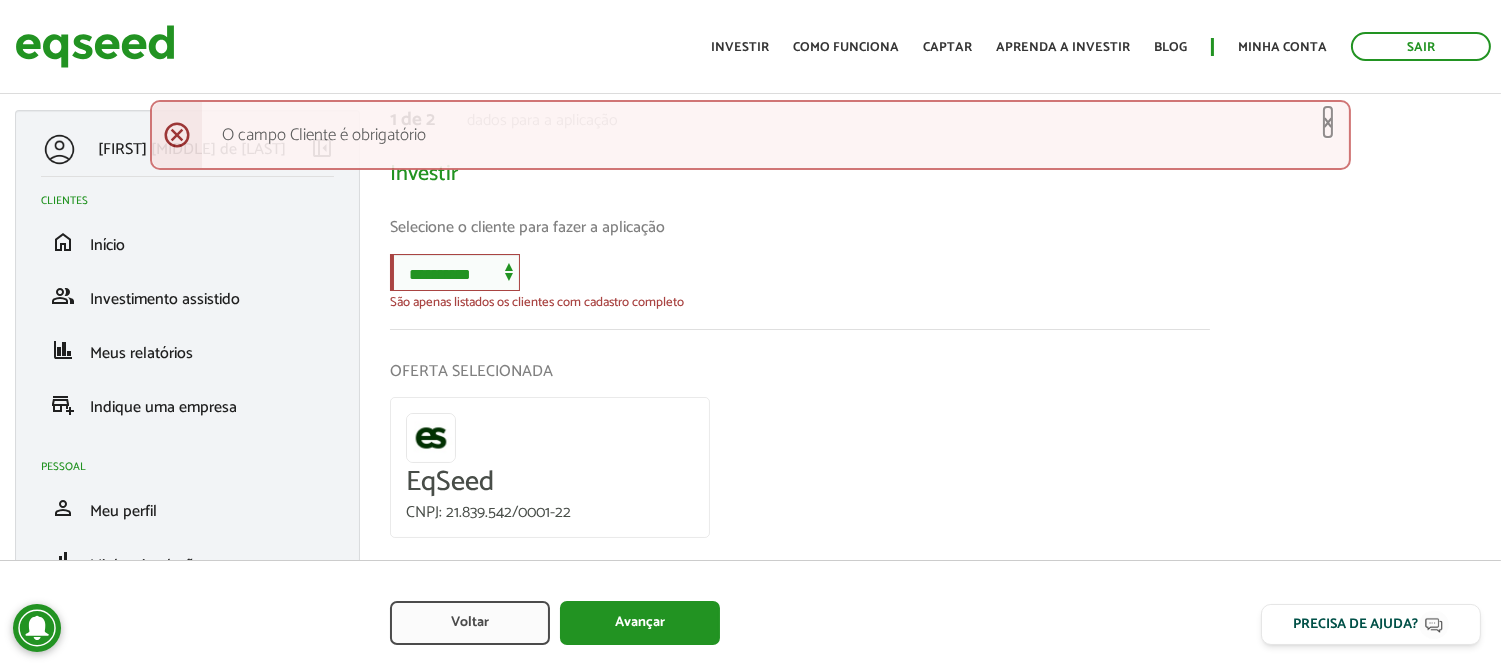 click on "×" at bounding box center (1328, 122) 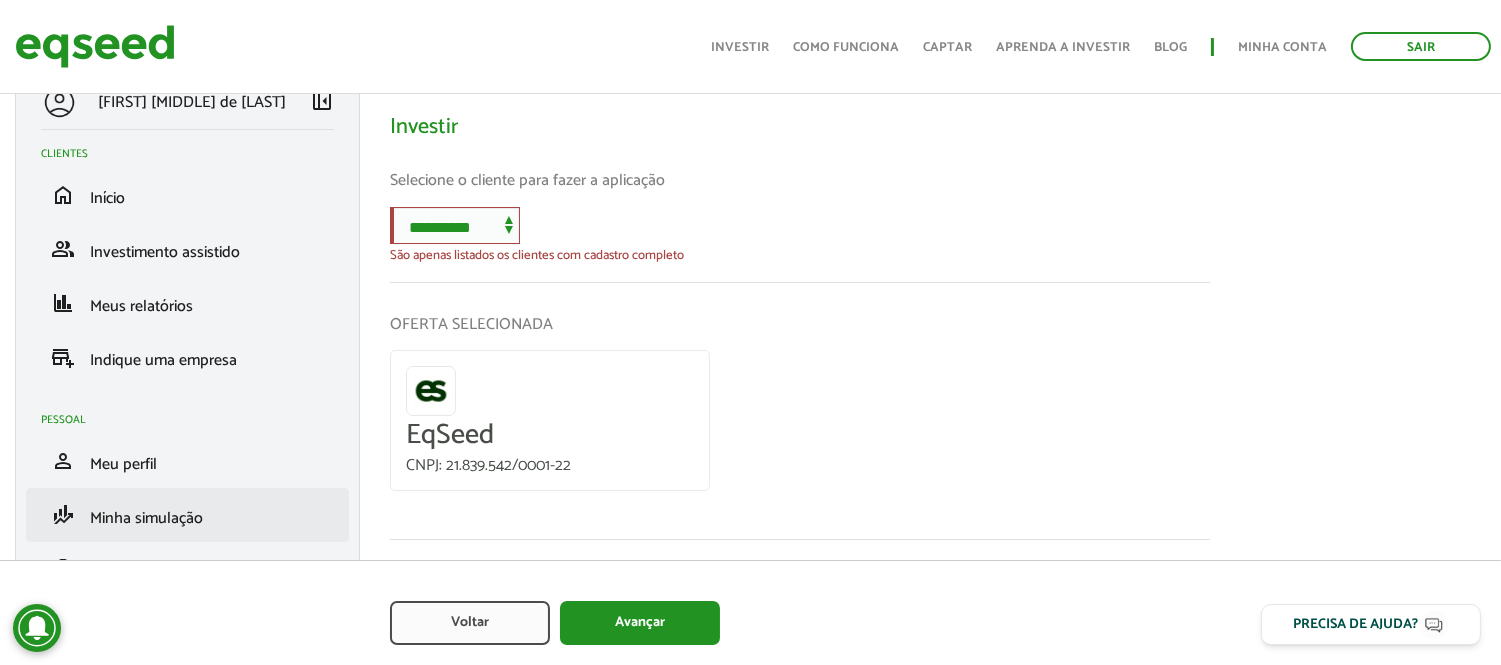 scroll, scrollTop: 0, scrollLeft: 0, axis: both 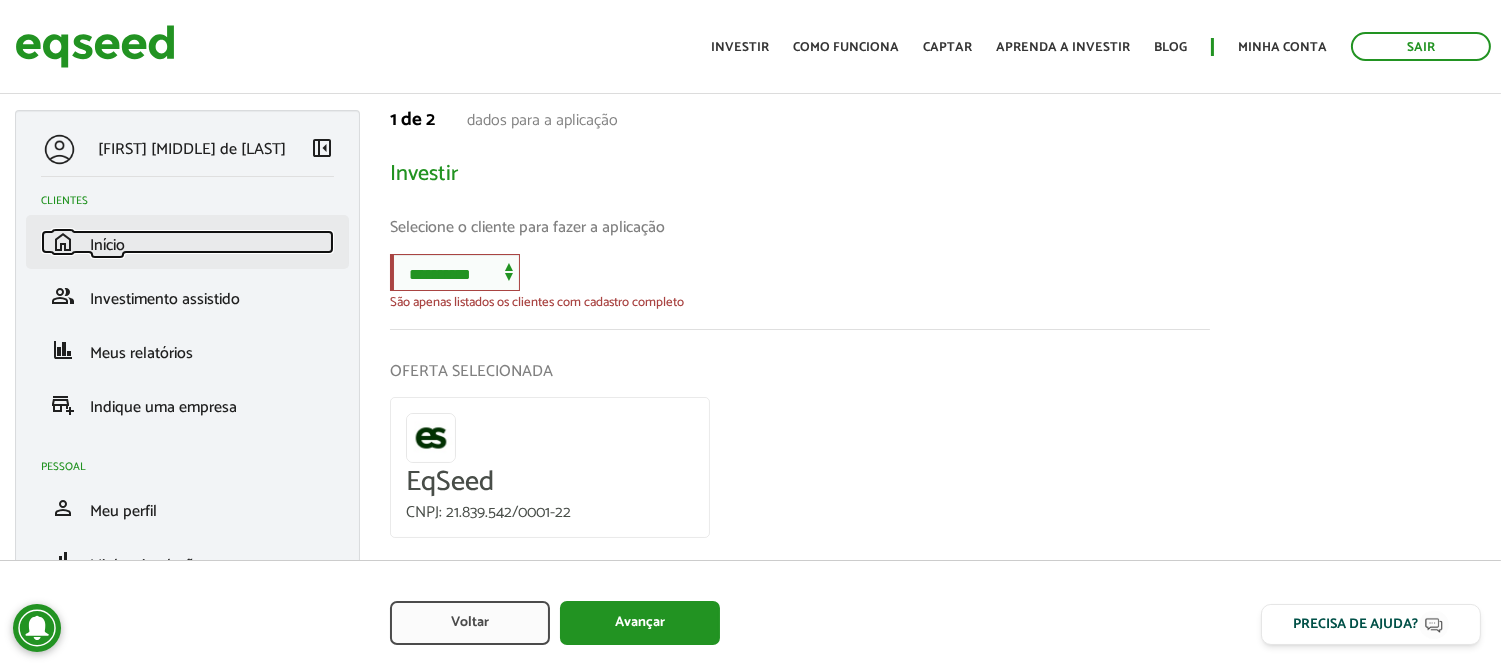 click on "home Início" at bounding box center (187, 242) 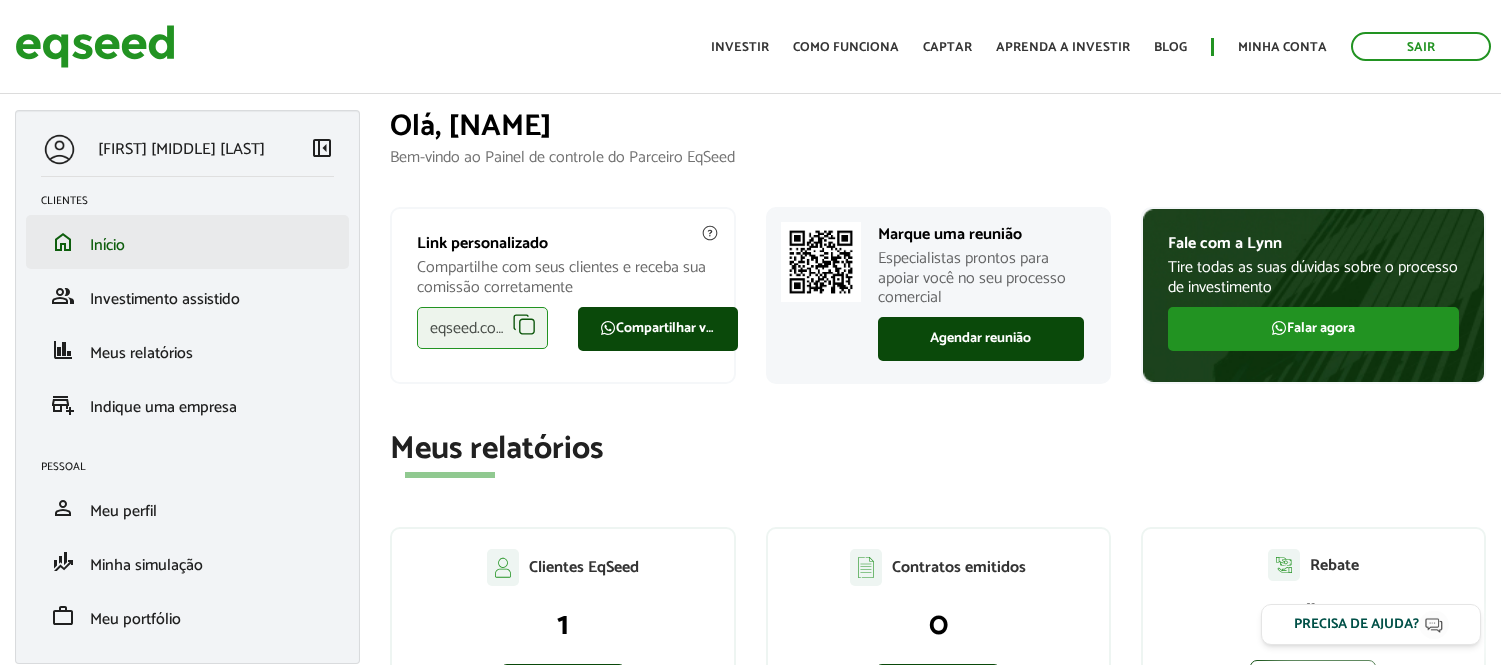 scroll, scrollTop: 0, scrollLeft: 0, axis: both 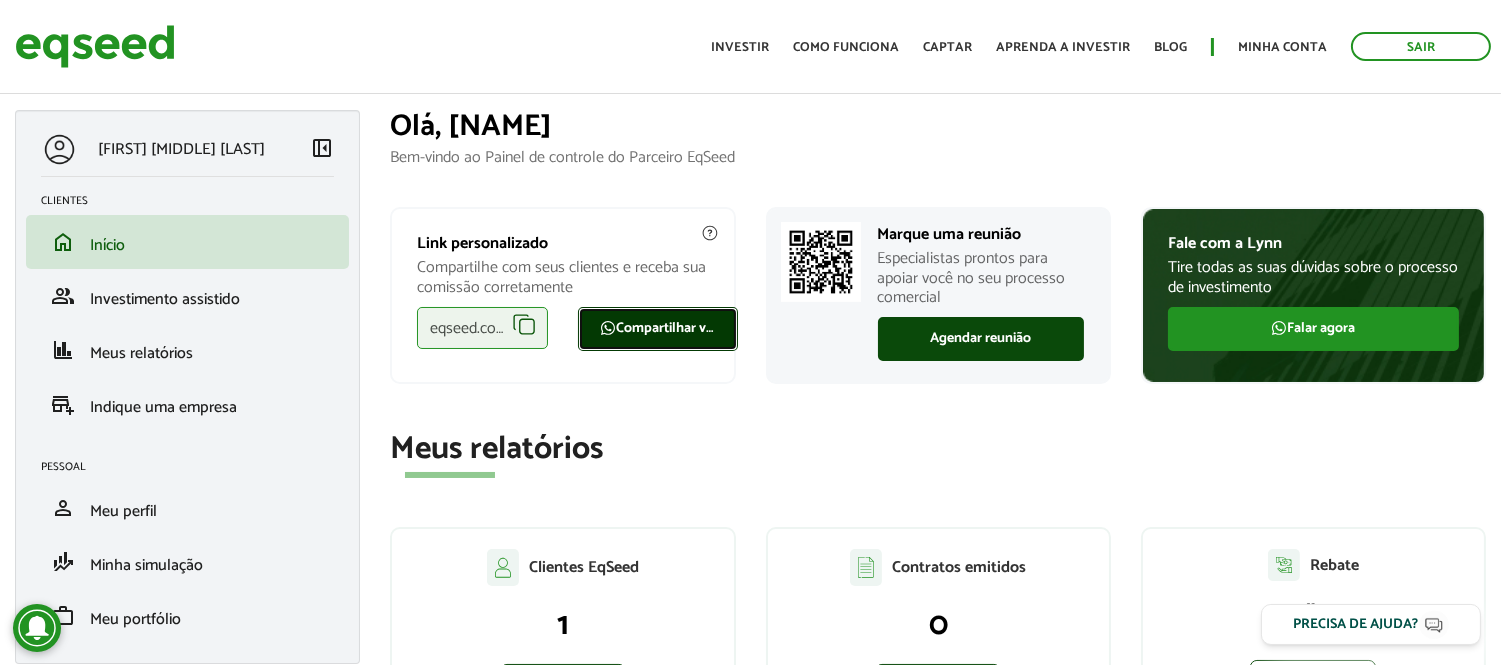 click on "Compartilhar via WhatsApp" at bounding box center (658, 329) 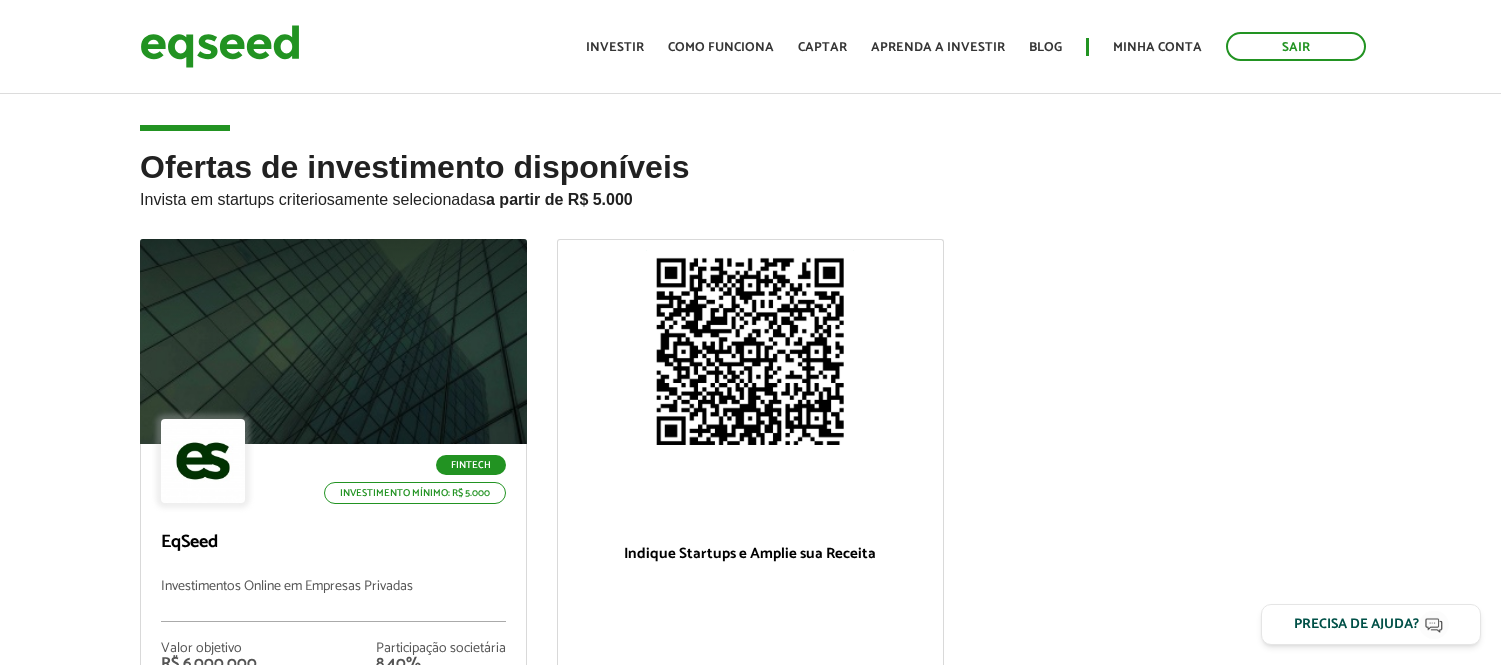scroll, scrollTop: 0, scrollLeft: 0, axis: both 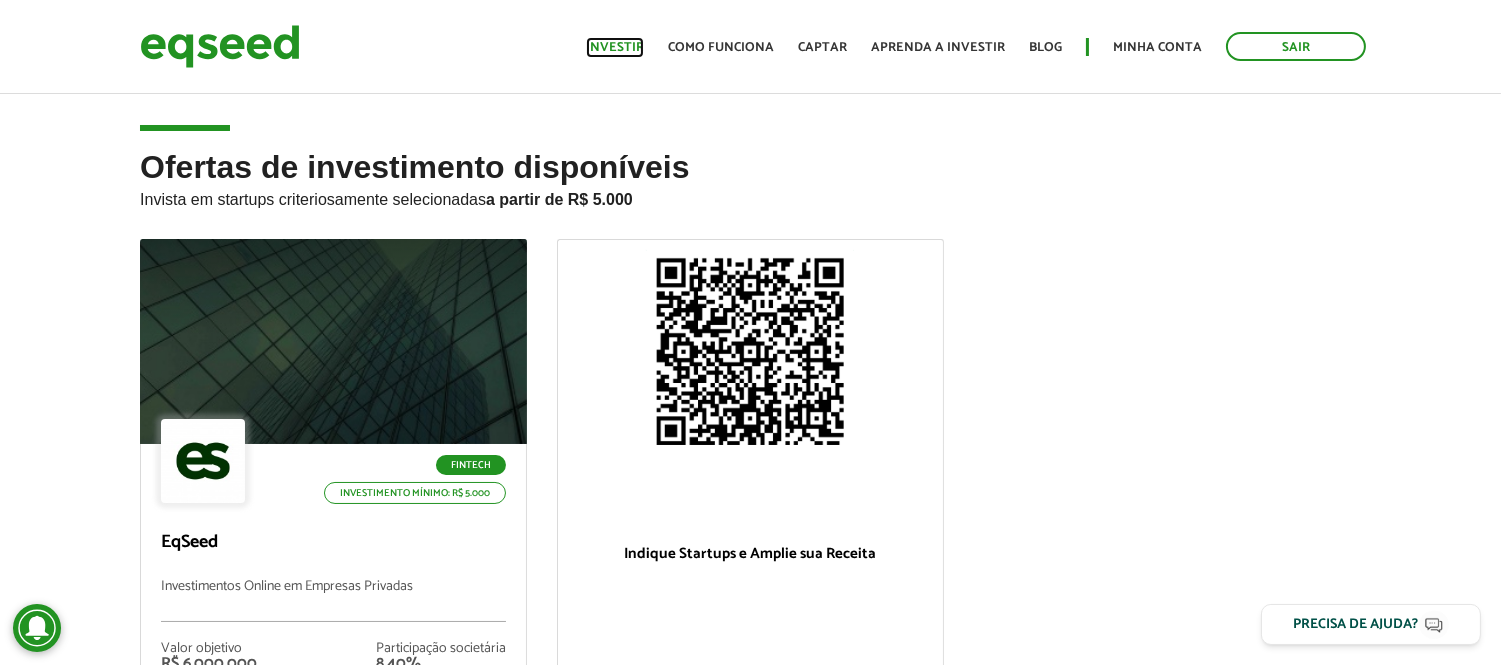 click on "Investir" at bounding box center (615, 47) 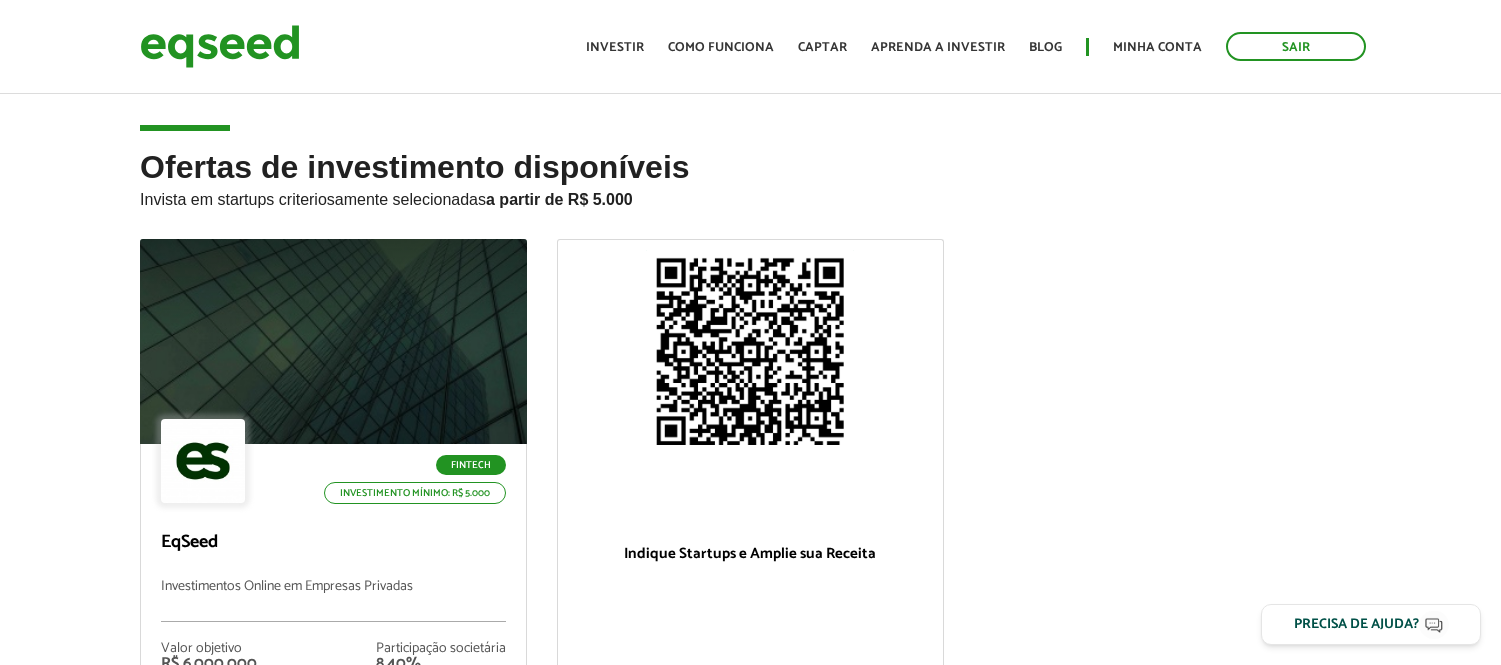 scroll, scrollTop: 0, scrollLeft: 0, axis: both 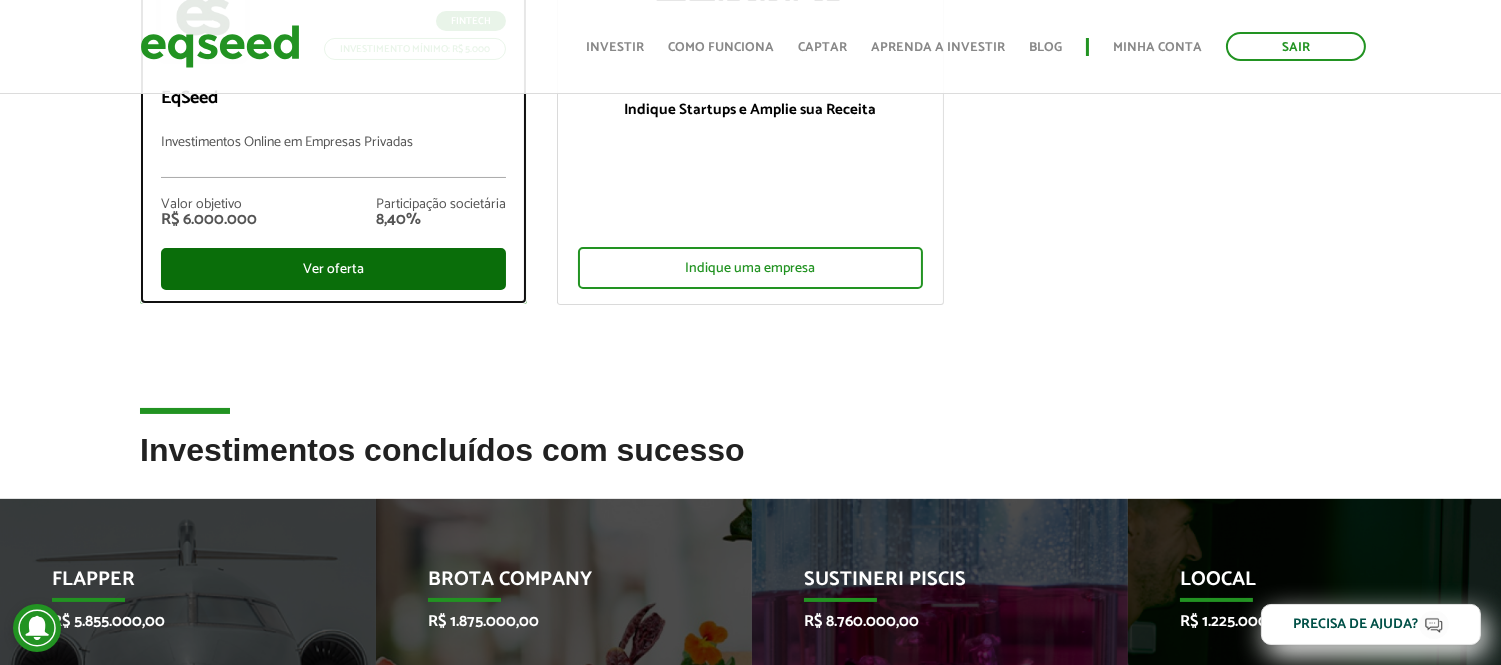 click on "Ver oferta" at bounding box center [333, 269] 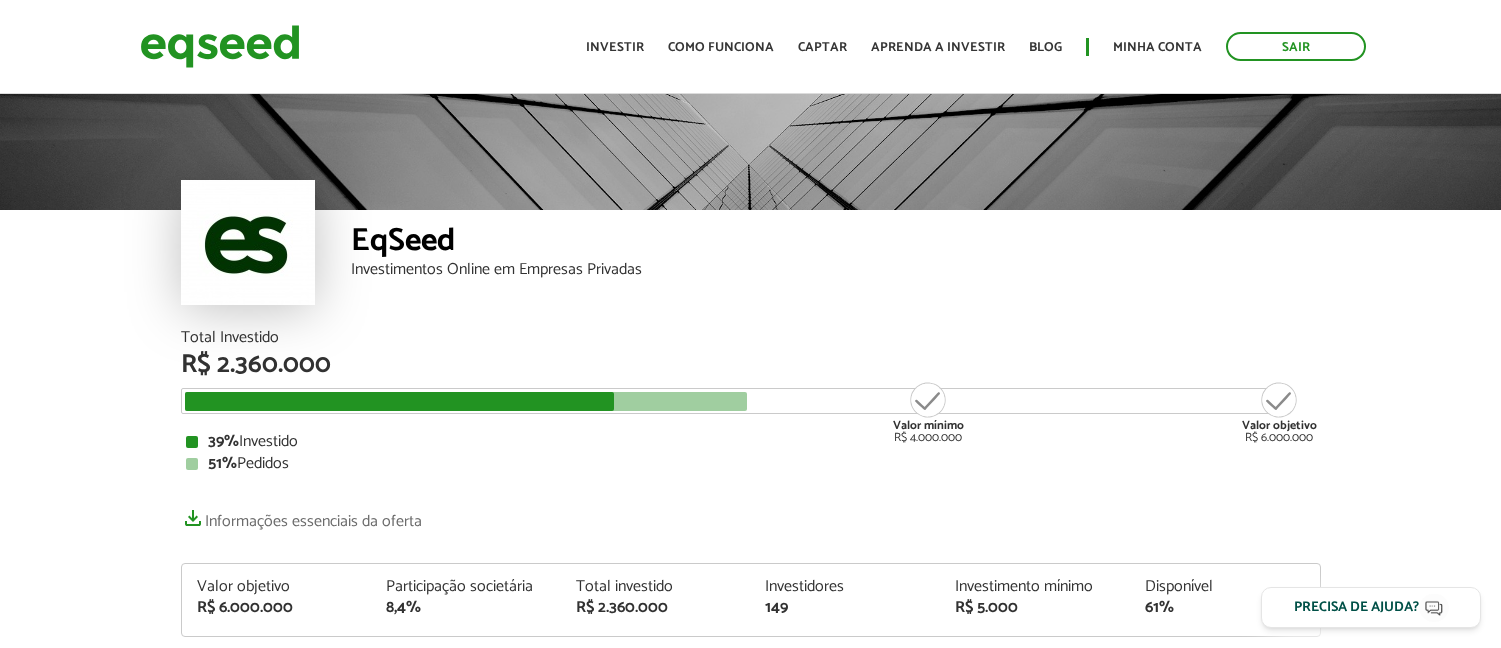 scroll, scrollTop: 0, scrollLeft: 0, axis: both 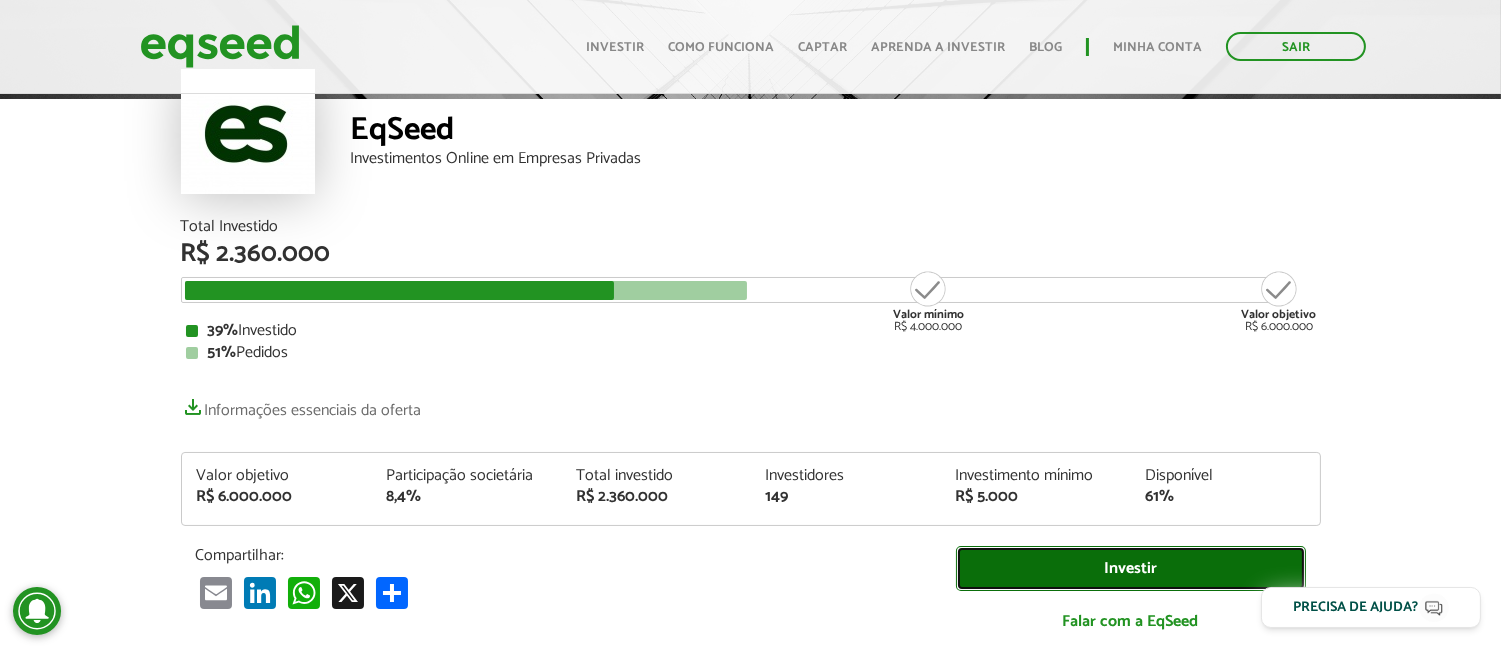 click on "Investir" at bounding box center (1131, 568) 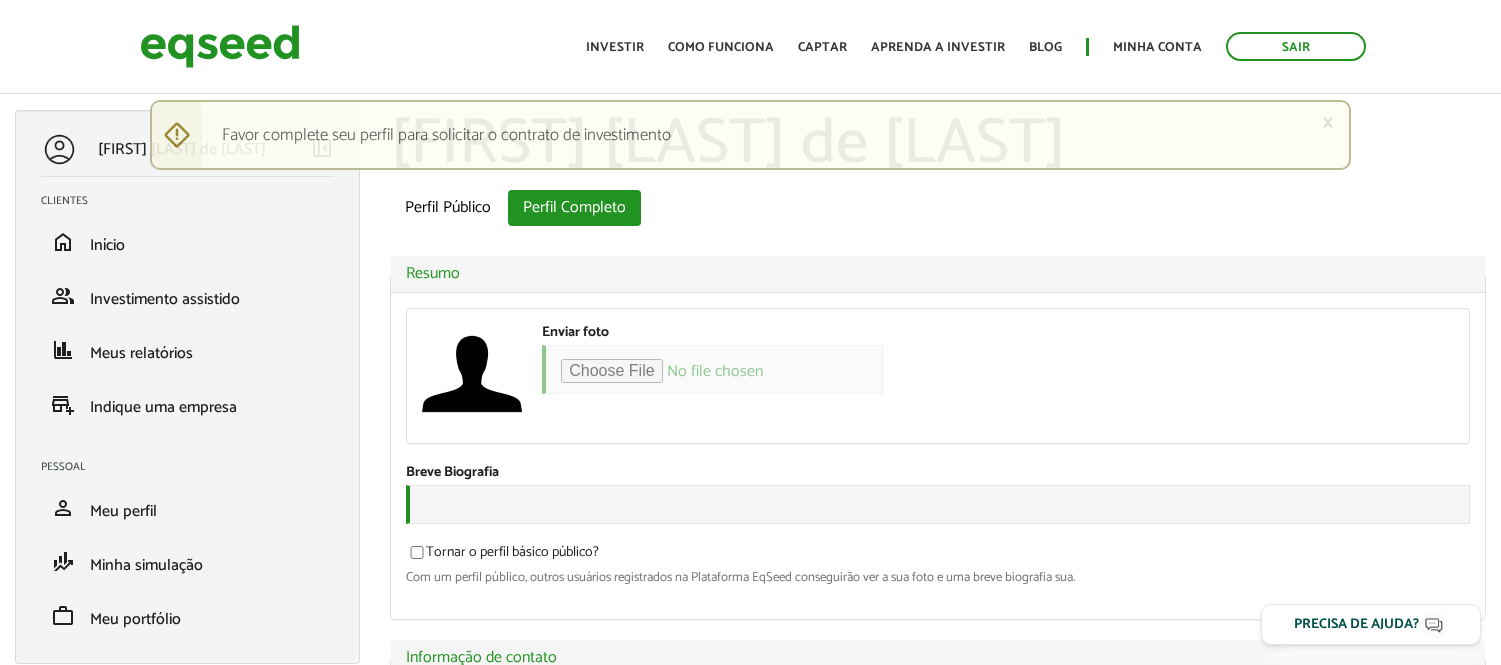 scroll, scrollTop: 0, scrollLeft: 0, axis: both 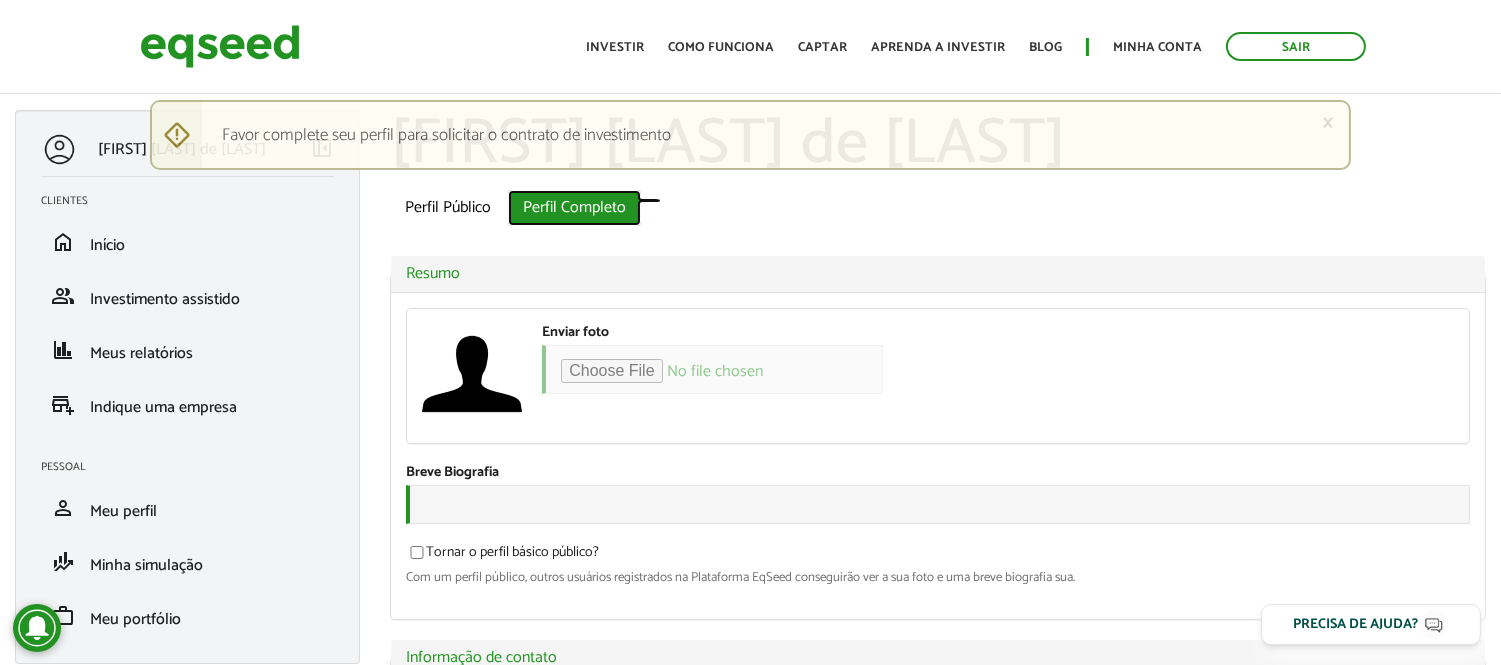 click on "Perfil Completo (aba ativa)" at bounding box center [574, 208] 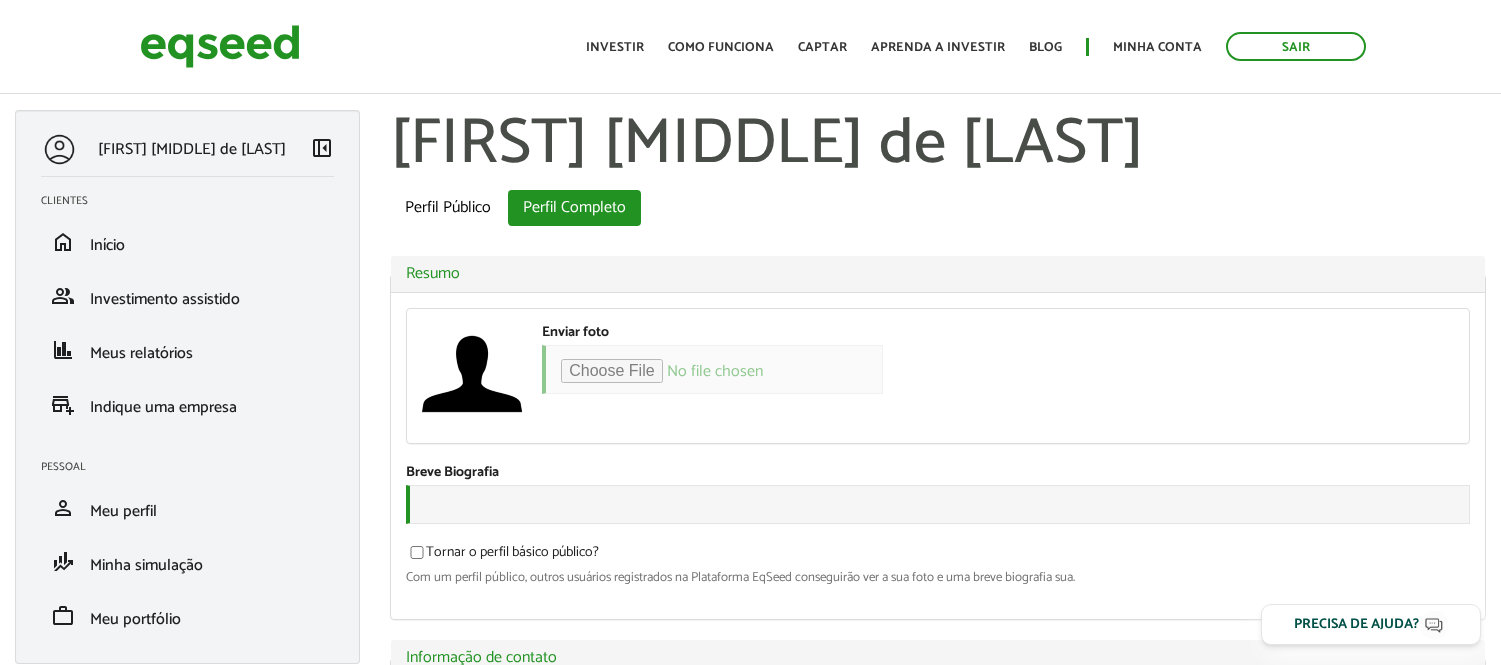 scroll, scrollTop: 0, scrollLeft: 0, axis: both 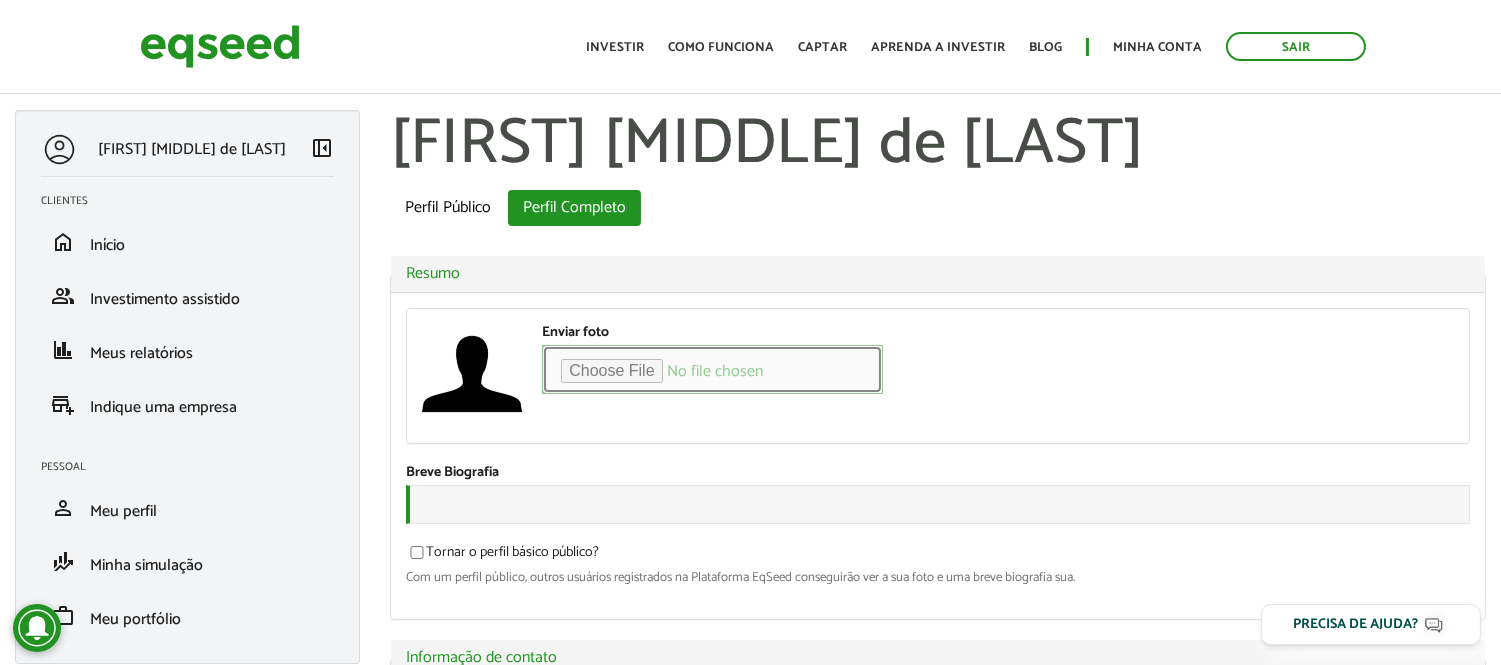 click on "Enviar foto" at bounding box center [712, 369] 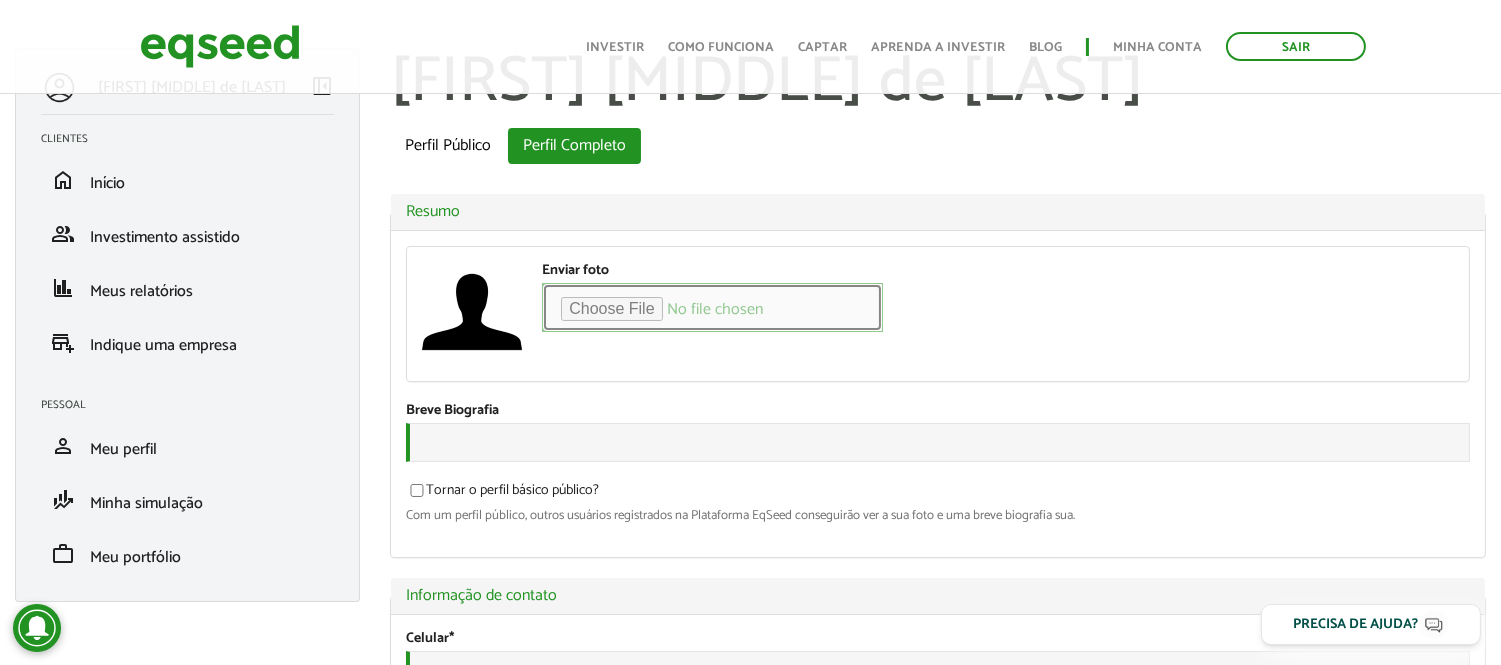 scroll, scrollTop: 111, scrollLeft: 0, axis: vertical 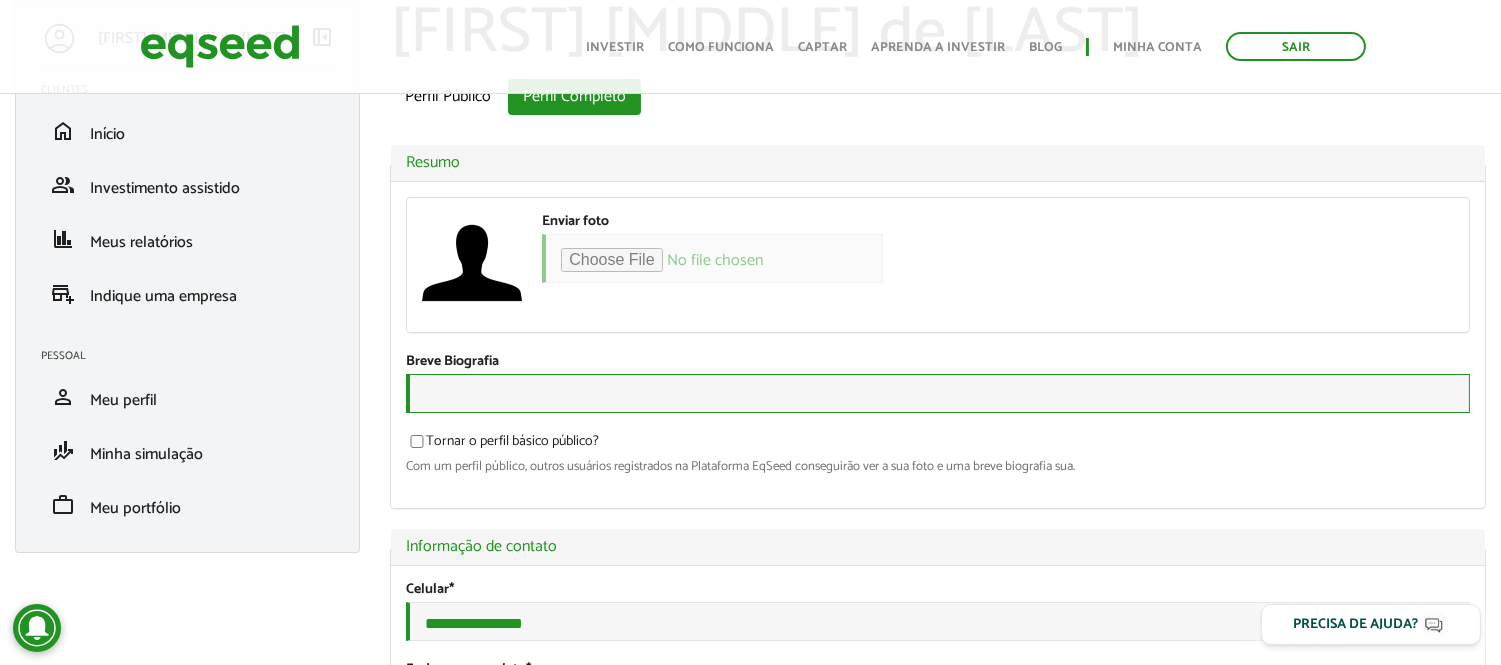 click on "Breve Biografia" at bounding box center [938, 393] 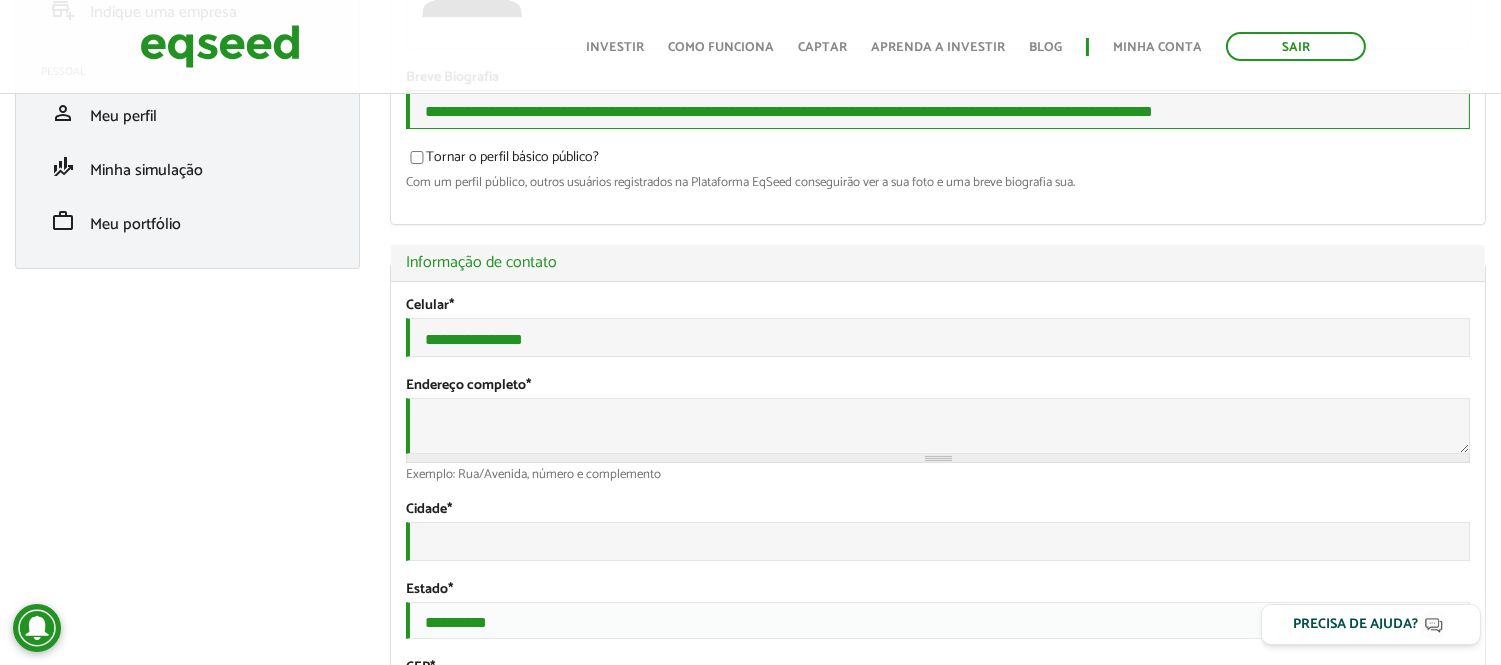 scroll, scrollTop: 444, scrollLeft: 0, axis: vertical 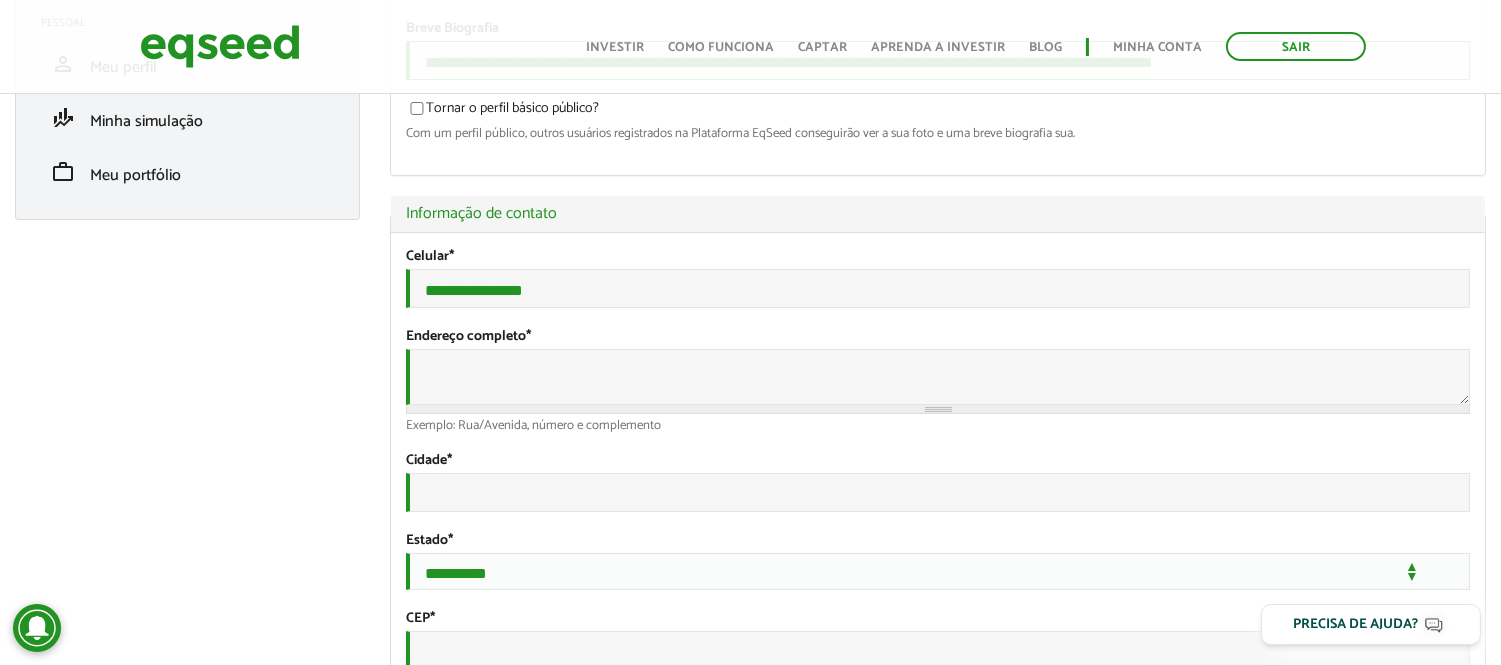 type on "**********" 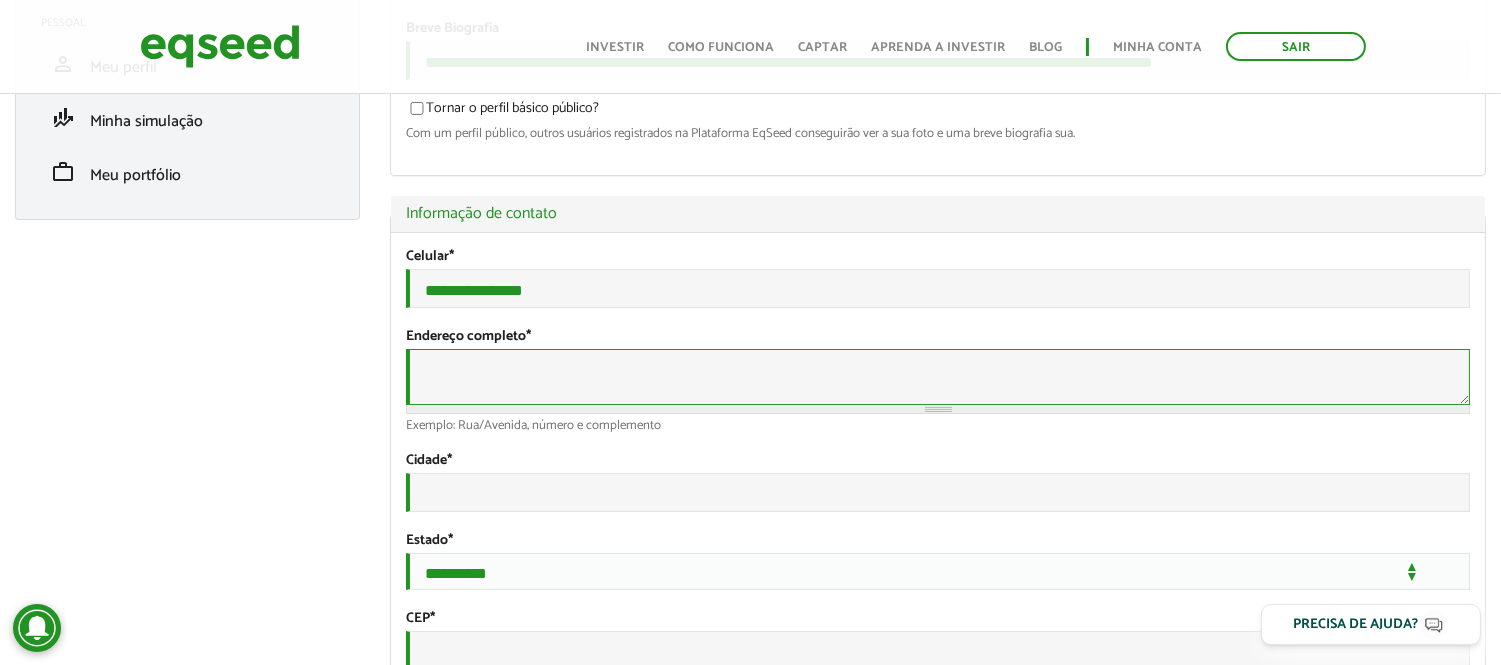 click on "Endereço completo  *" at bounding box center [938, 377] 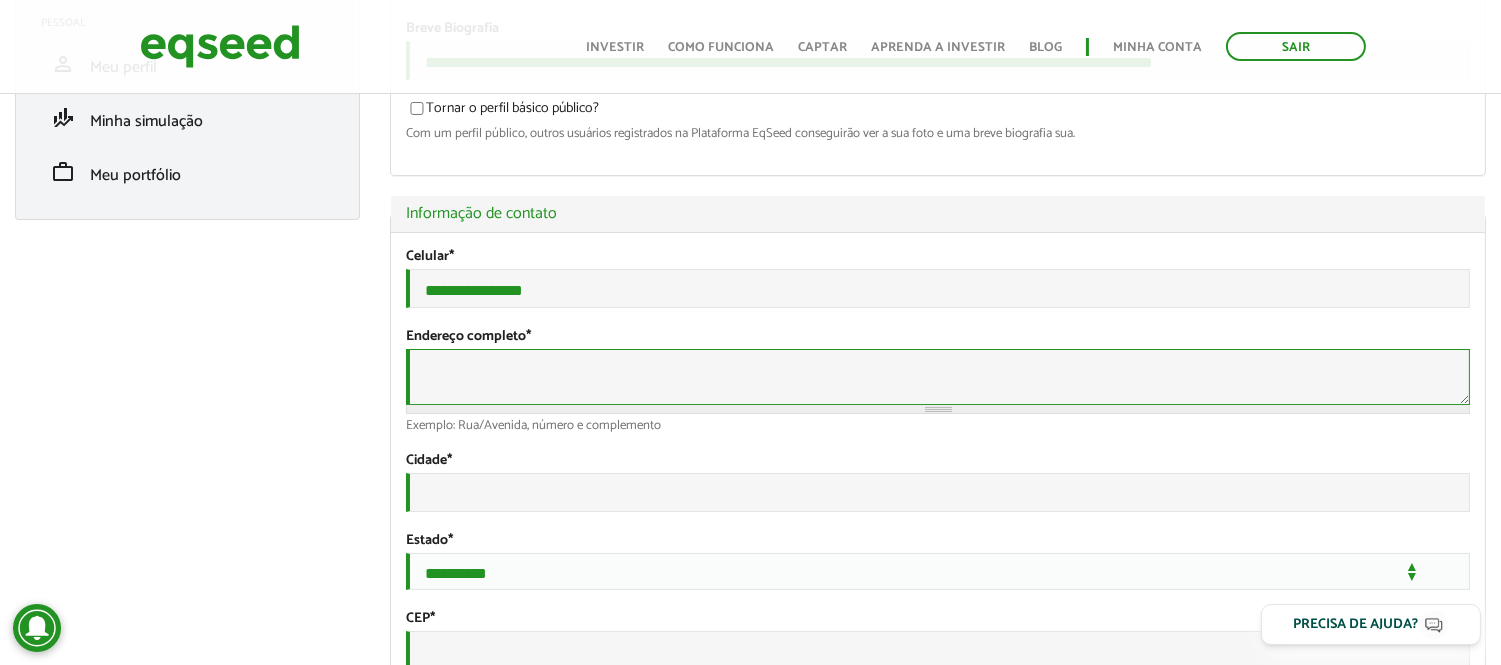 type on "**********" 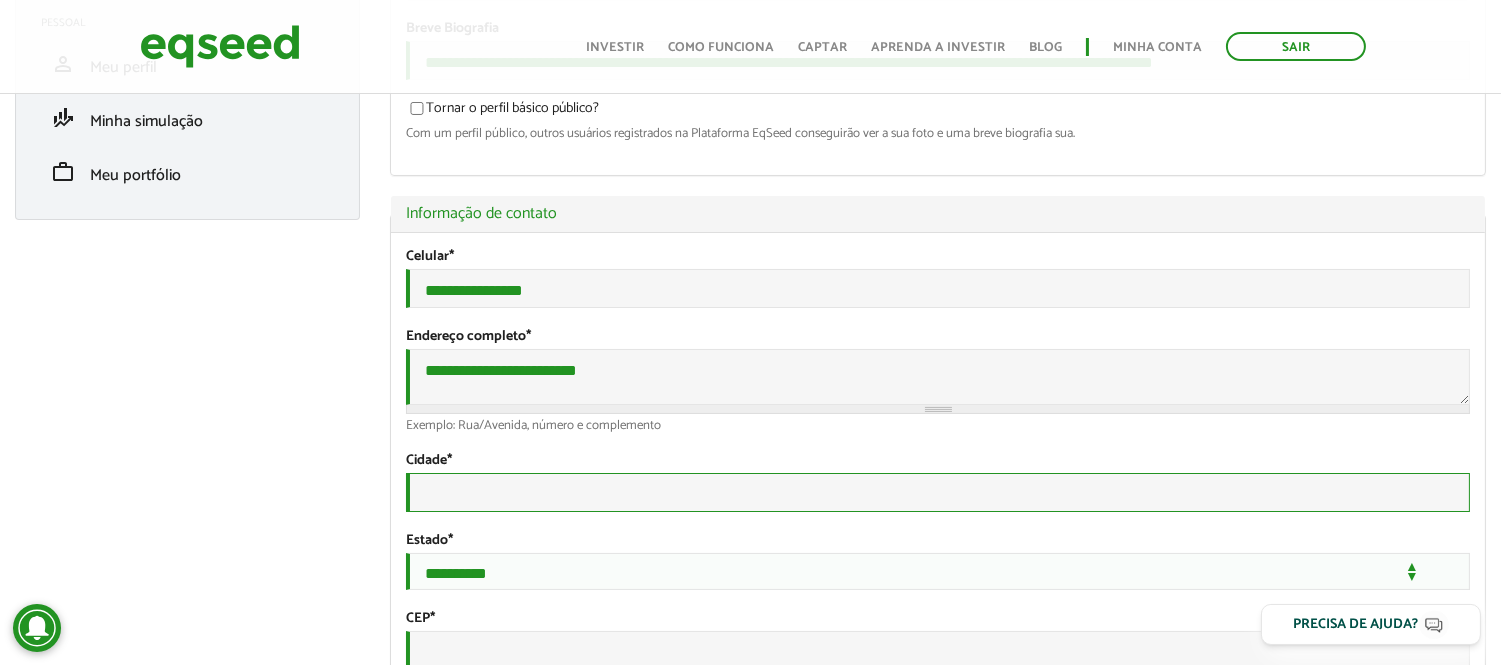 type on "**********" 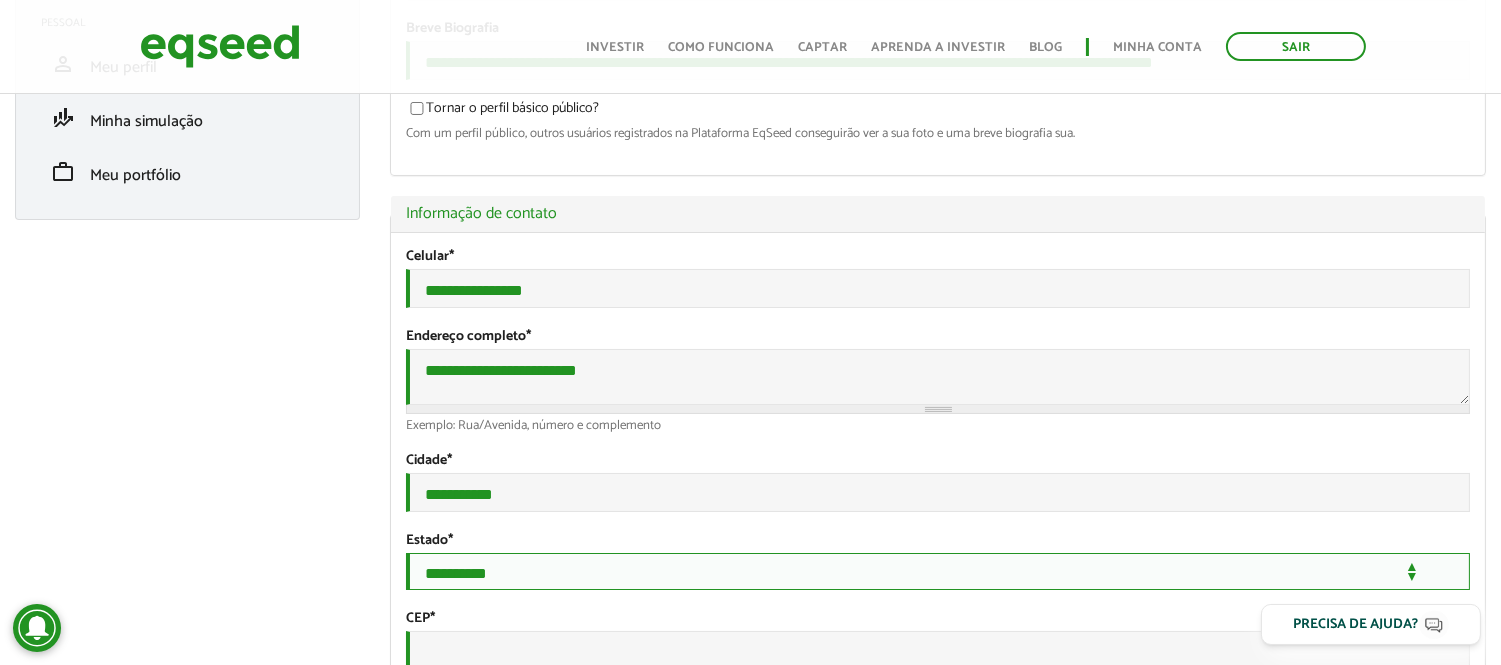 select on "**" 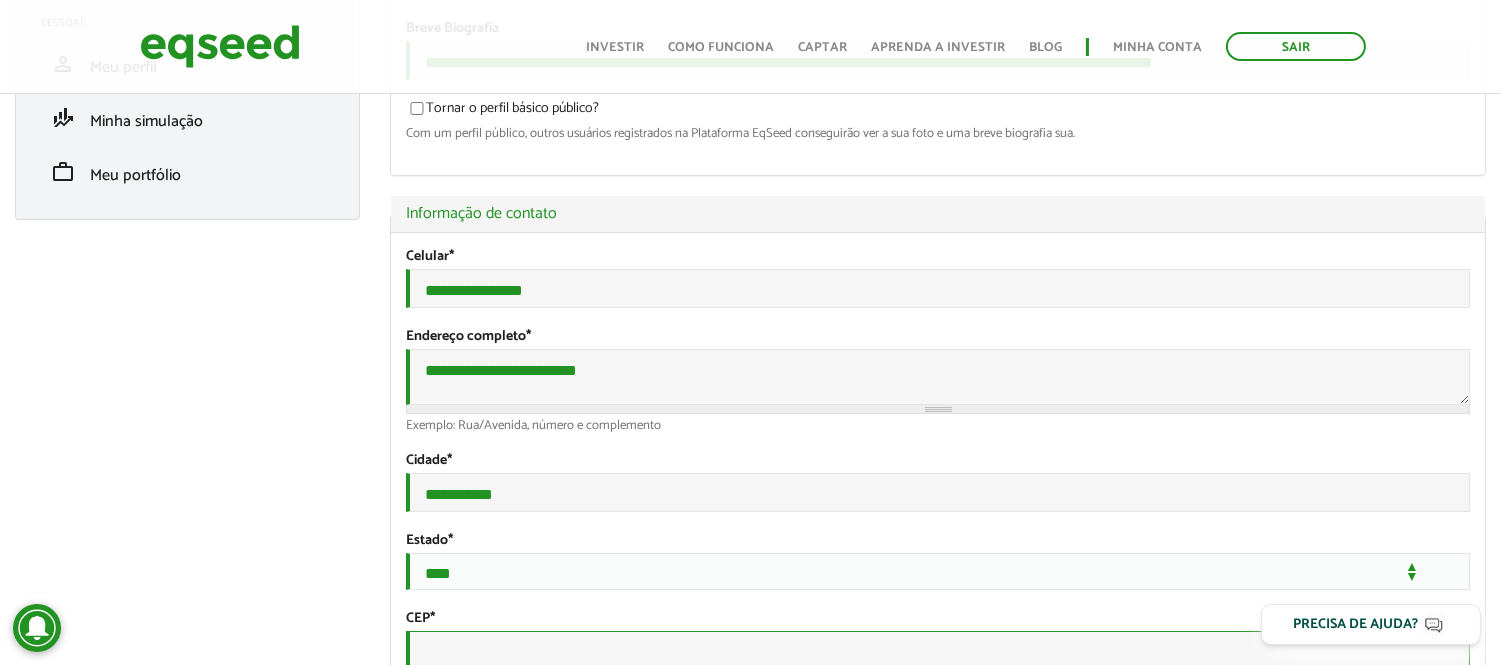 type on "*********" 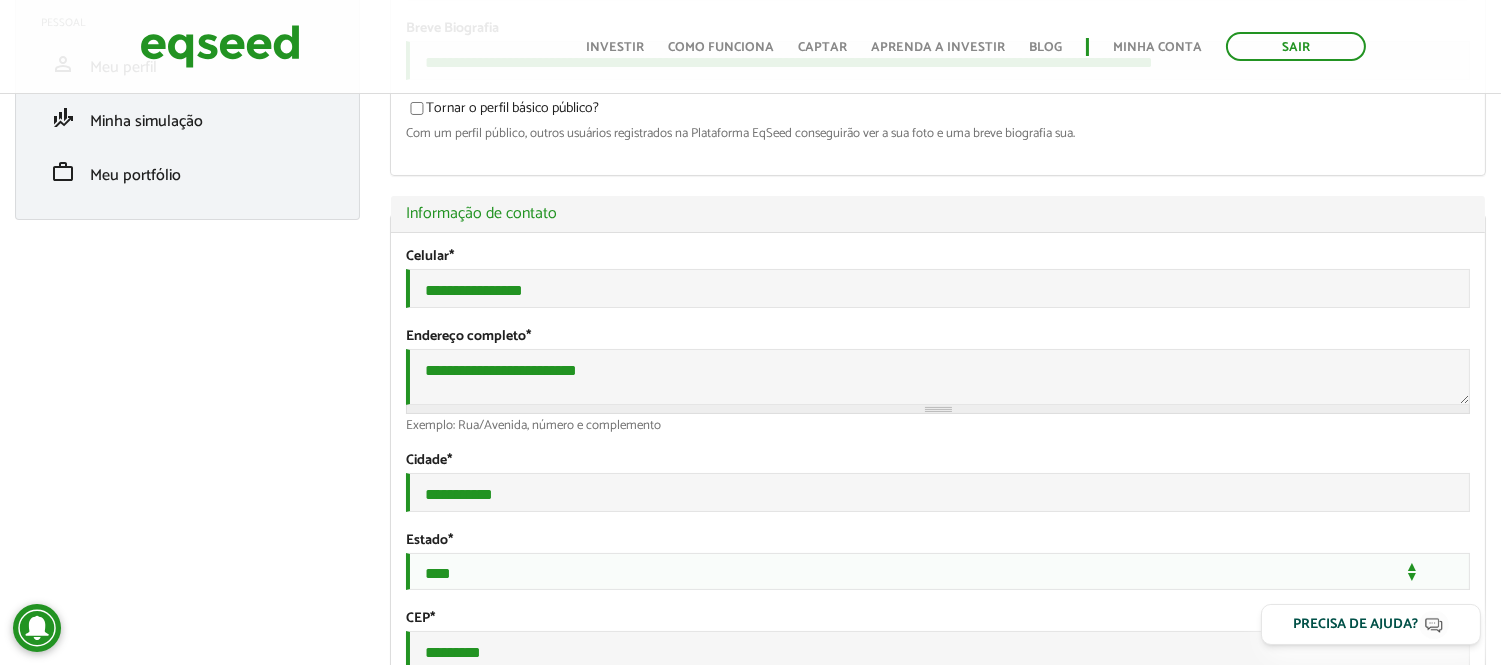 select on "***" 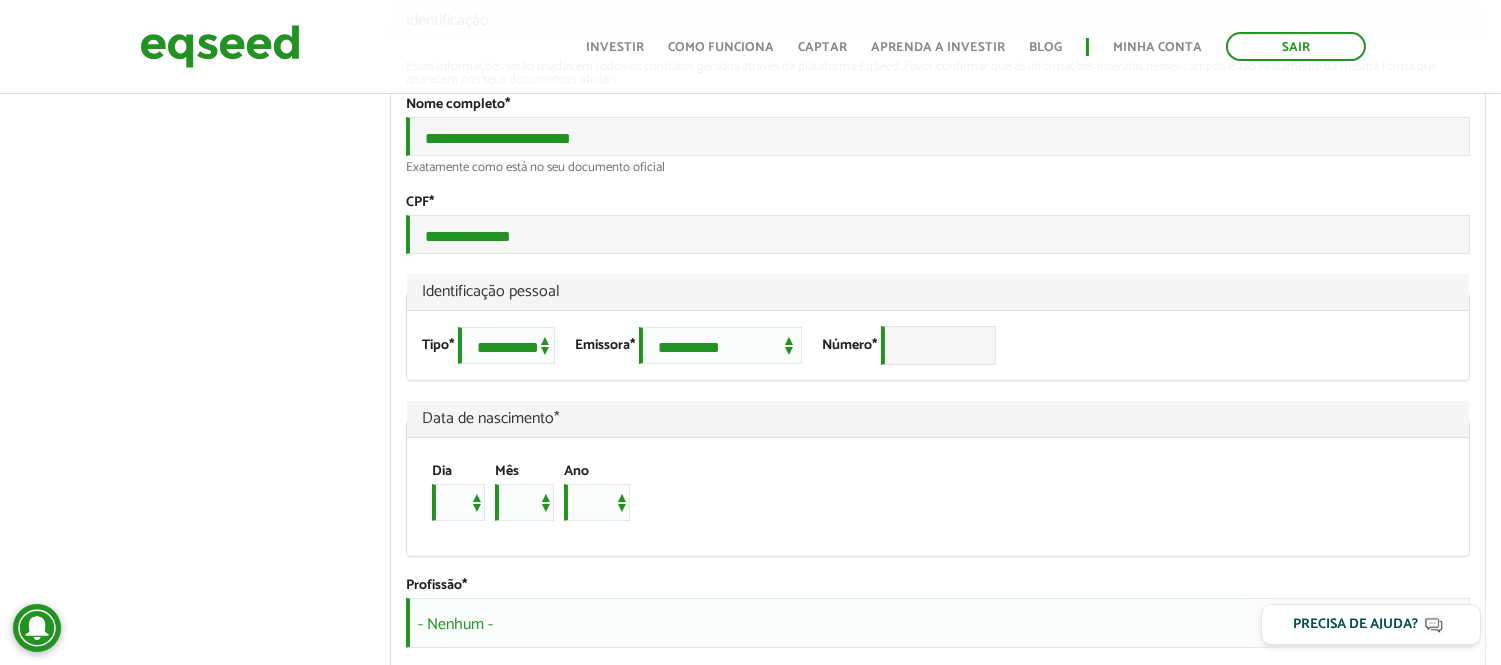 scroll, scrollTop: 1222, scrollLeft: 0, axis: vertical 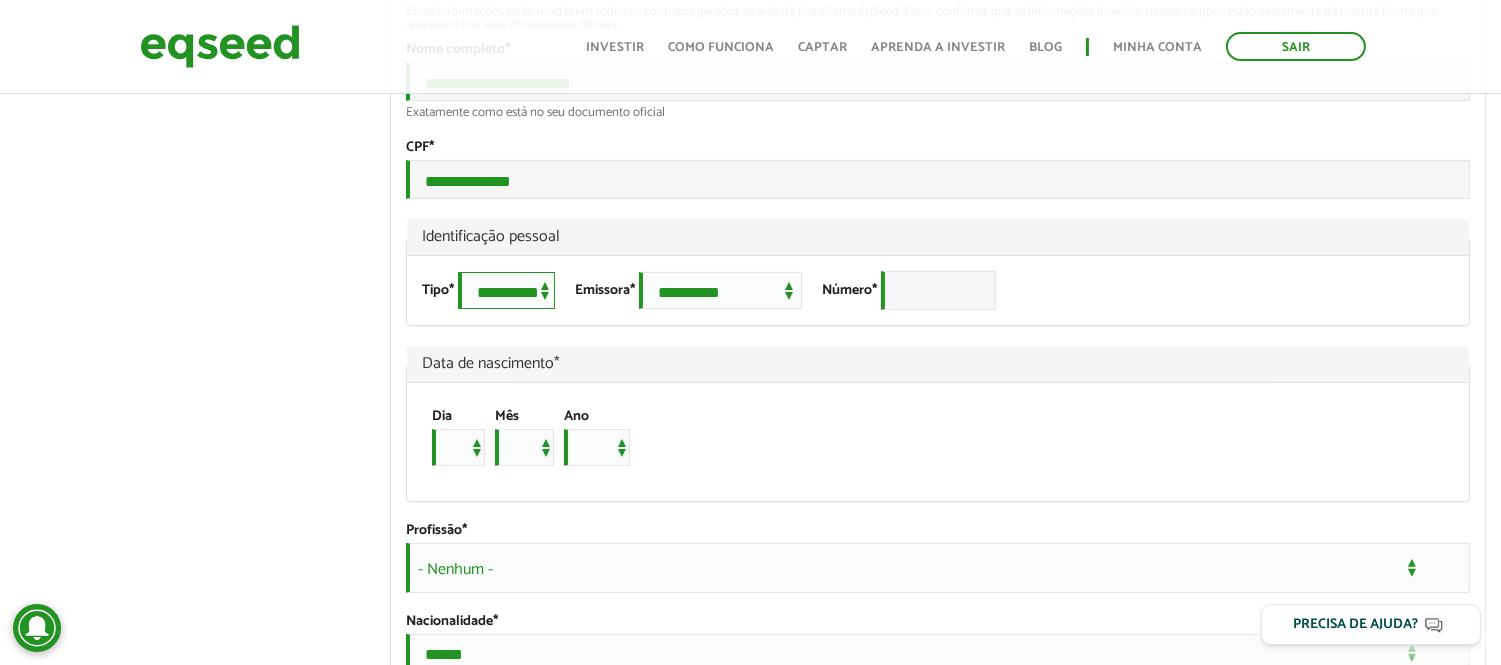 click on "**********" at bounding box center [506, 290] 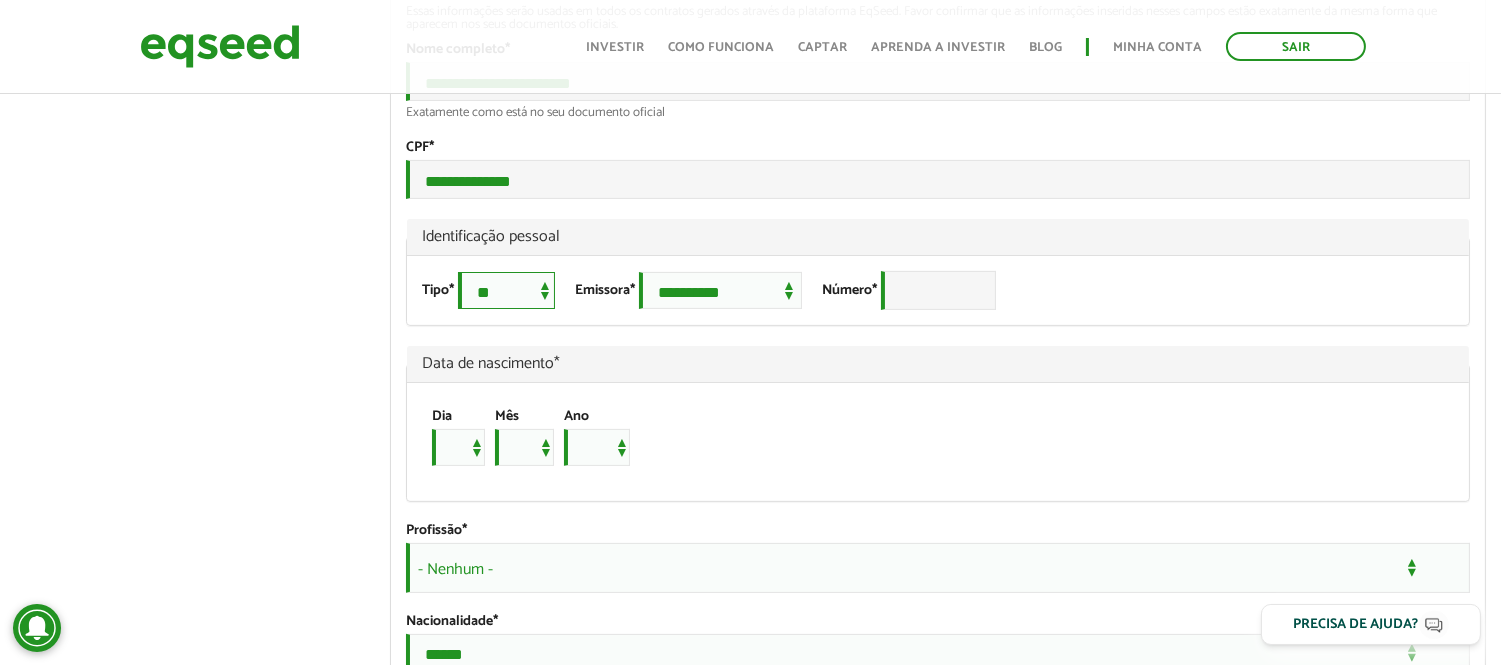 click on "**********" at bounding box center (506, 290) 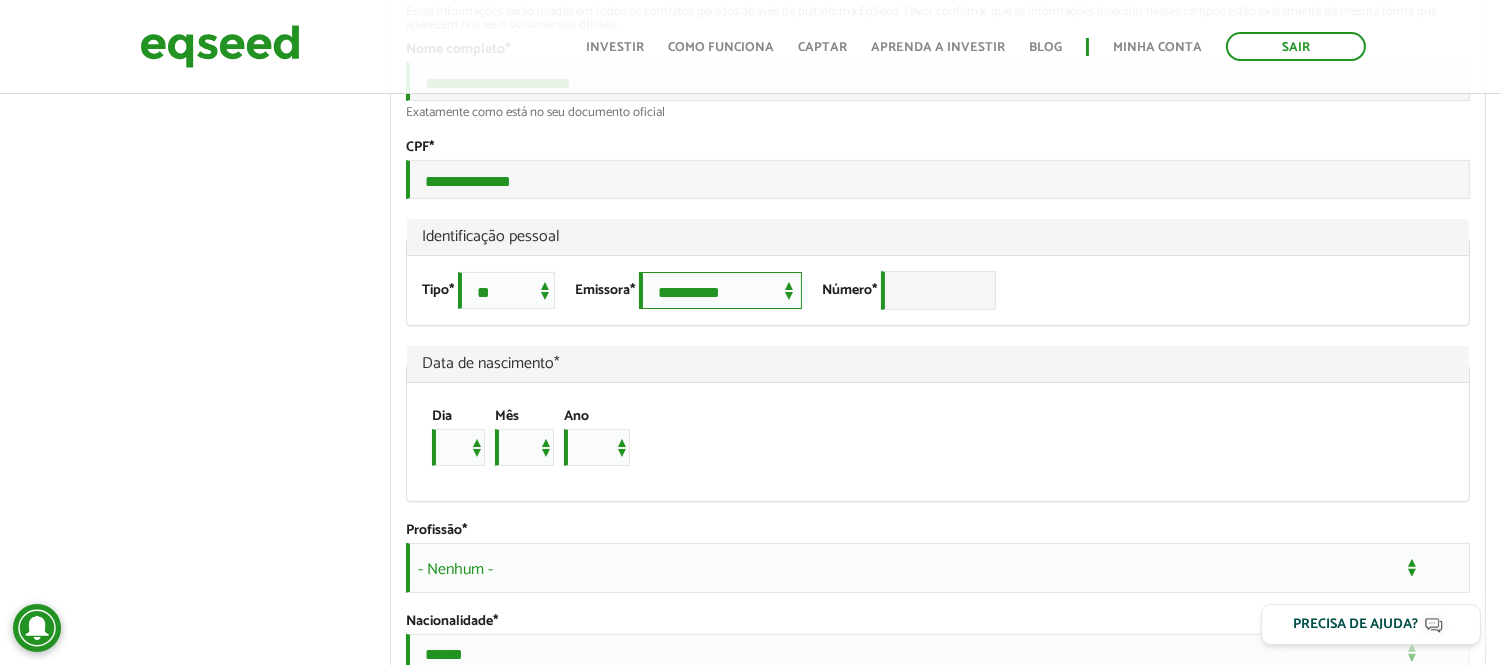 click on "**********" at bounding box center (720, 290) 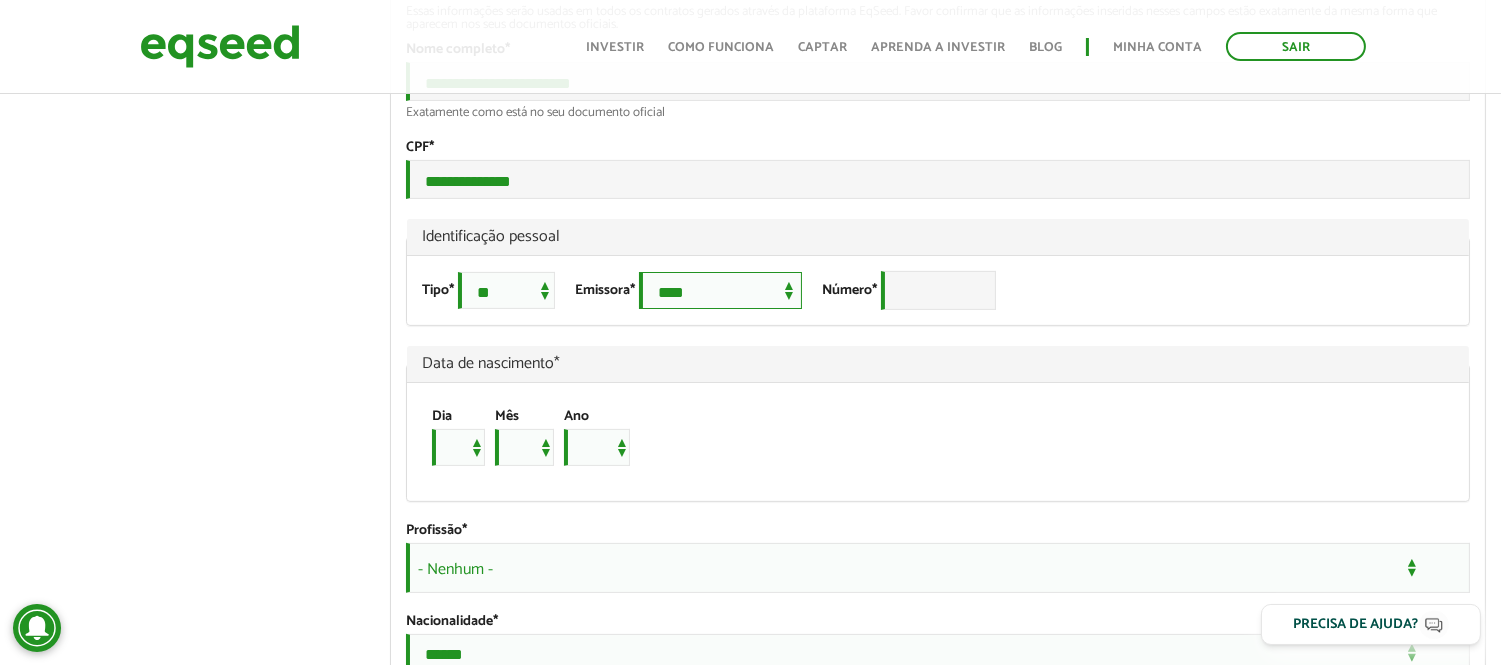 click on "**********" at bounding box center [720, 290] 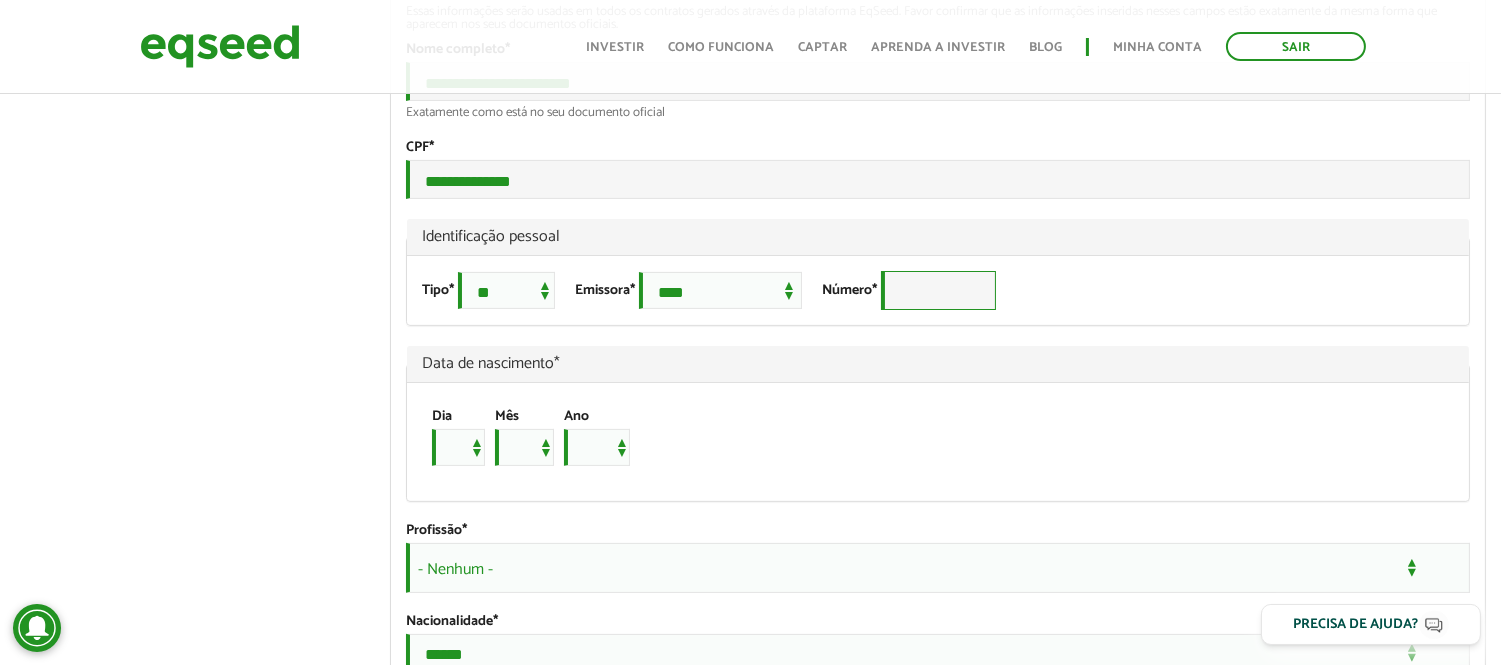 click on "Número  *" at bounding box center [938, 290] 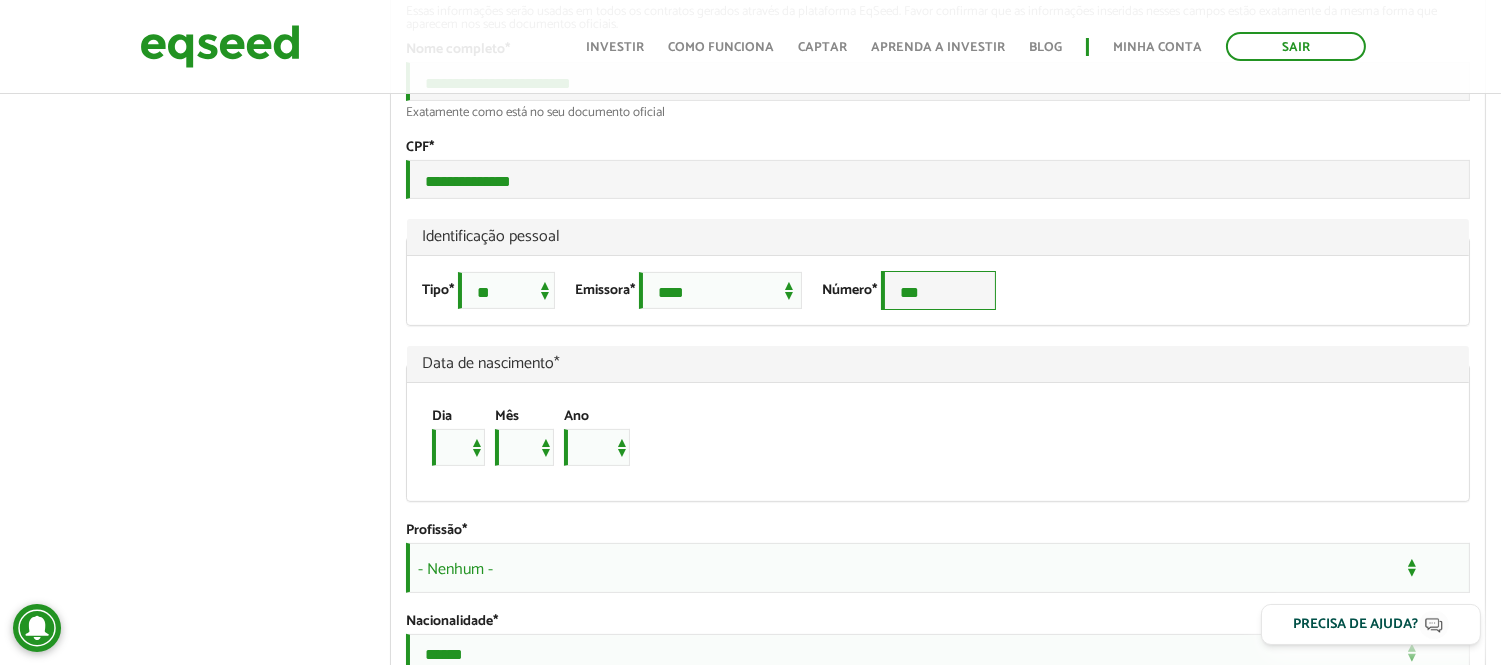 type on "***" 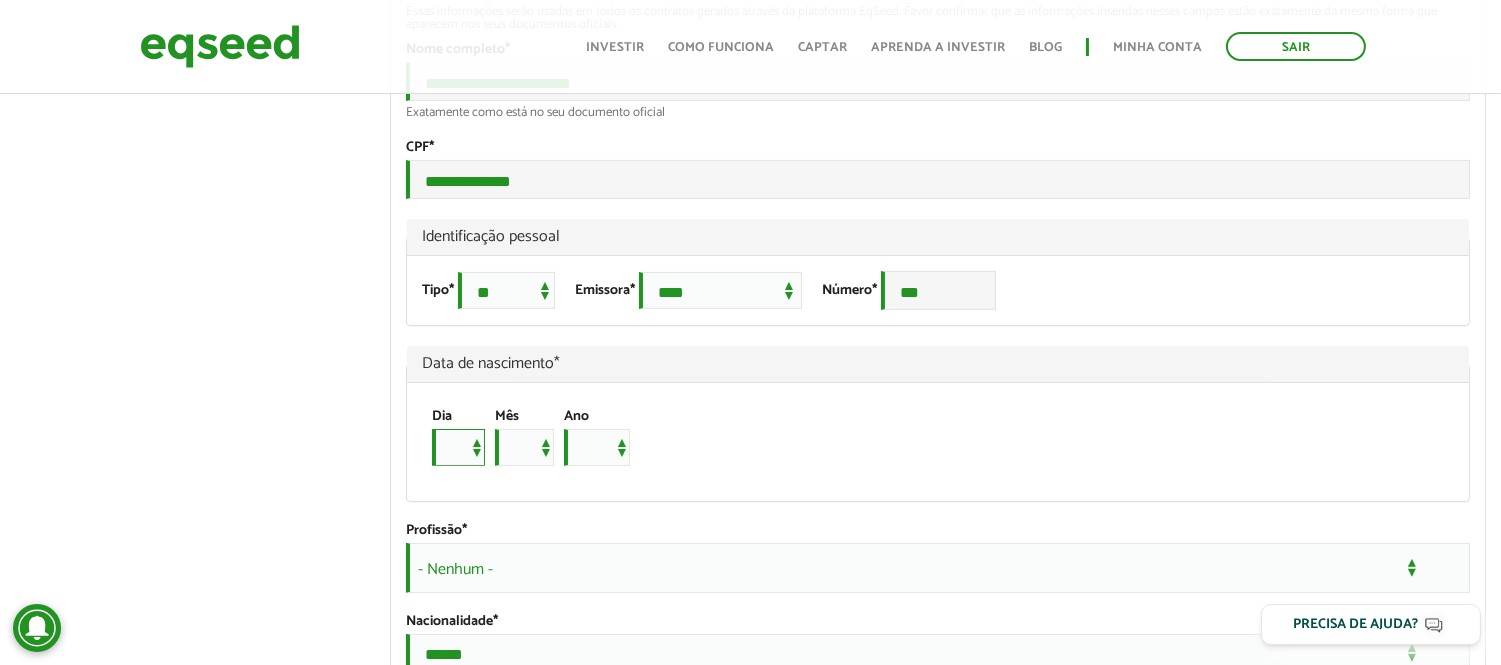 click on "* * * * * * * * * ** ** ** ** ** ** ** ** ** ** ** ** ** ** ** ** ** ** ** ** ** **" at bounding box center (458, 447) 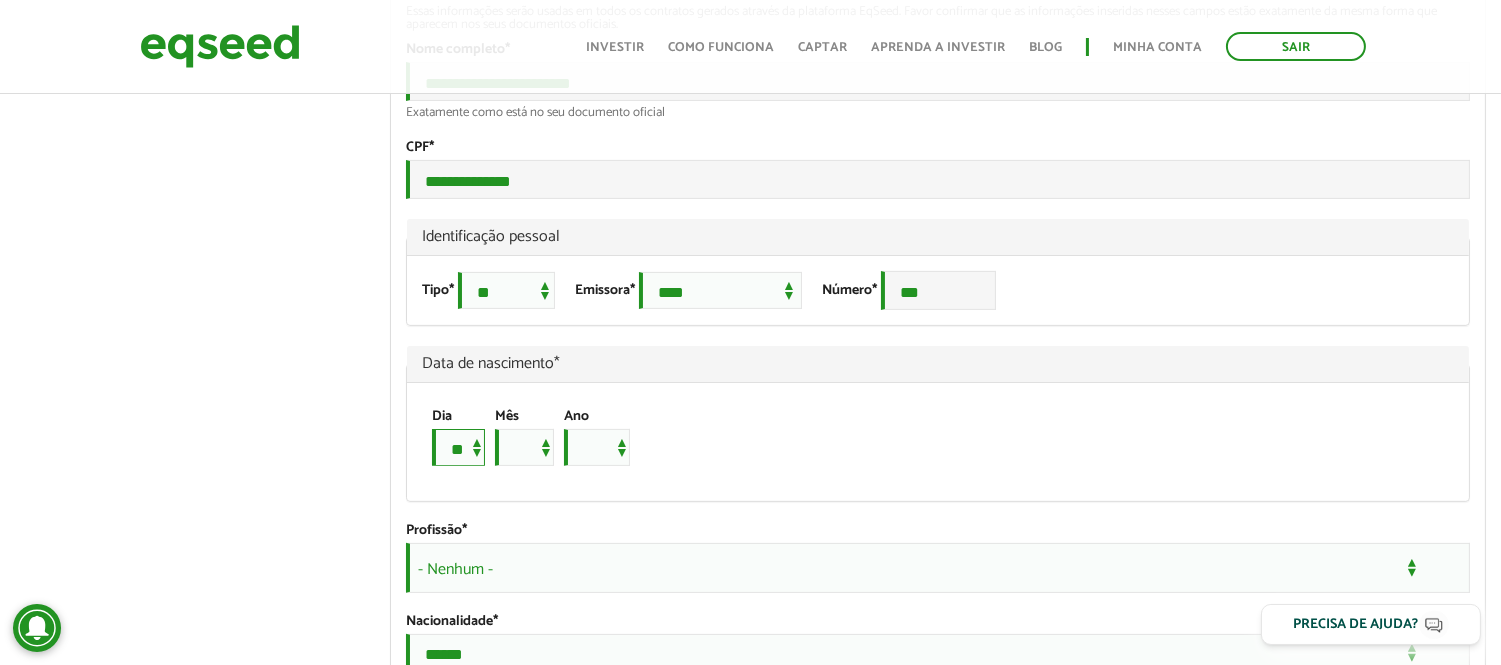 click on "* * * * * * * * * ** ** ** ** ** ** ** ** ** ** ** ** ** ** ** ** ** ** ** ** ** **" at bounding box center (458, 447) 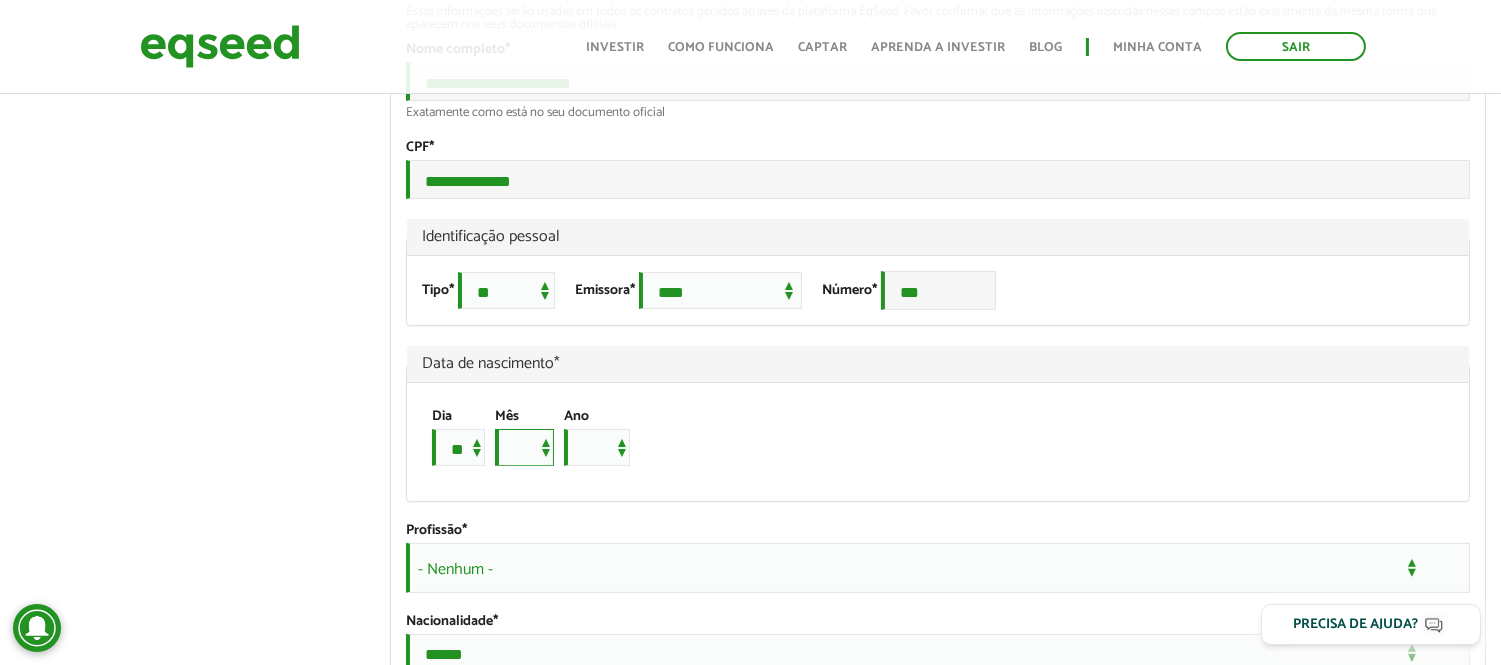 click on "*** *** *** *** *** *** *** *** *** *** *** ***" at bounding box center (524, 447) 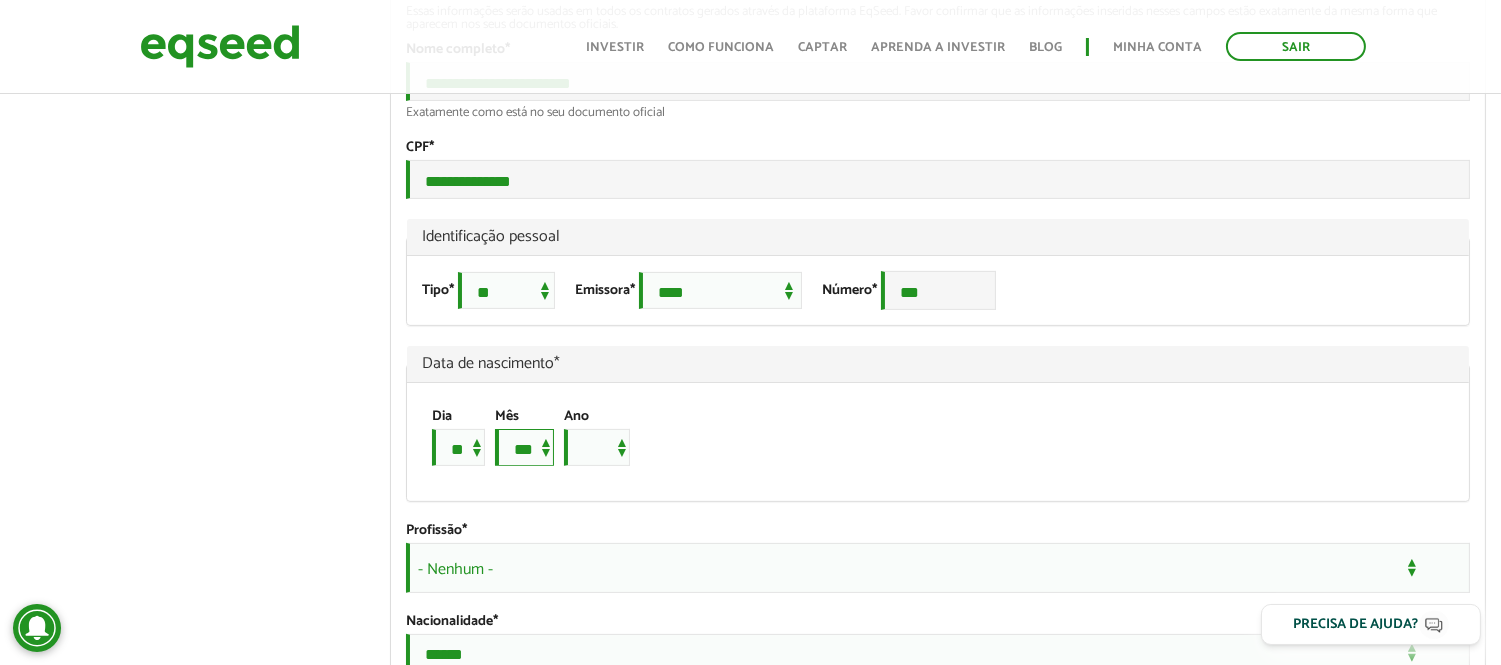 click on "*** *** *** *** *** *** *** *** *** *** *** ***" at bounding box center [524, 447] 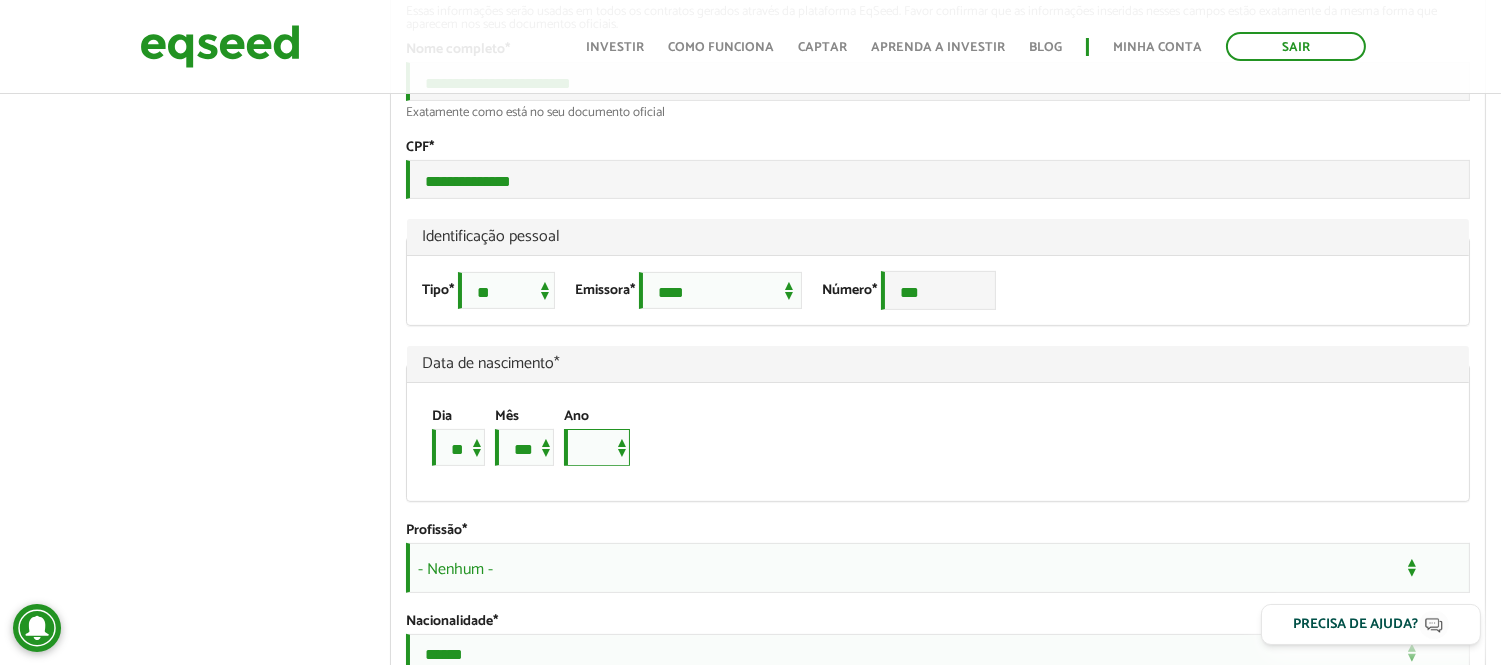 click on "**** **** **** **** **** **** **** **** **** **** **** **** **** **** **** **** **** **** **** **** **** **** **** **** **** **** **** **** **** **** **** **** **** **** **** **** **** **** **** **** **** **** **** **** **** **** **** **** **** **** **** **** **** **** **** **** **** **** **** **** **** **** **** **** **** **** **** **** **** **** **** **** **** **** **** **** **** **** **** **** **** **** **** **** **** **** **** **** **** **** **** **** **** **** **** **** **** **** **** **** **** **** **** **** **** **** **** **** **** **** **** **** **** **** **** **** **** **** **** **** **** **** **** **** **** ****" at bounding box center [597, 447] 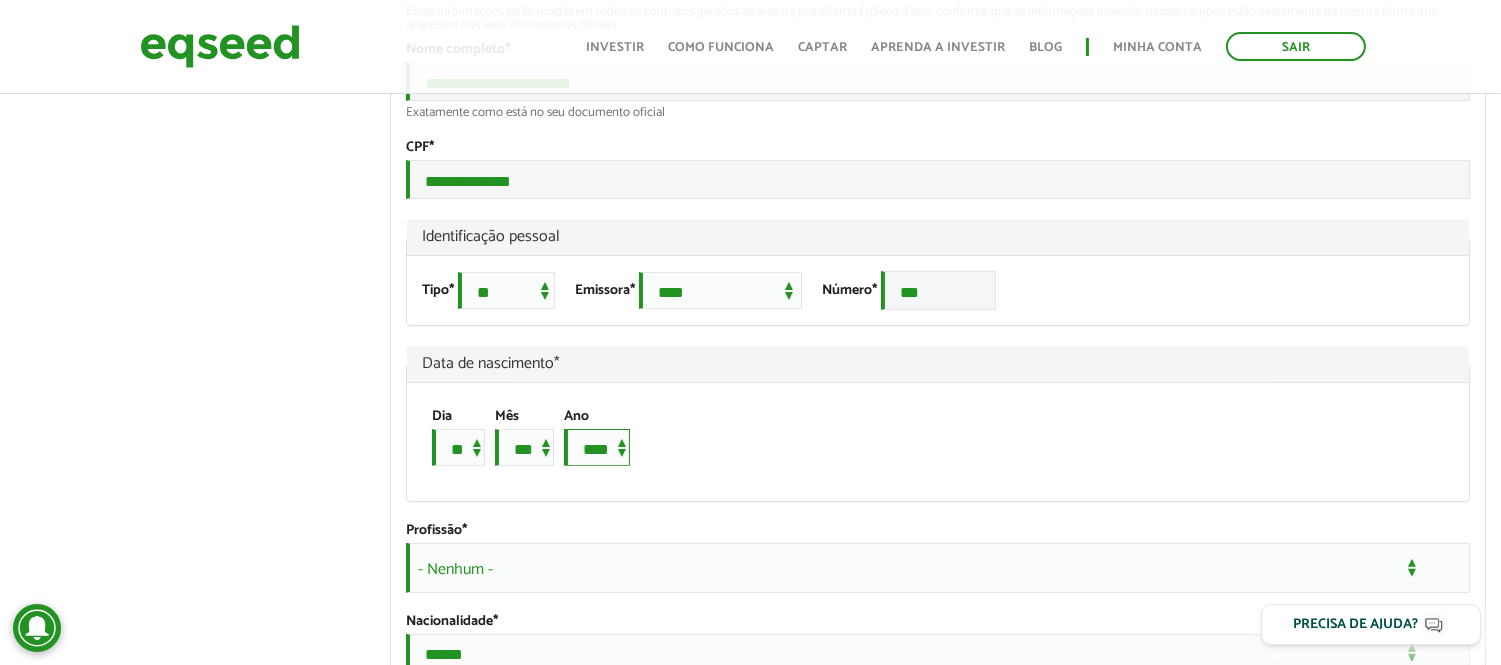 click on "**** **** **** **** **** **** **** **** **** **** **** **** **** **** **** **** **** **** **** **** **** **** **** **** **** **** **** **** **** **** **** **** **** **** **** **** **** **** **** **** **** **** **** **** **** **** **** **** **** **** **** **** **** **** **** **** **** **** **** **** **** **** **** **** **** **** **** **** **** **** **** **** **** **** **** **** **** **** **** **** **** **** **** **** **** **** **** **** **** **** **** **** **** **** **** **** **** **** **** **** **** **** **** **** **** **** **** **** **** **** **** **** **** **** **** **** **** **** **** **** **** **** **** **** **** ****" at bounding box center [597, 447] 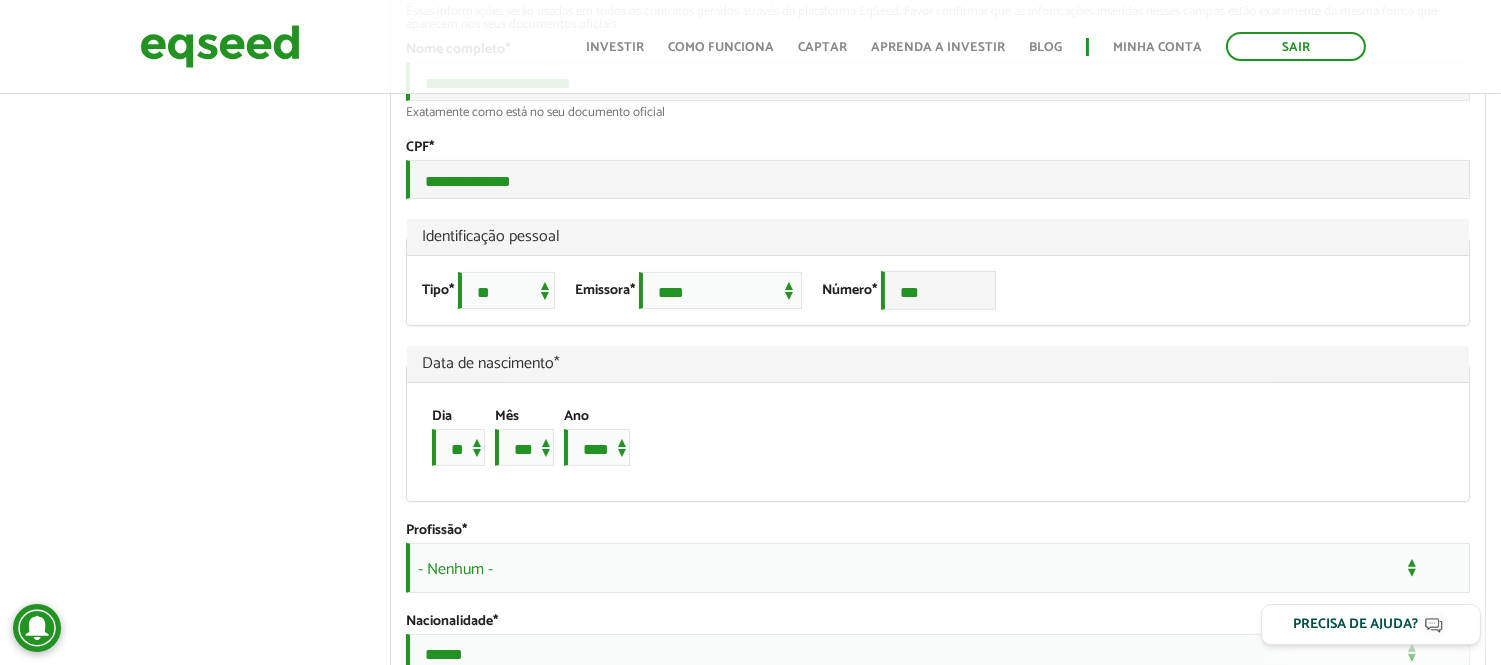 click on "Dia
* * * * * * * * * ** ** ** ** ** ** ** ** ** ** ** ** ** ** ** ** ** ** ** ** ** **   Mês
*** *** *** *** *** *** *** *** *** *** *** ***   Ano
**** **** **** **** **** **** **** **** **** **** **** **** **** **** **** **** **** **** **** **** **** **** **** **** **** **** **** **** **** **** **** **** **** **** **** **** **** **** **** **** **** **** **** **** **** **** **** **** **** **** **** **** **** **** **** **** **** **** **** **** **** **** **** **** **** **** **** **** **** **** **** **** **** **** **** **** **** **** **** **** **** **** **** **** **** **** **** **** **** **** **** **** **** **** **** **** **** **** **** **** **** **** **** **** **** **** **** **** **** **** **** **** **** **** **** **** **** **** **** **** **** **** **** **** **** ****" at bounding box center (927, 442) 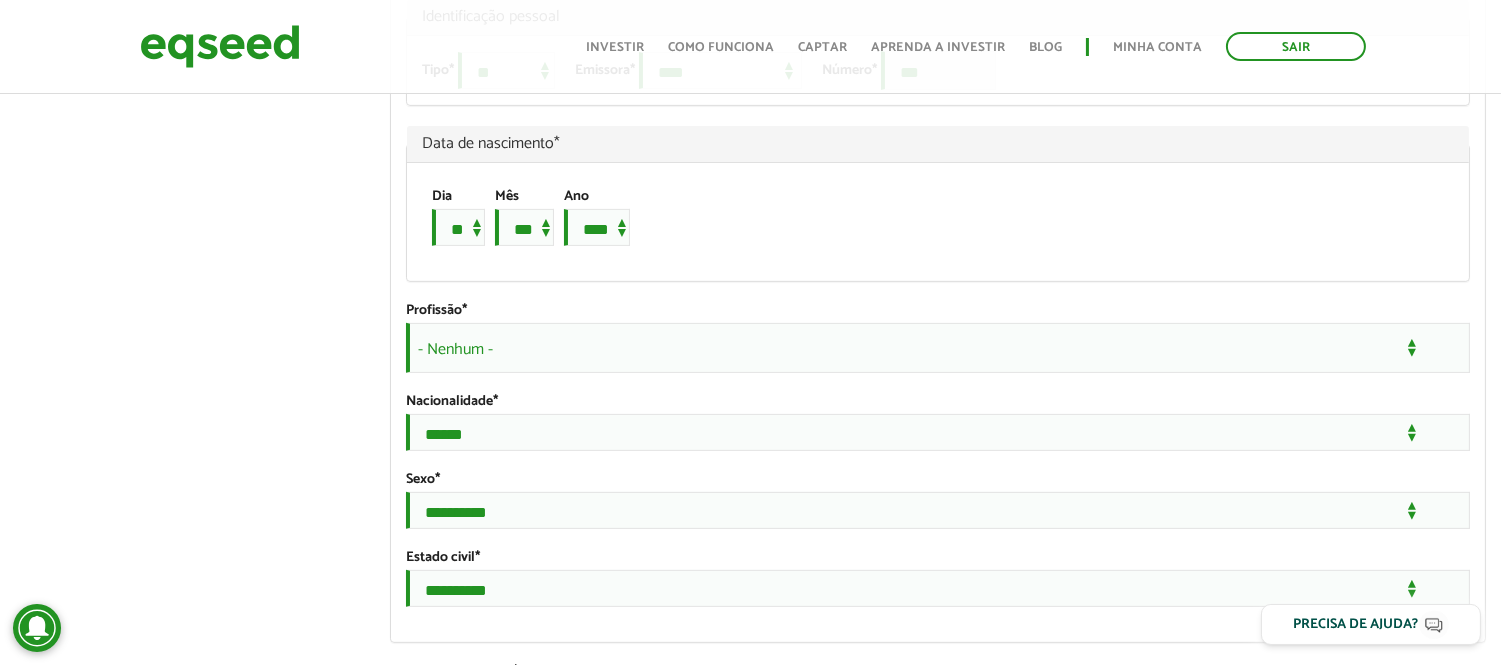 scroll, scrollTop: 1444, scrollLeft: 0, axis: vertical 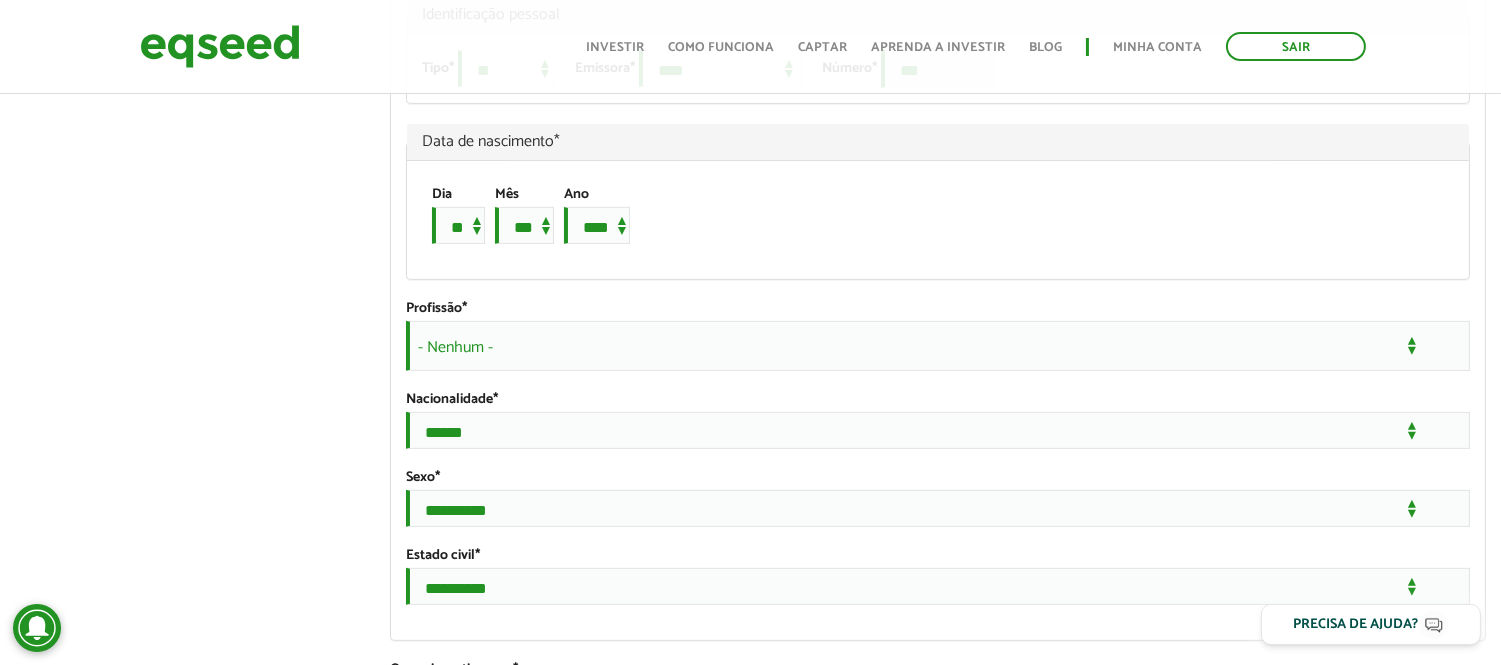 click on "- Nenhum -" at bounding box center (938, 346) 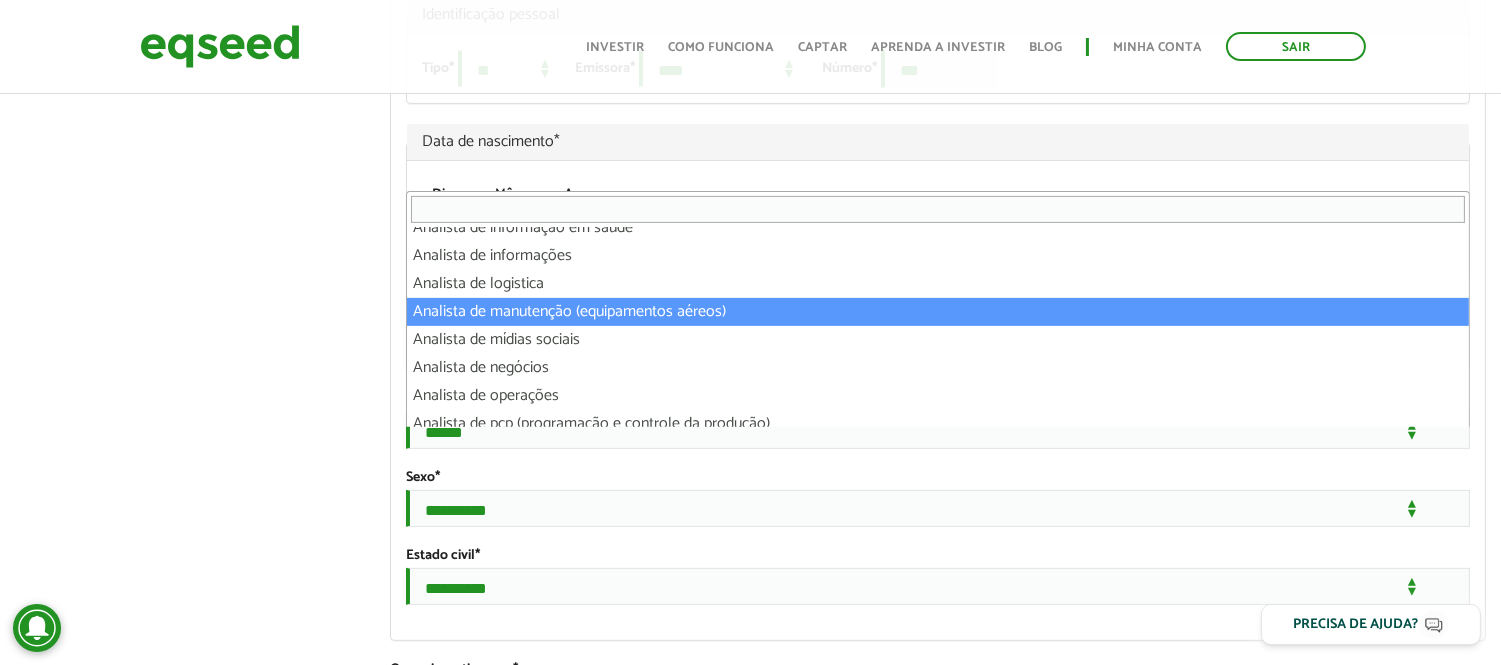 scroll, scrollTop: 1111, scrollLeft: 0, axis: vertical 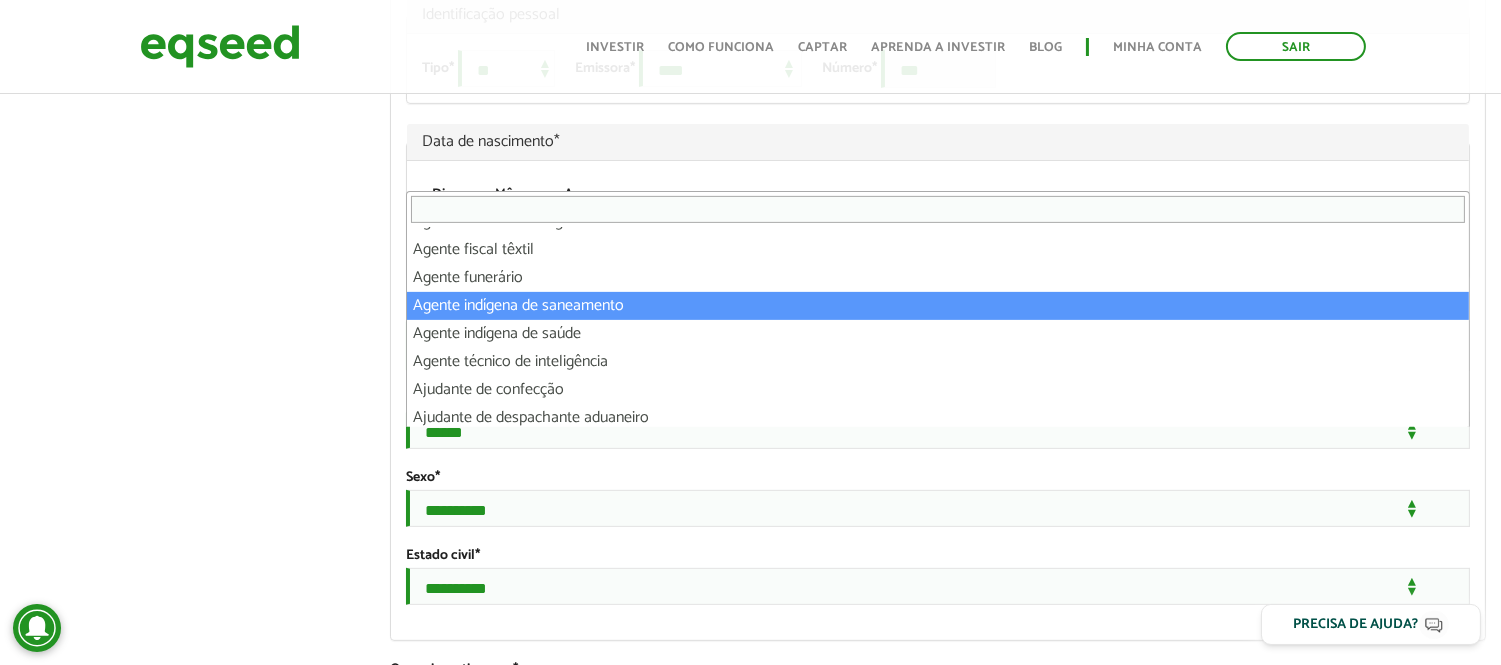 type on "*" 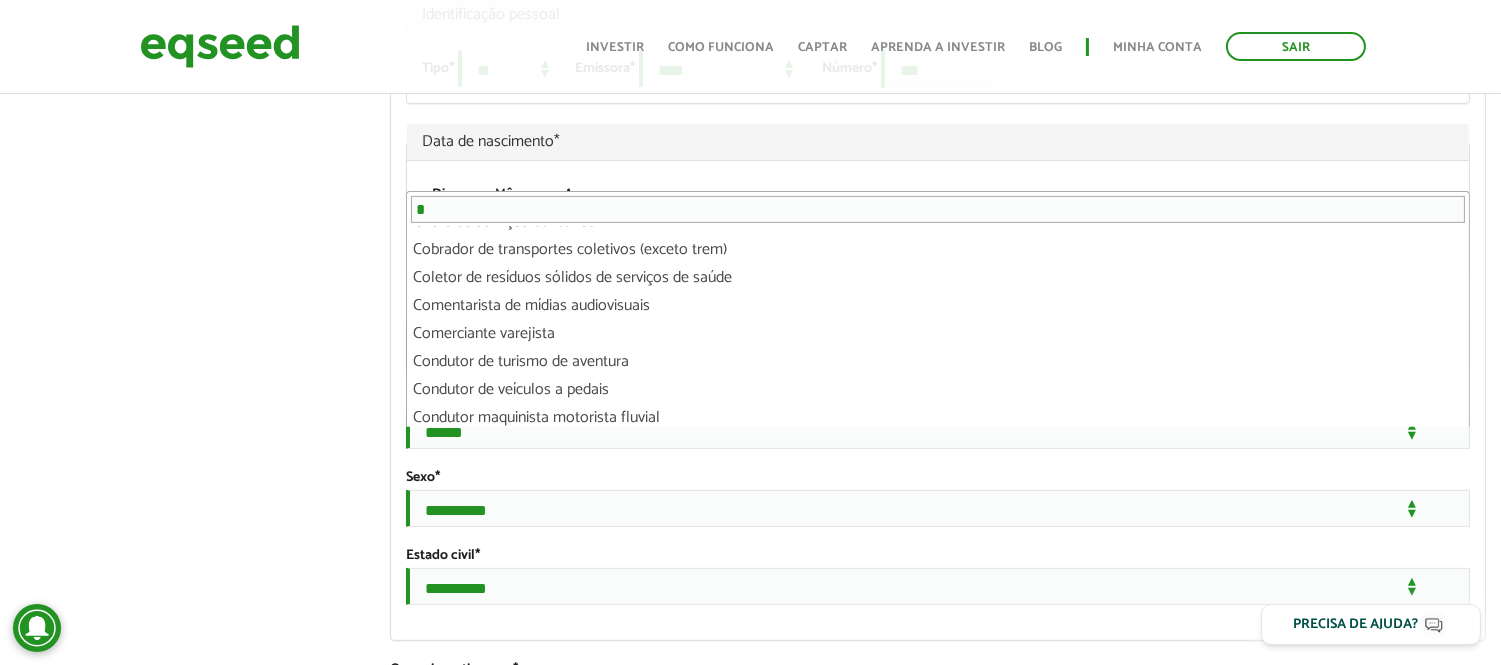 scroll, scrollTop: 0, scrollLeft: 0, axis: both 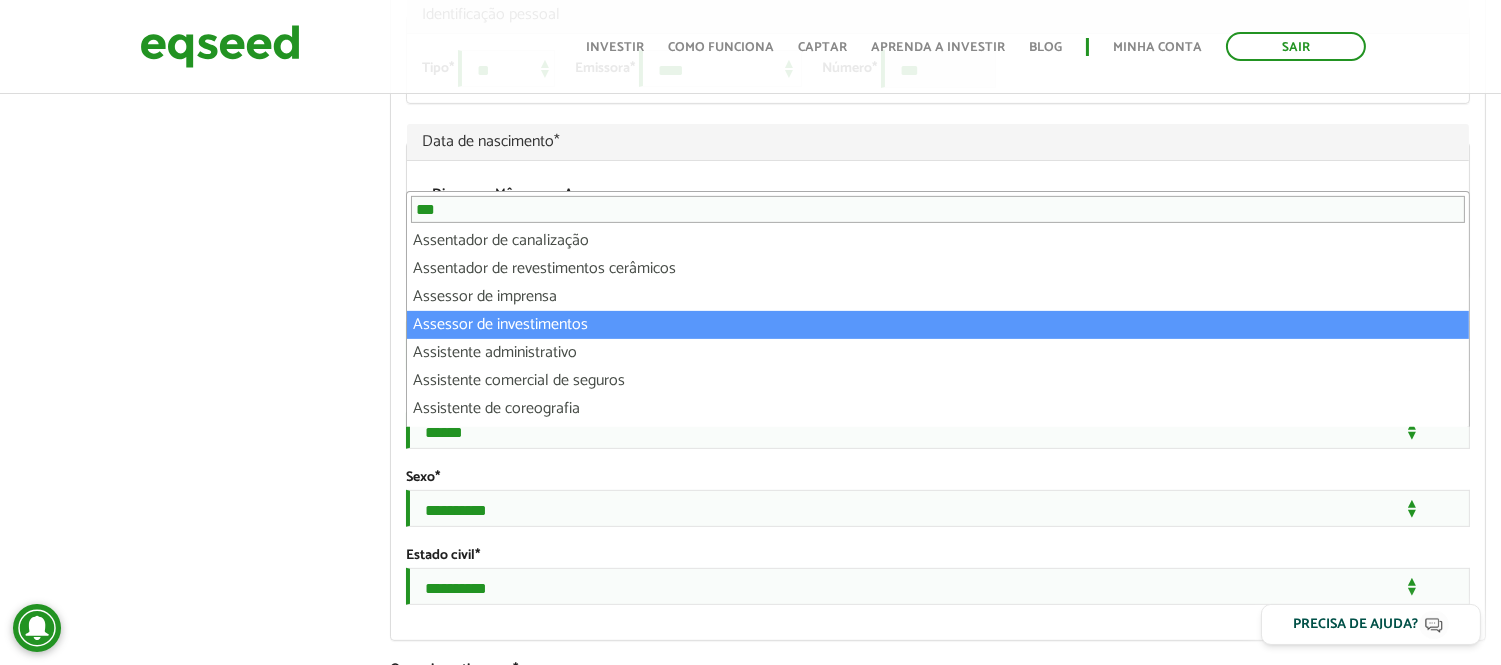 type on "***" 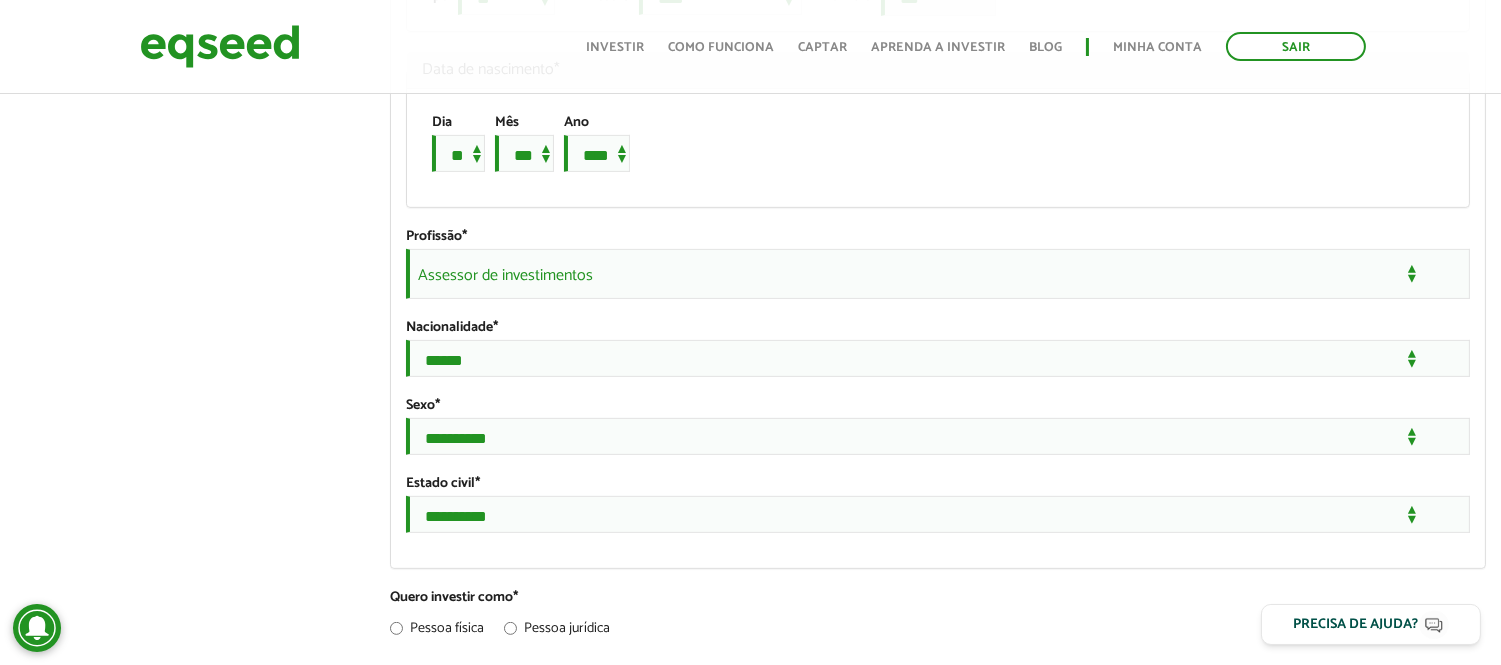 scroll, scrollTop: 1555, scrollLeft: 0, axis: vertical 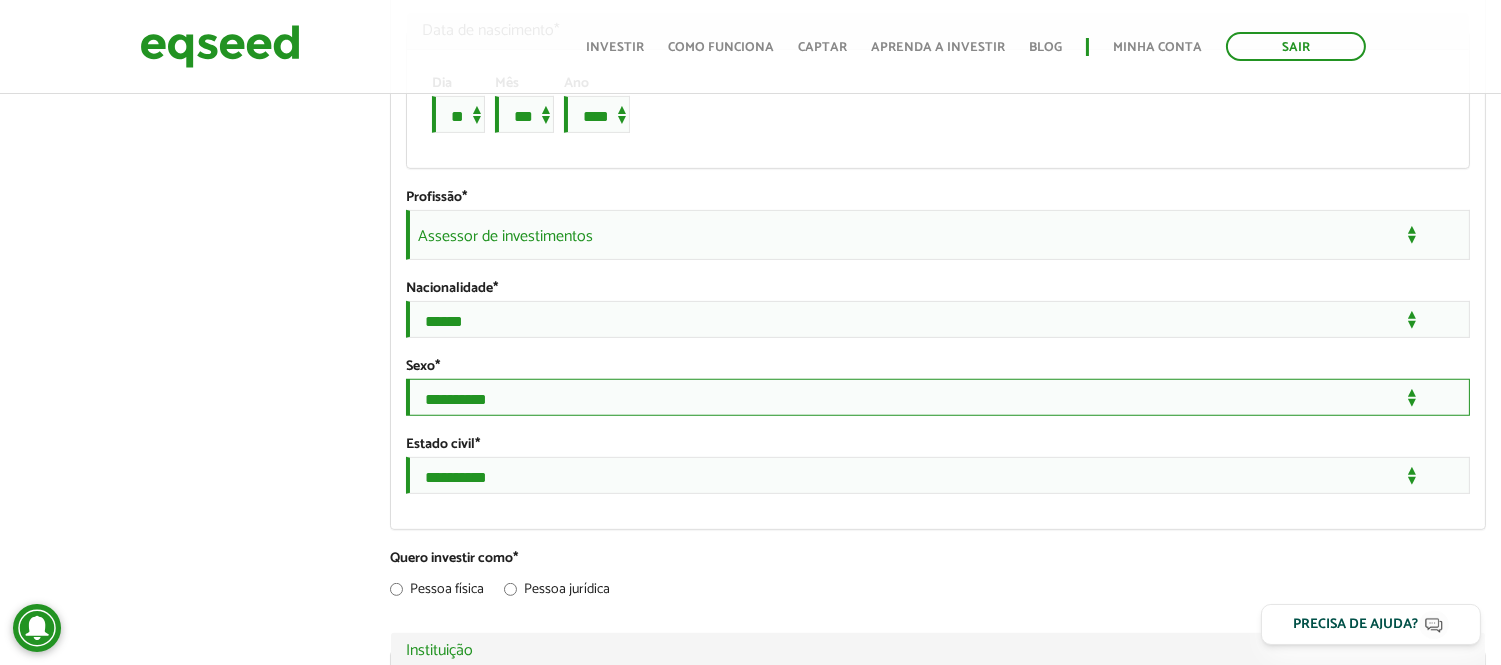 click on "**********" at bounding box center (938, 397) 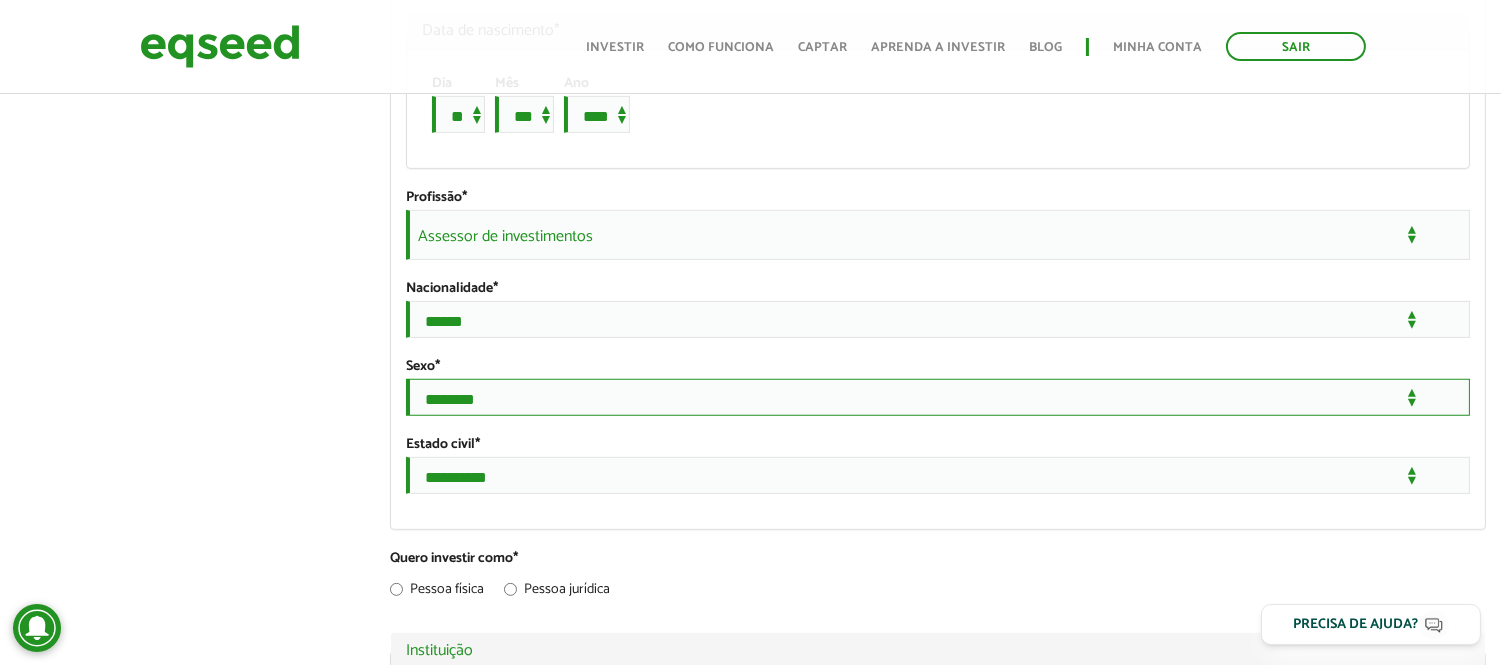 click on "**********" at bounding box center [938, 397] 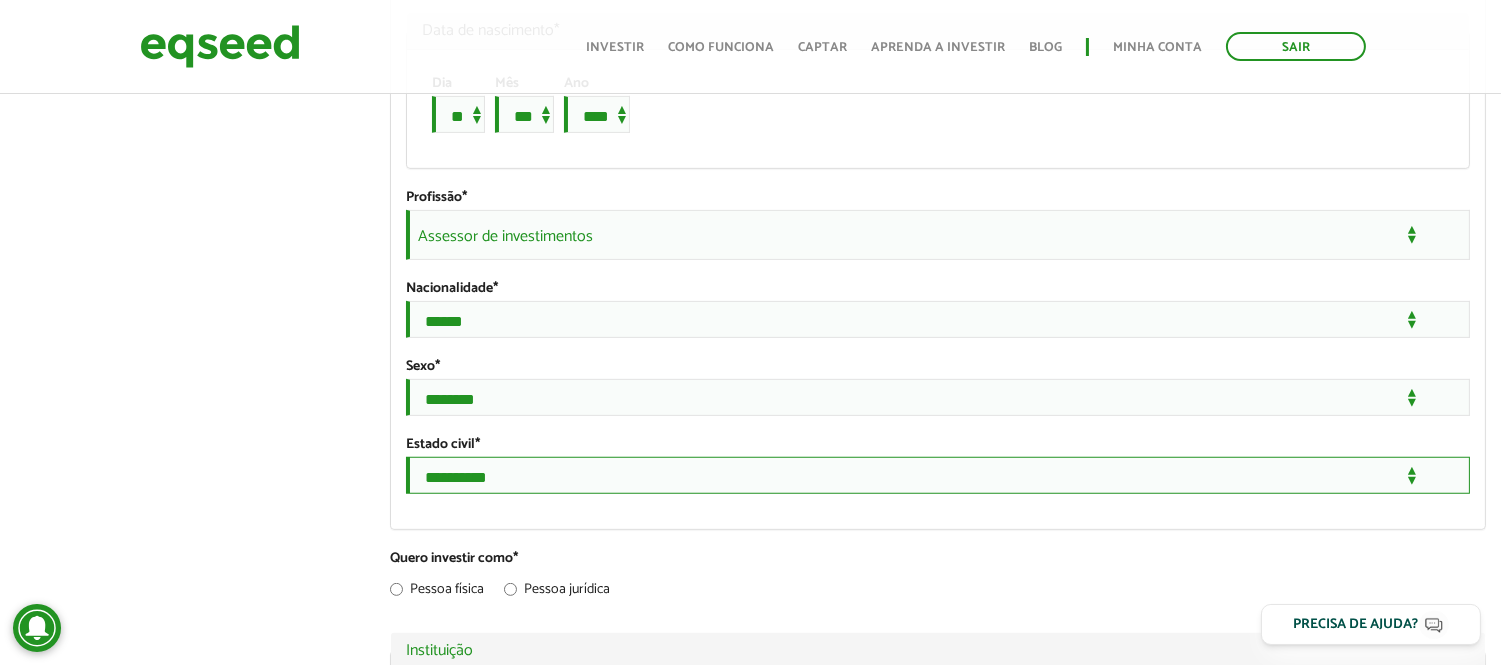 click on "**********" at bounding box center (938, 475) 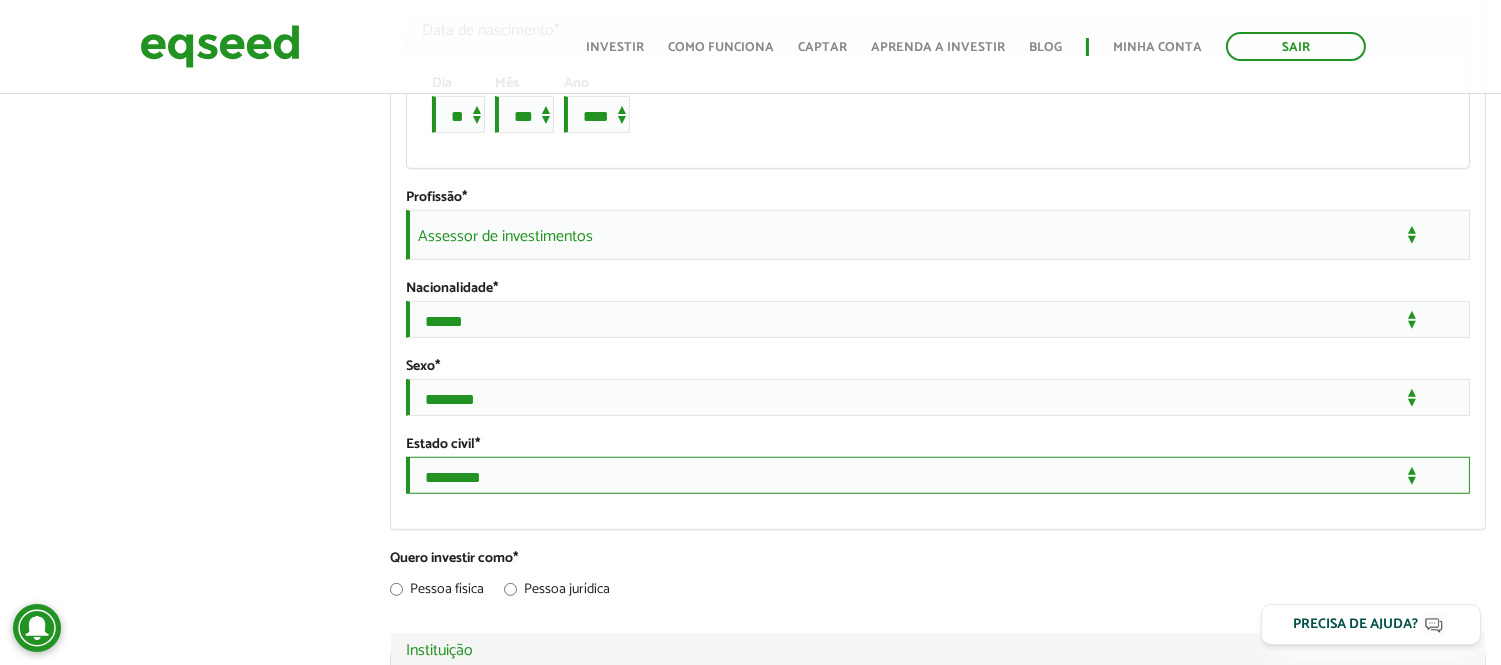 click on "**********" at bounding box center (938, 475) 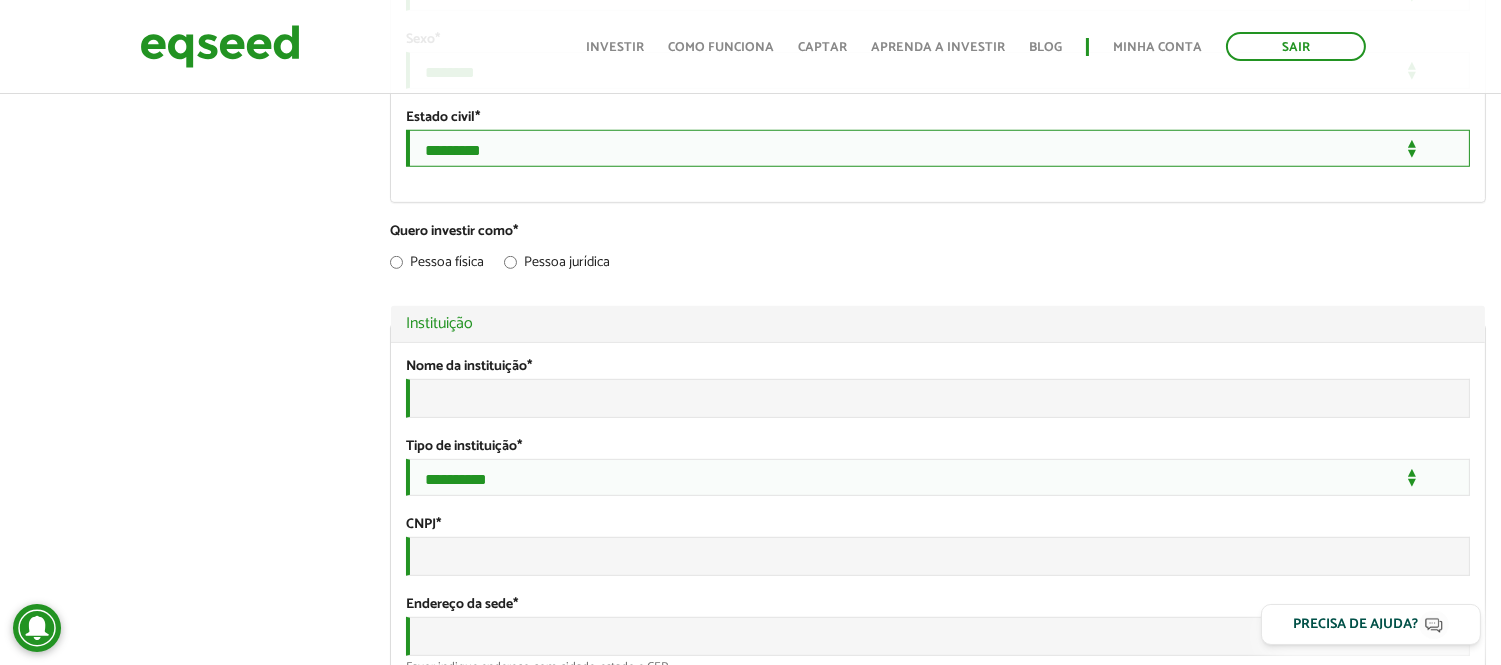 scroll, scrollTop: 1888, scrollLeft: 0, axis: vertical 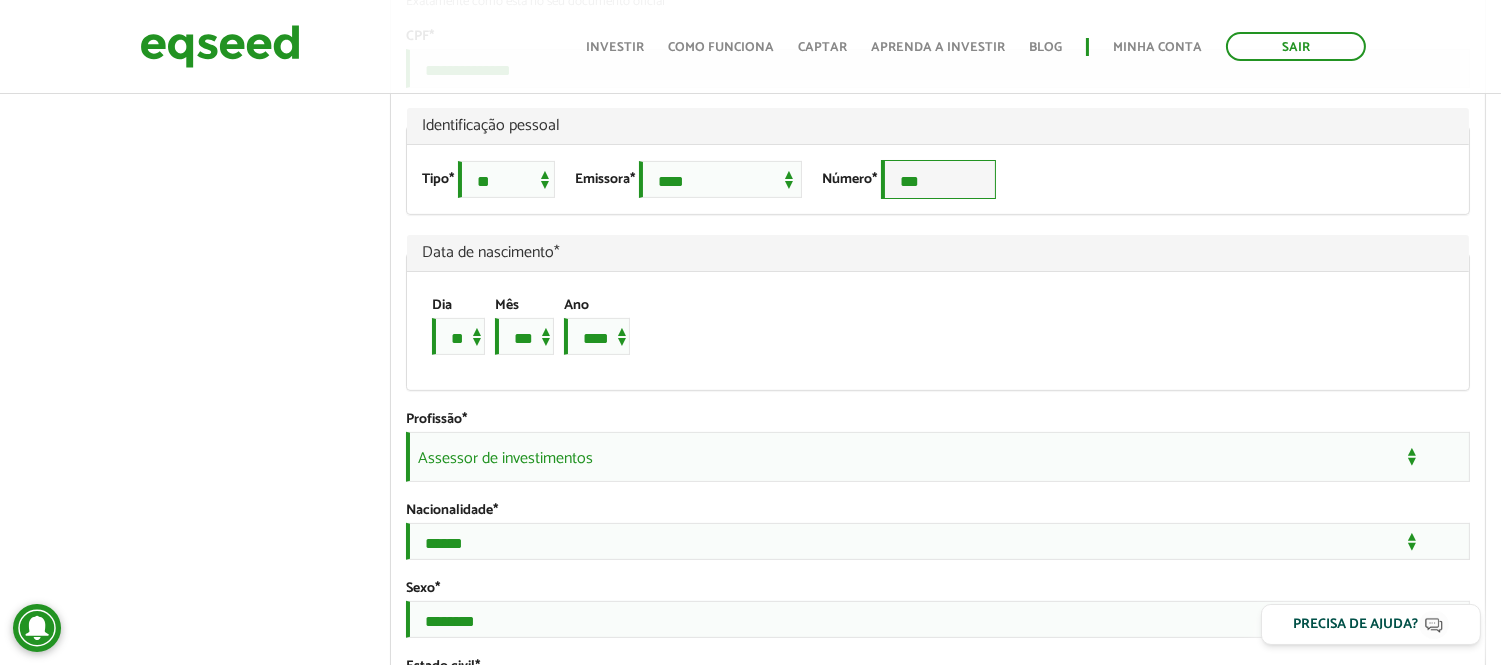 click on "***" at bounding box center (938, 179) 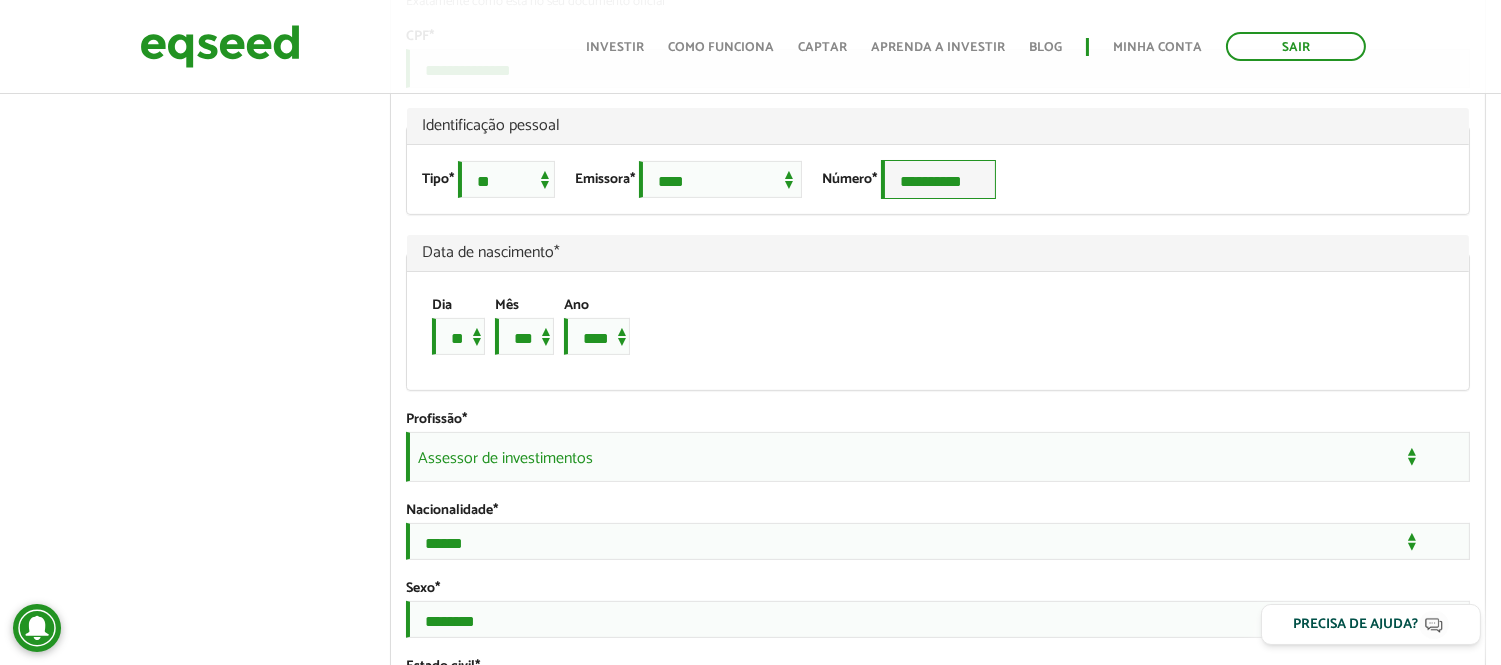 type on "**********" 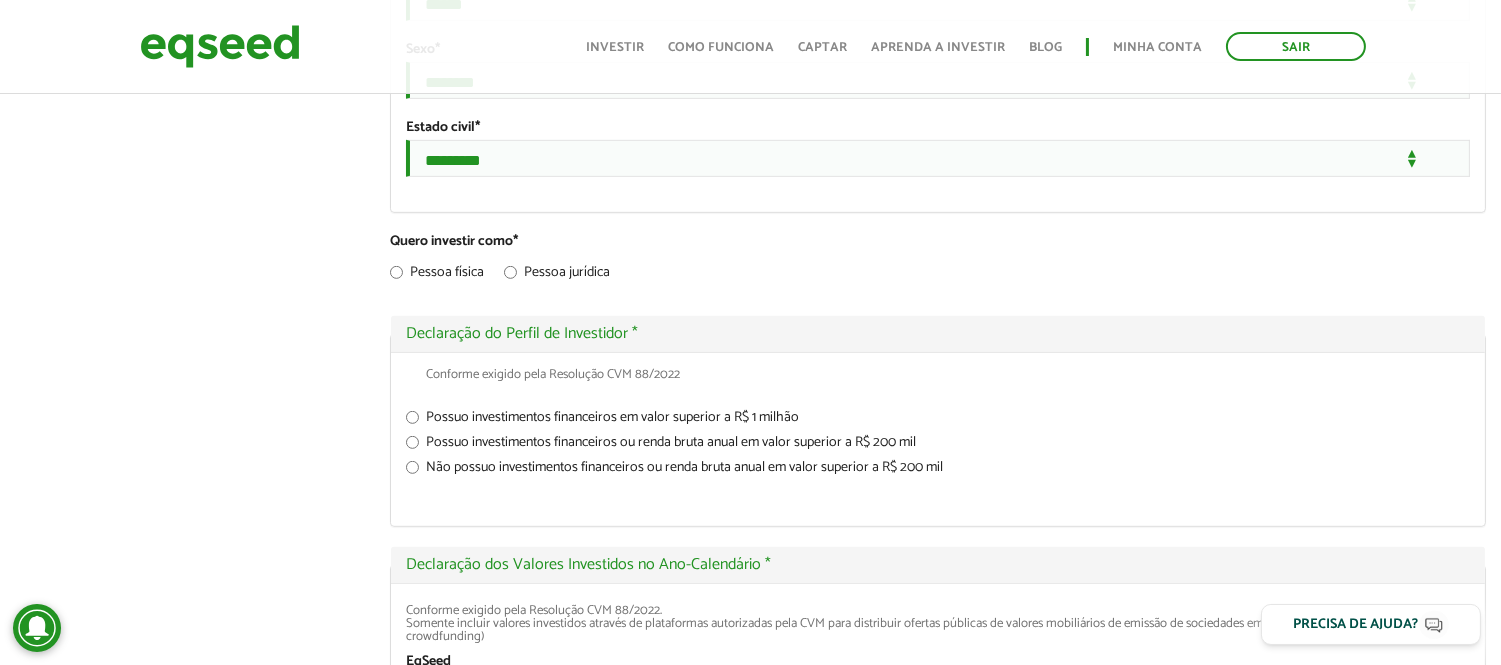 scroll, scrollTop: 2000, scrollLeft: 0, axis: vertical 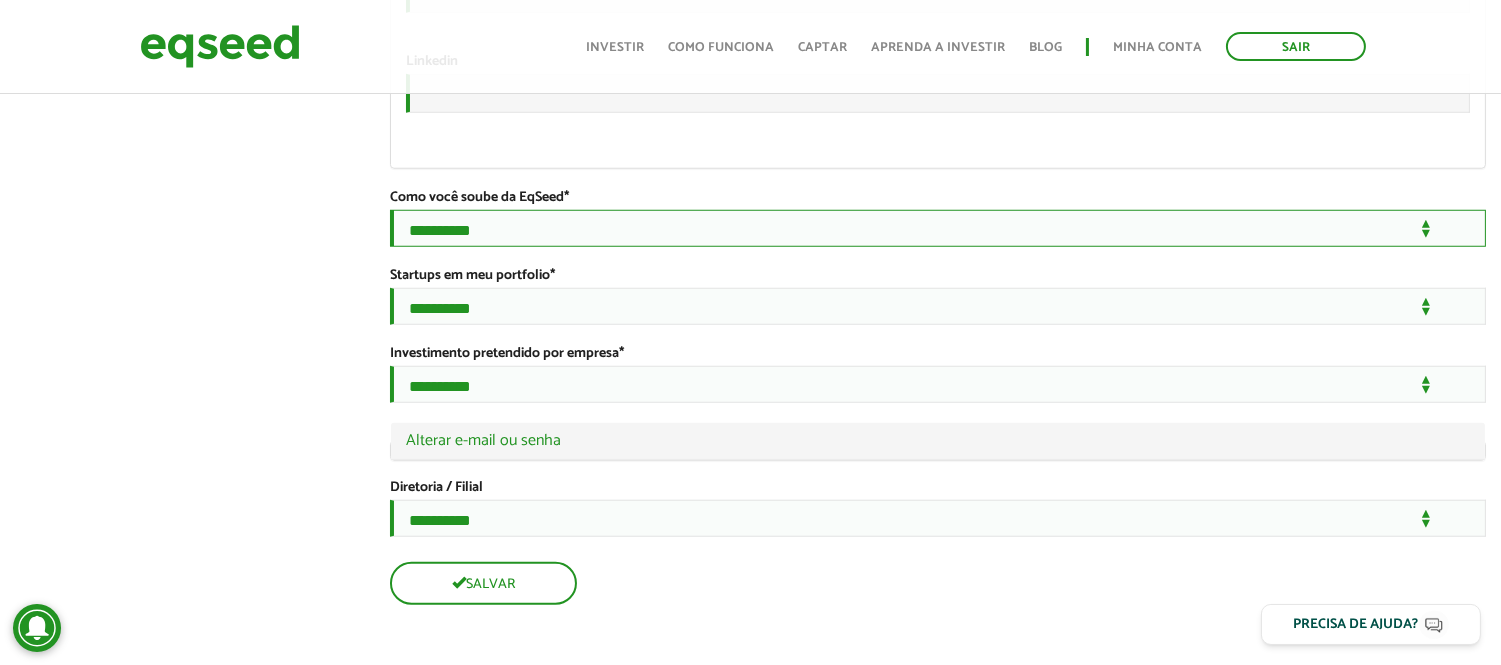 click on "**********" at bounding box center (938, 228) 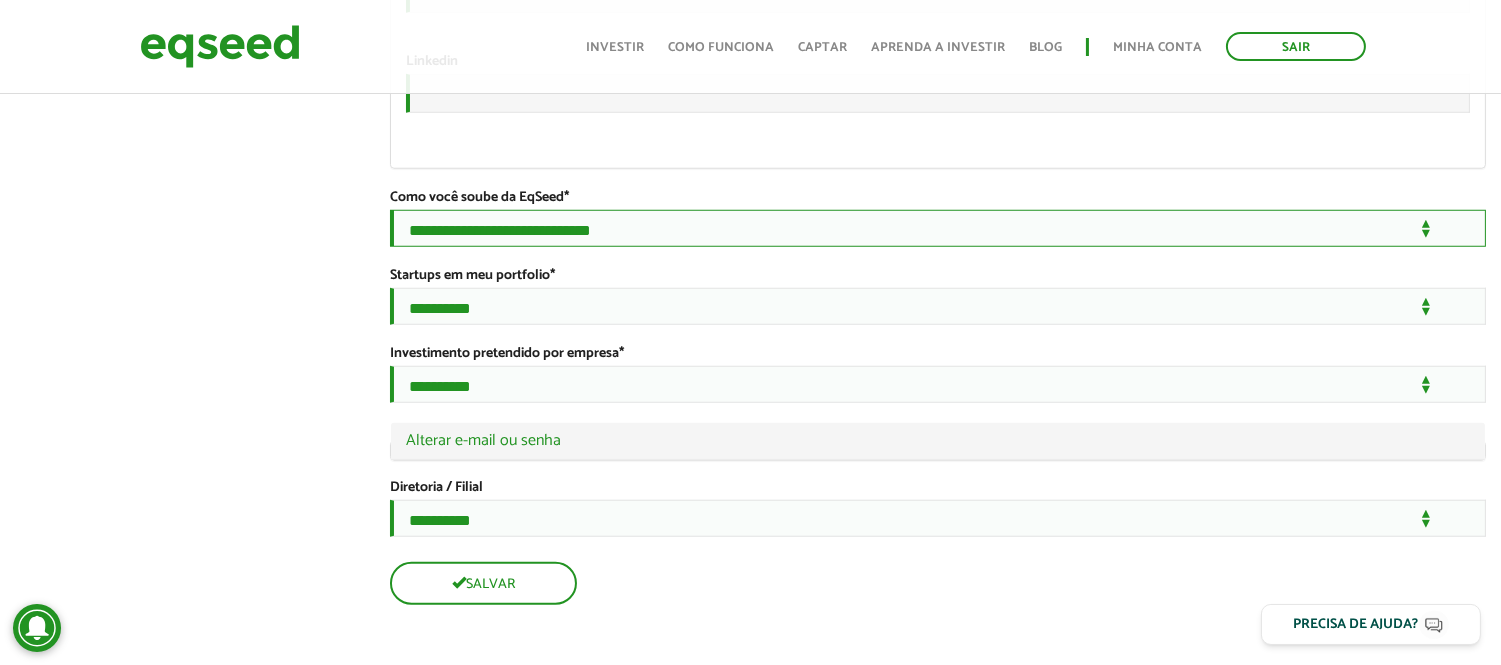 click on "**********" at bounding box center (938, 228) 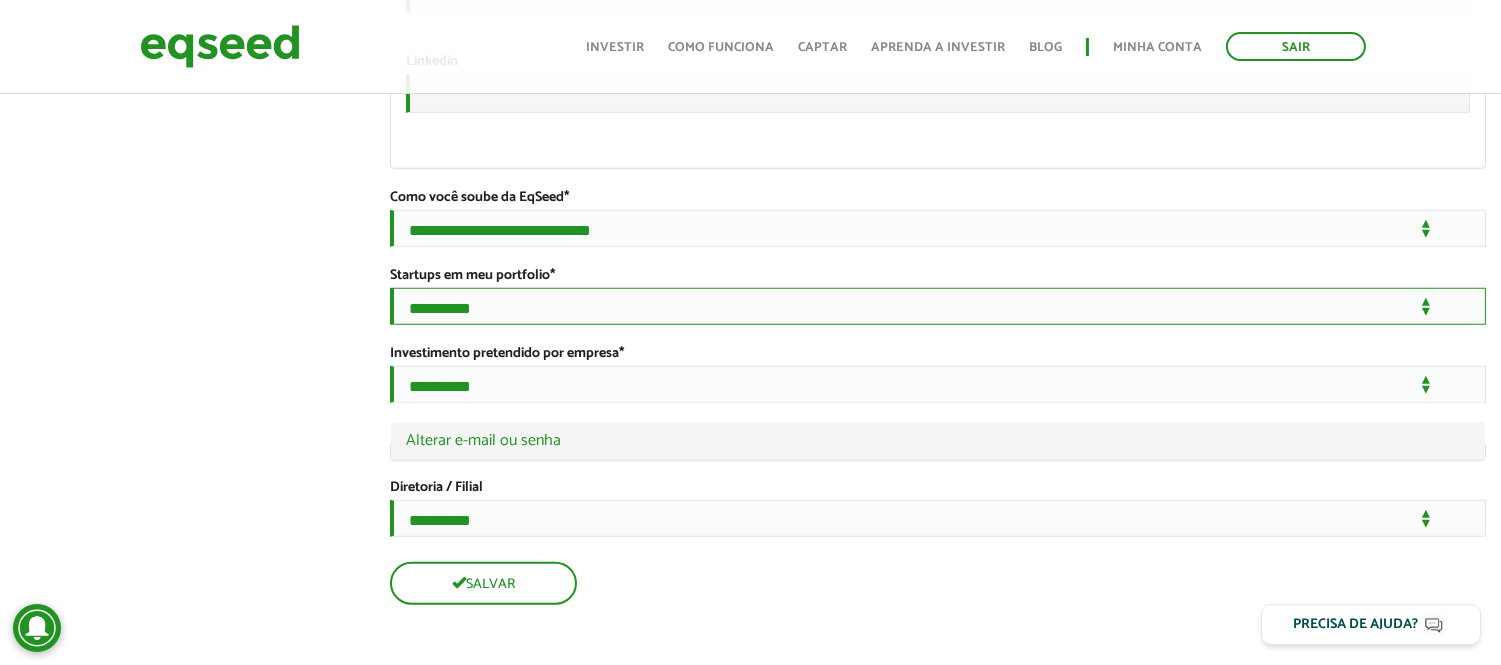 click on "**********" at bounding box center (938, 306) 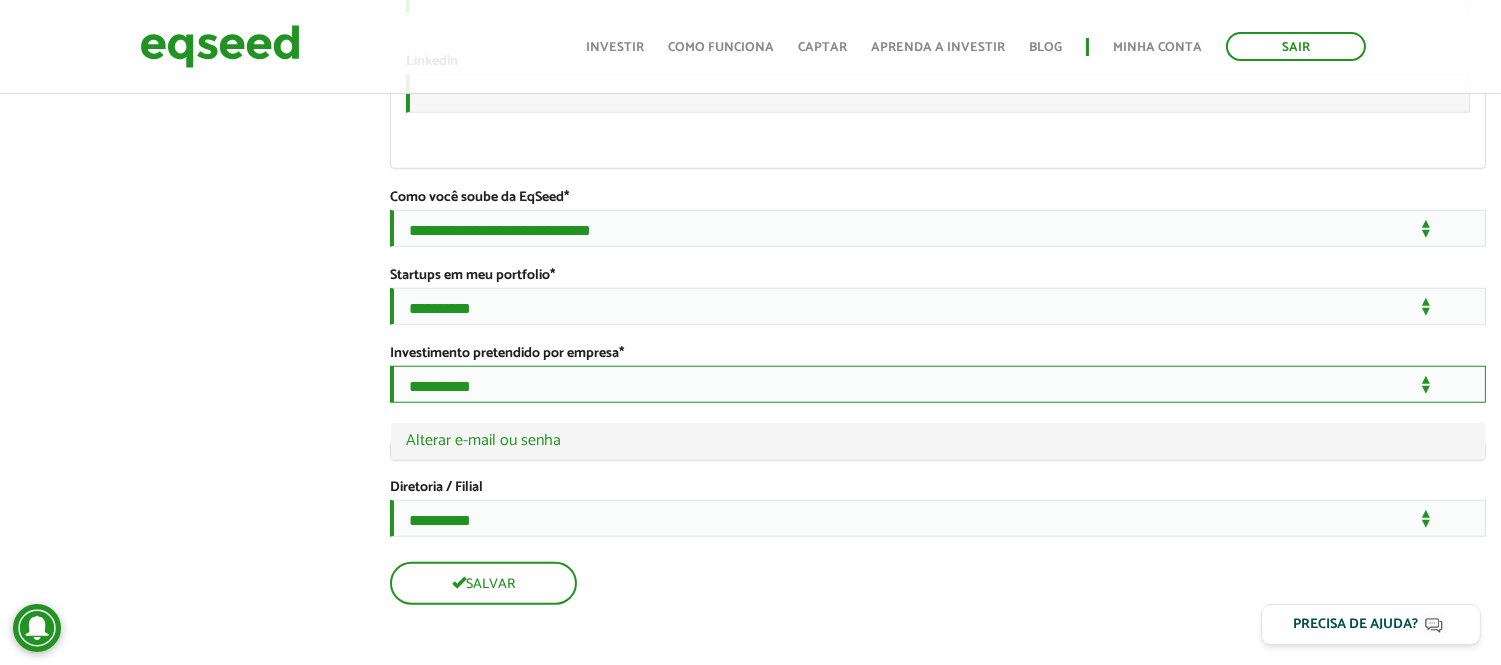 click on "**********" at bounding box center (938, 384) 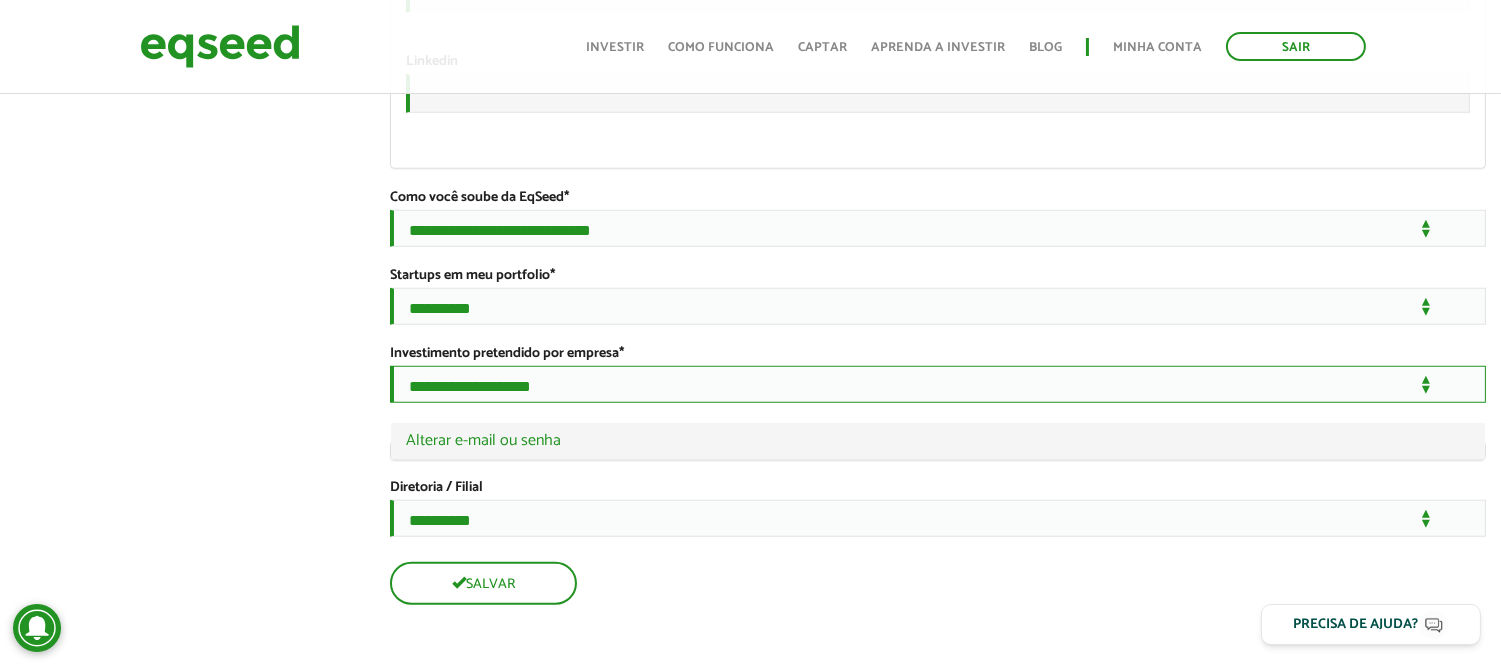 click on "**********" at bounding box center (938, 384) 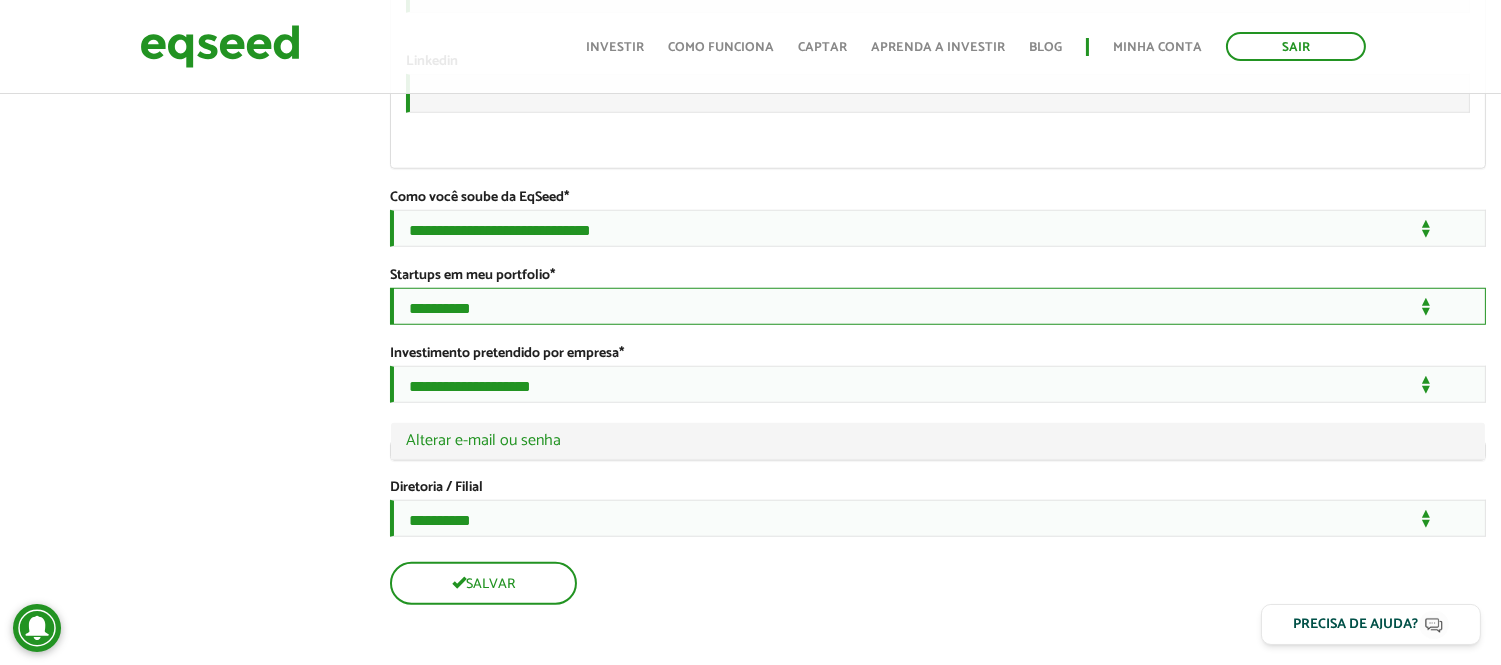 click on "**********" at bounding box center [938, 306] 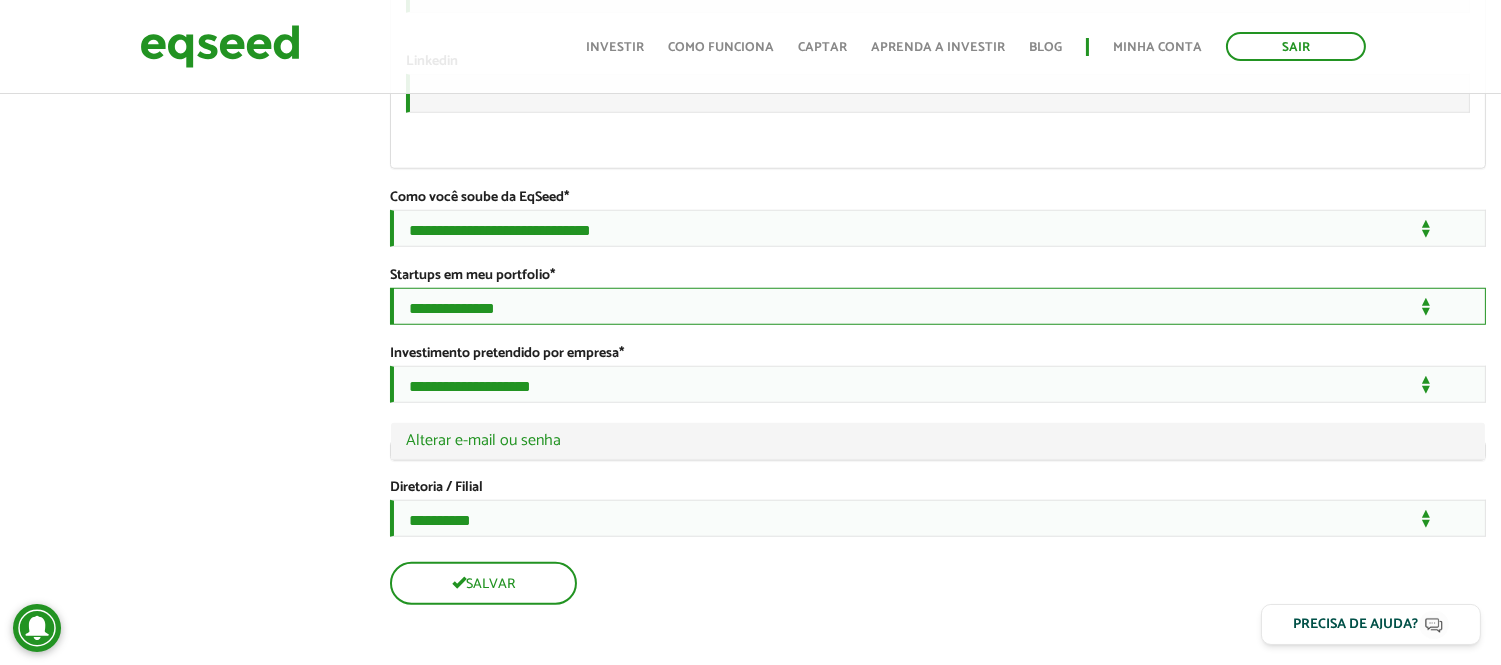 click on "**********" at bounding box center [938, 306] 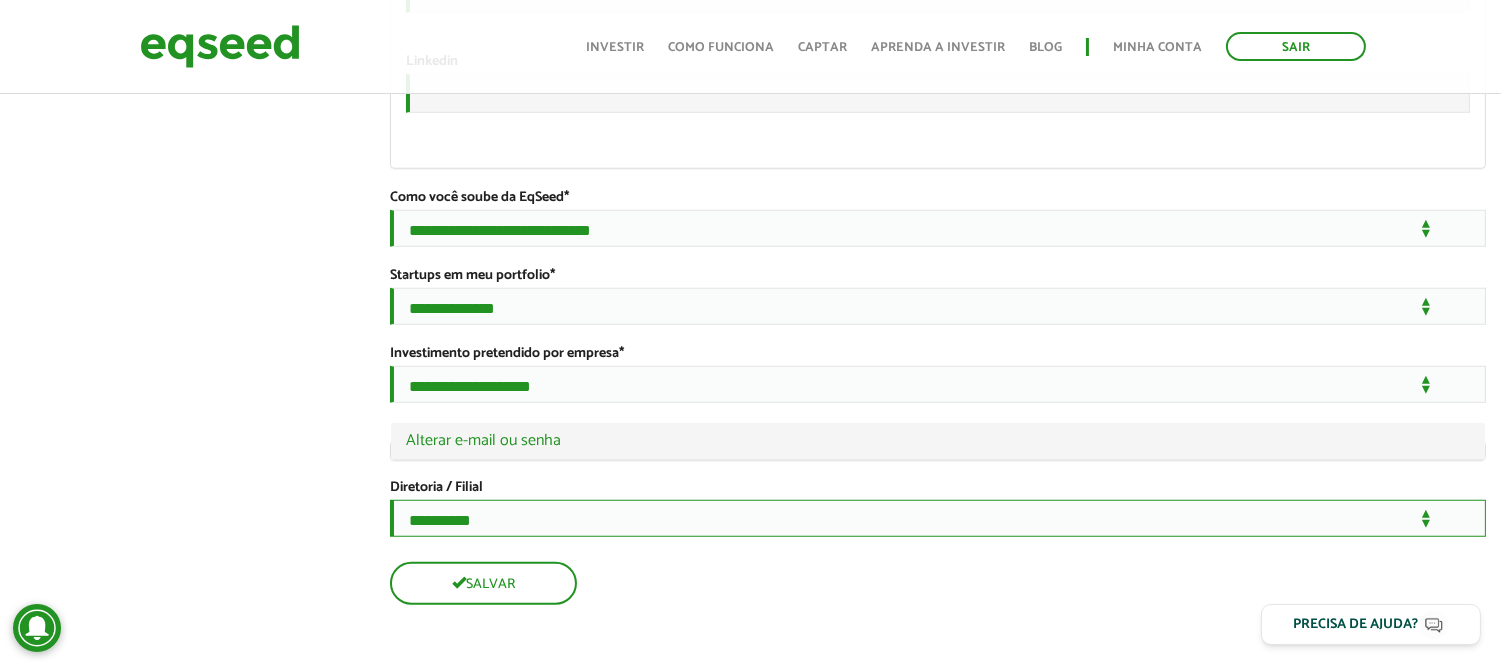click on "**********" at bounding box center (938, 518) 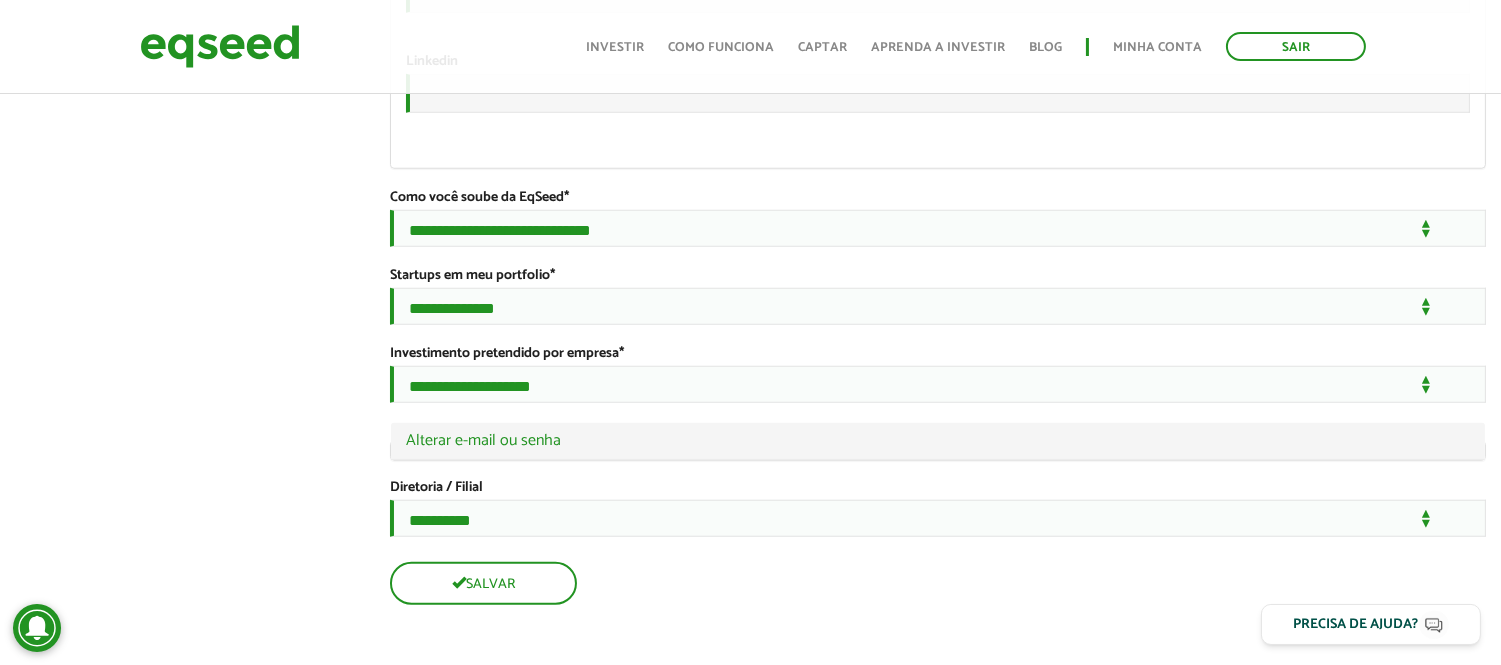 click on "Acácio Jesus de Oliveira
left_panel_close
Clientes
home Início
group Investimento assistido
finance Meus relatórios
add_business Indique uma empresa
Pessoal
person Meu perfil
finance_mode Minha simulação
work Meu portfólio
Acácio Jesus de Oliveira
Abas primárias Perfil Público
Perfil Completo (aba ativa)
Ocultar Resumo
Foto
Enviar foto
Seu rosto virtual ou imagem. Imagens maiores que 1024x1024 pixels serão reduzidas.
Breve Biografia" at bounding box center [750, -1318] 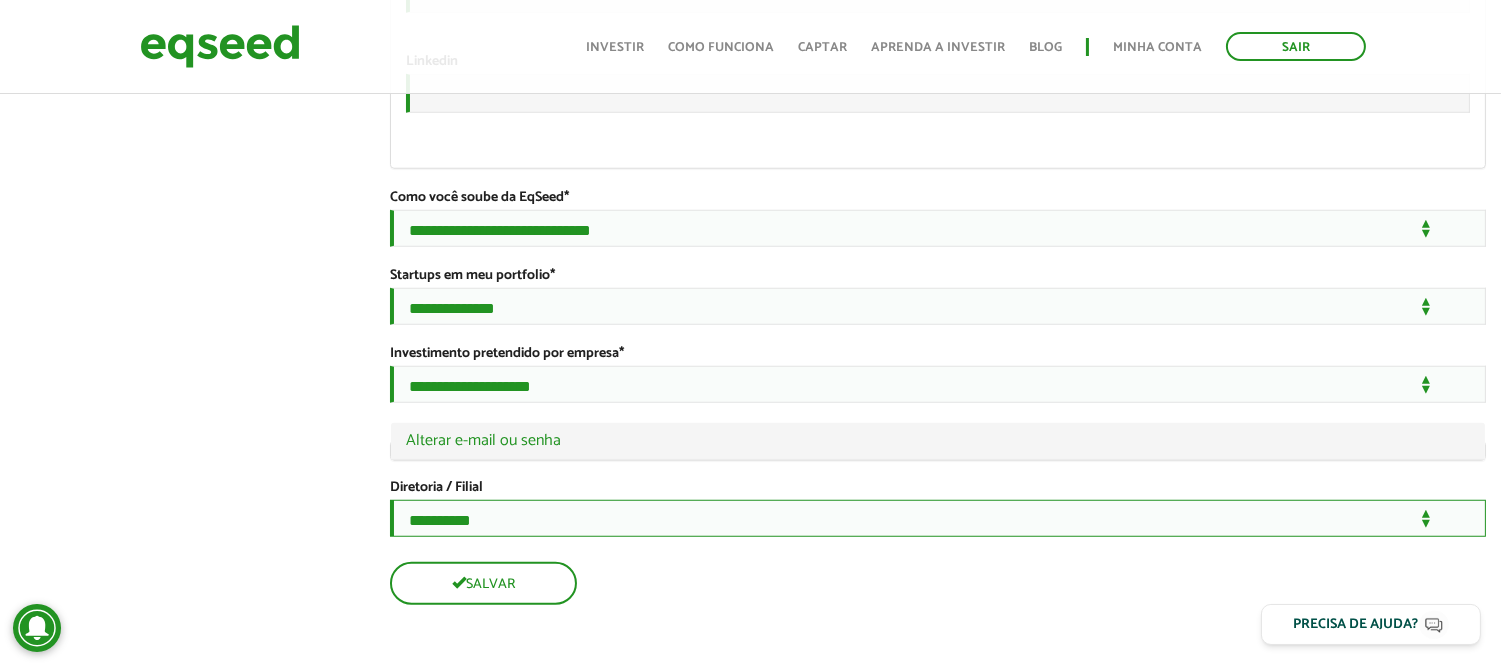 click on "**********" at bounding box center (938, 518) 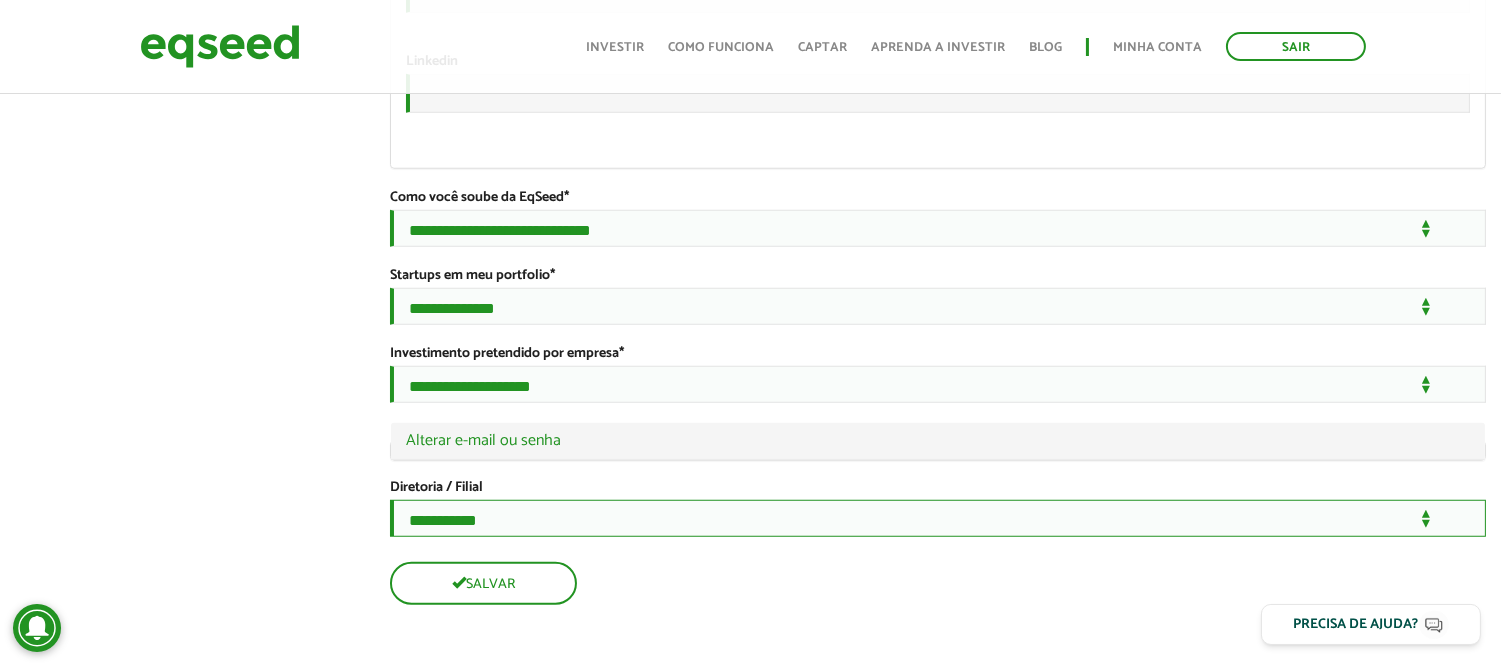 click on "**********" at bounding box center [938, 518] 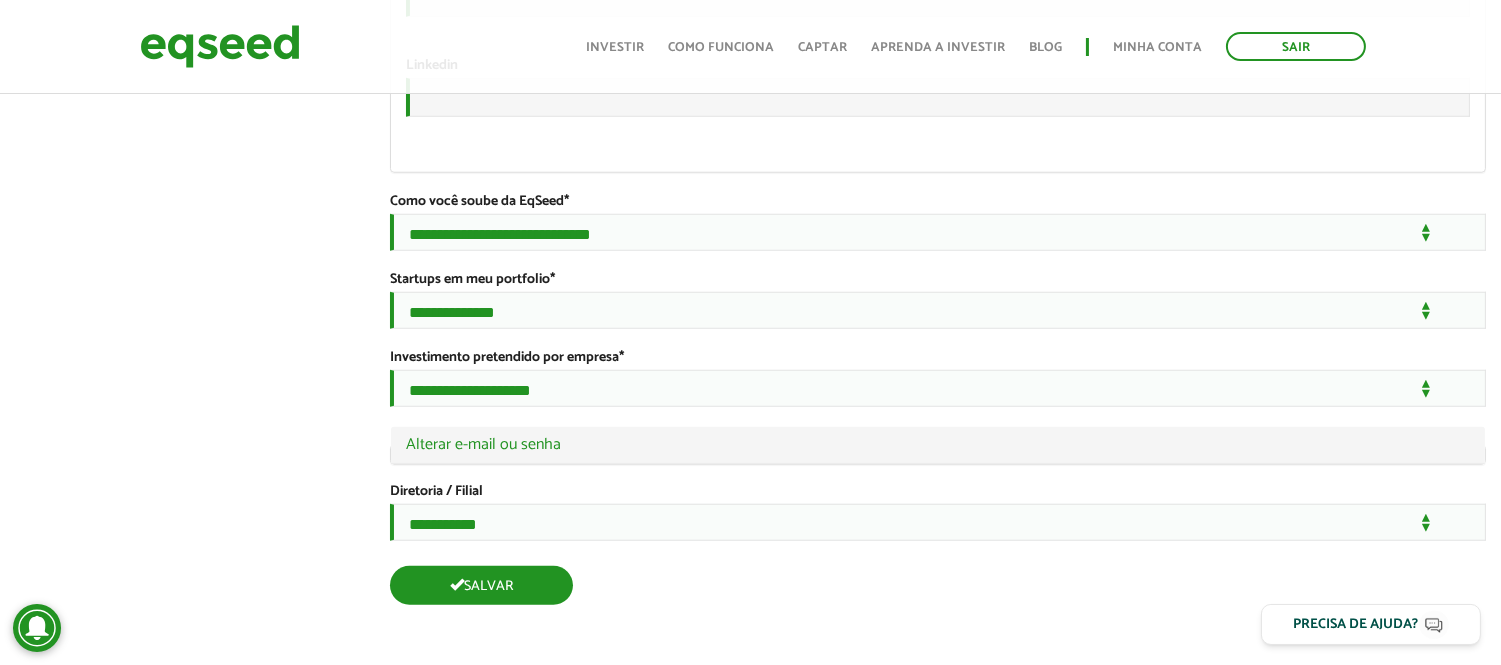 click on "Salvar" at bounding box center [481, 585] 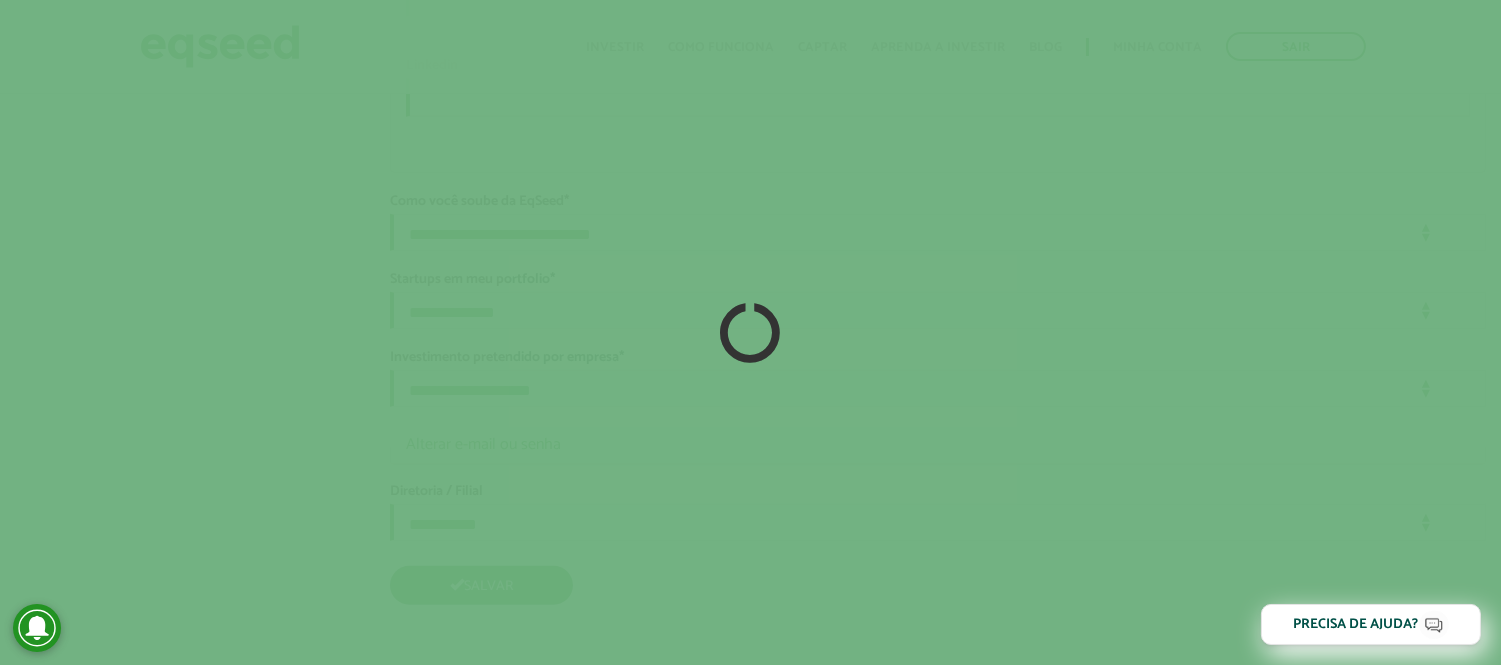 scroll, scrollTop: 3637, scrollLeft: 0, axis: vertical 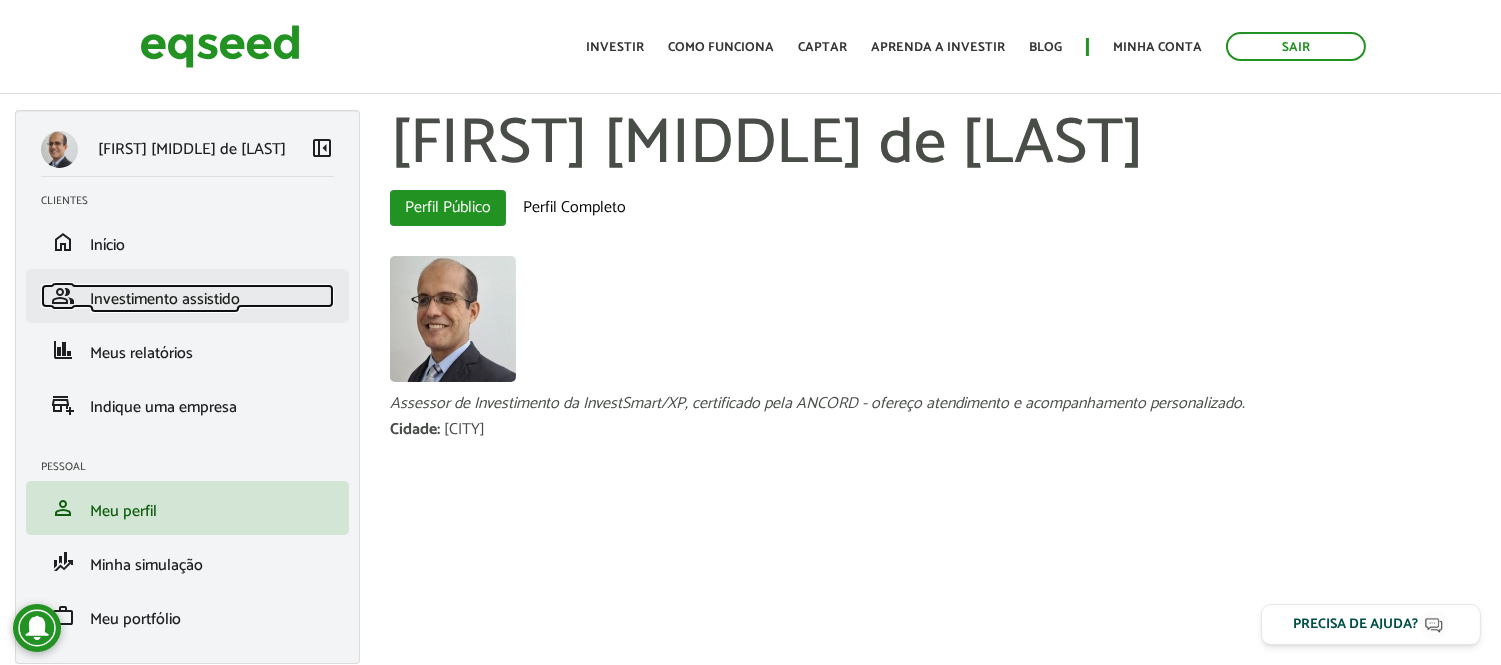 click on "Investimento assistido" at bounding box center (165, 299) 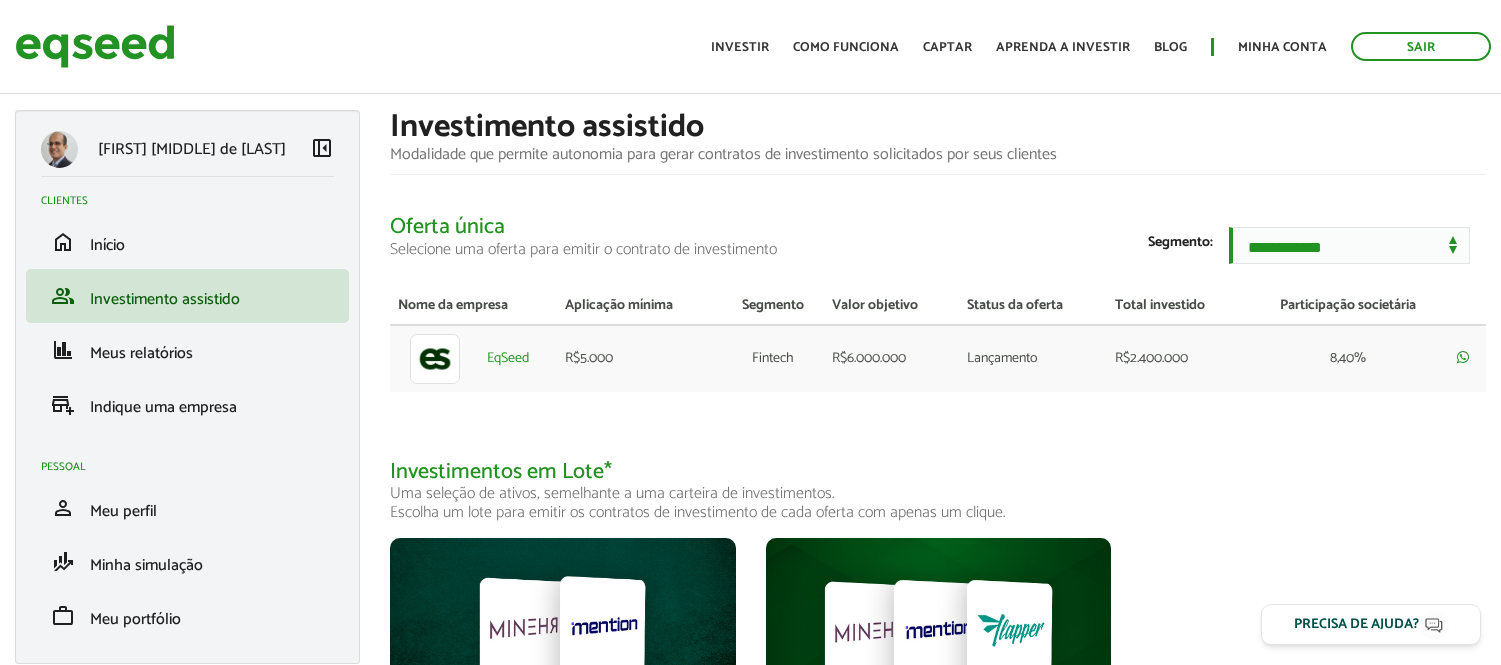 scroll, scrollTop: 0, scrollLeft: 0, axis: both 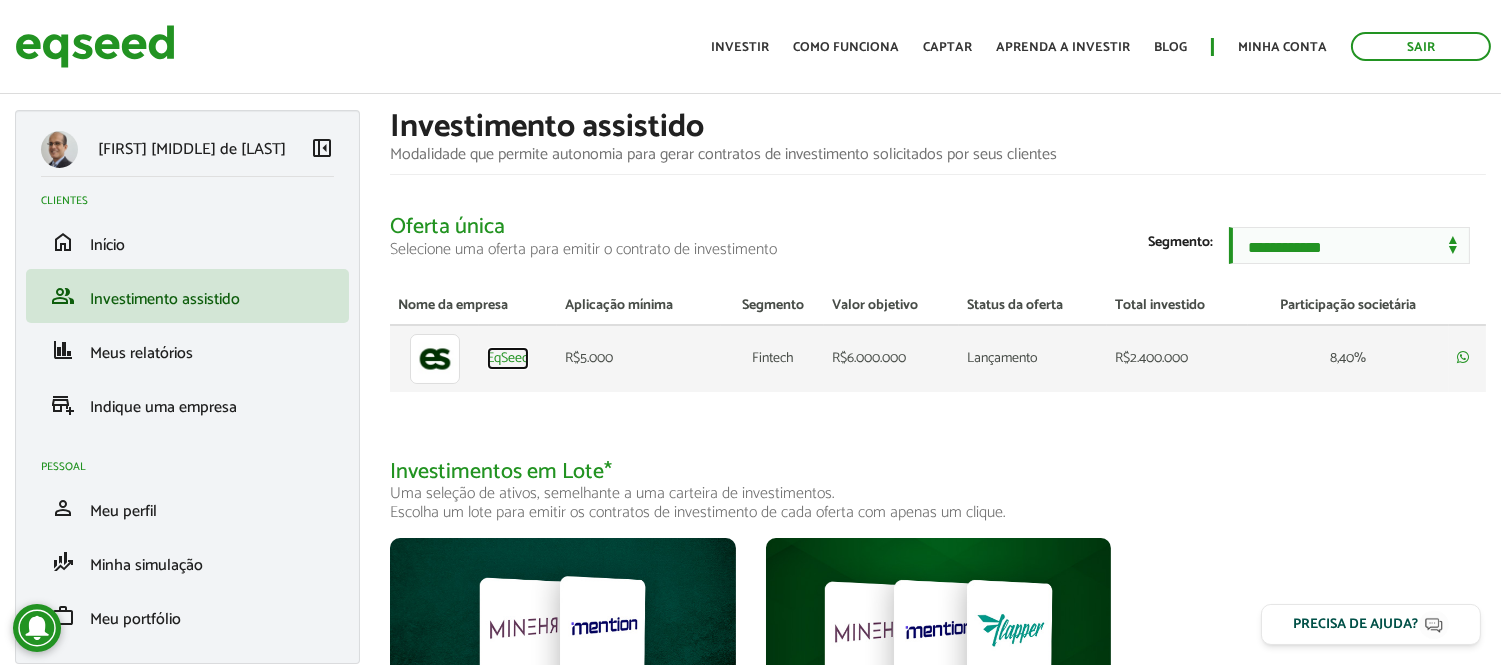 click on "EqSeed" at bounding box center (508, 359) 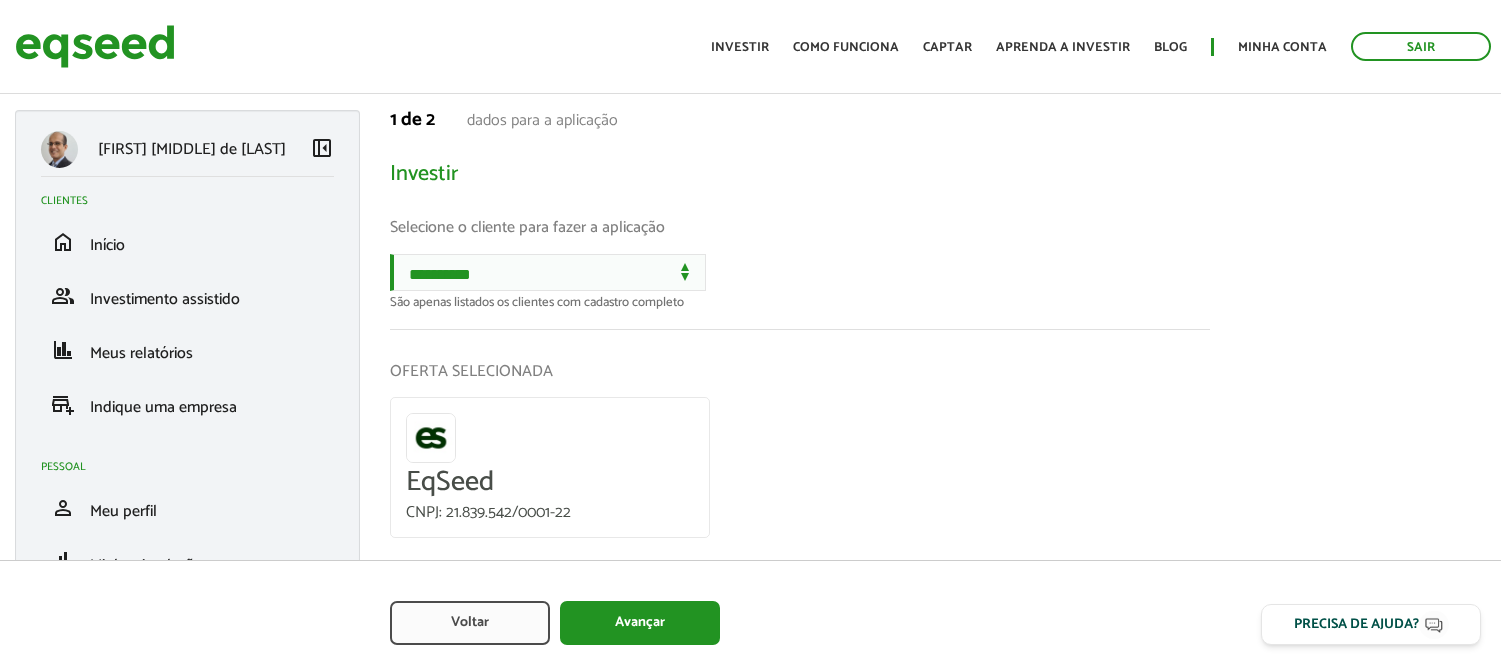 scroll, scrollTop: 0, scrollLeft: 0, axis: both 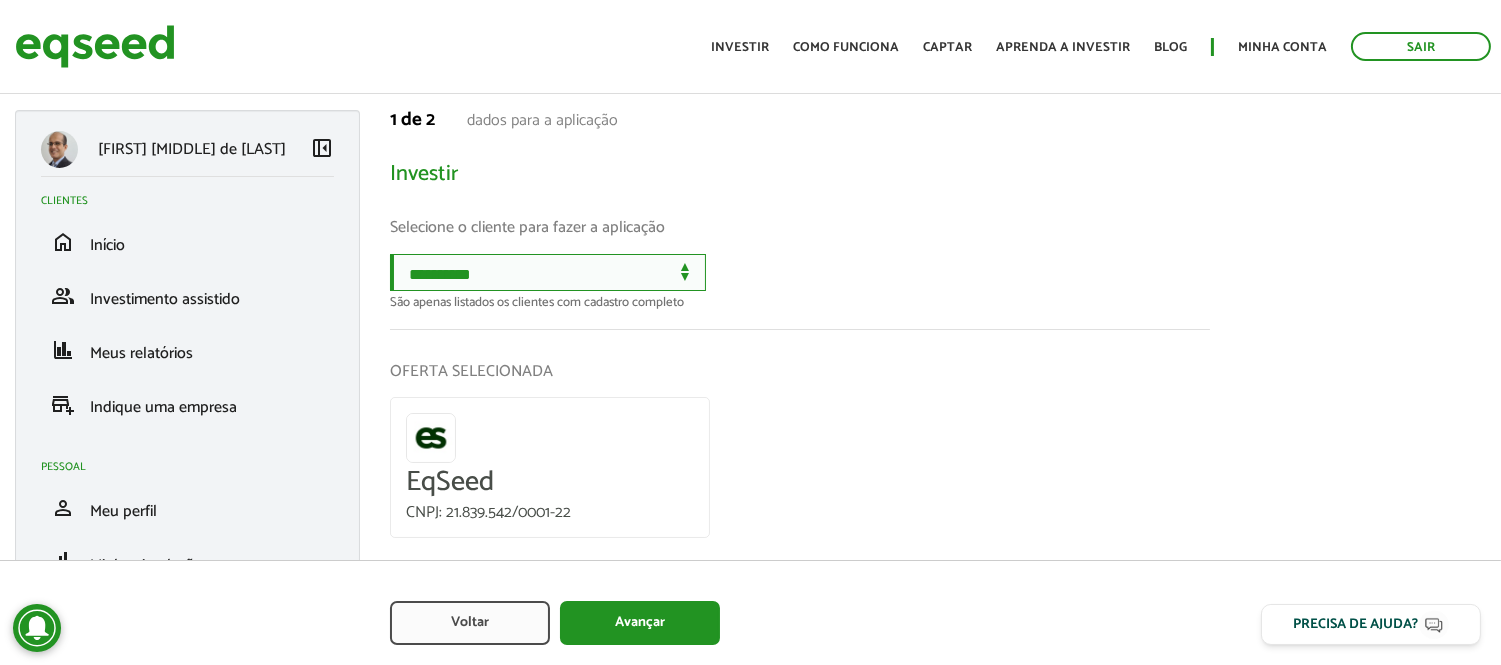 click on "**********" at bounding box center (548, 272) 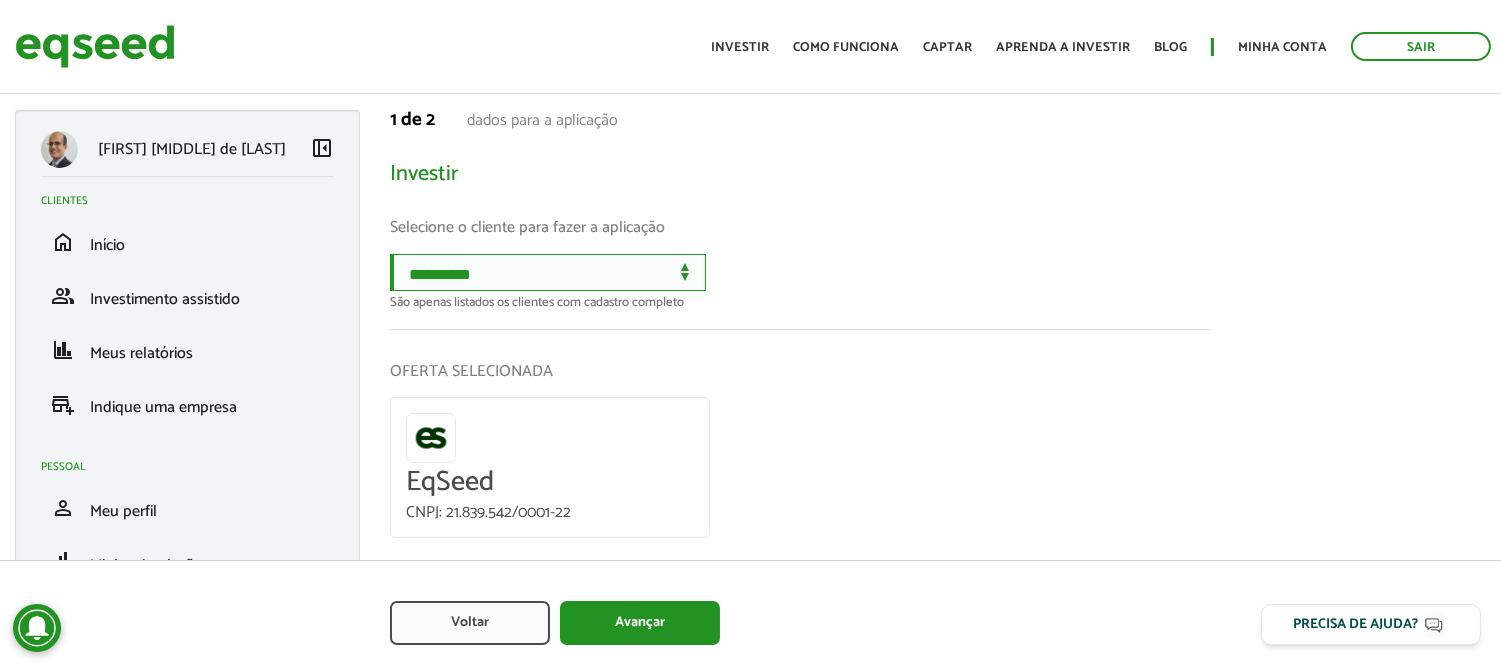 select on "******" 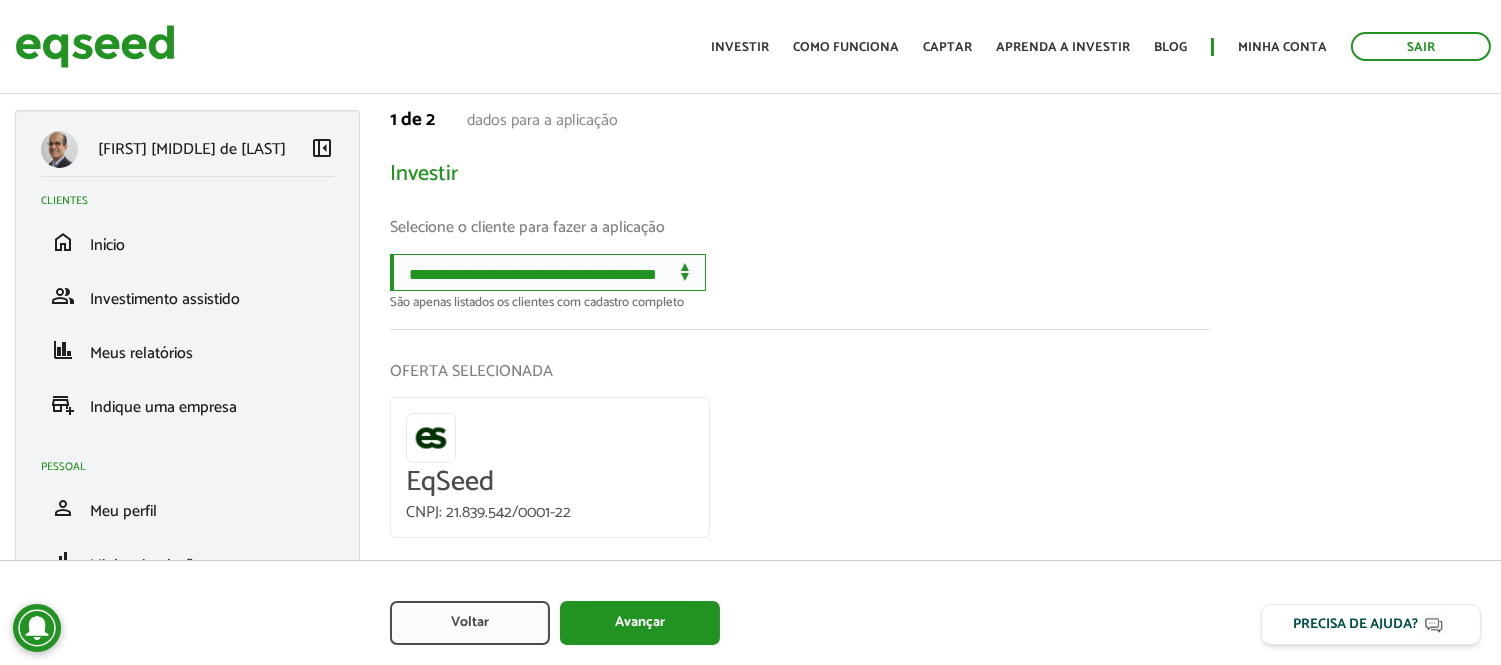 click on "**********" at bounding box center [548, 272] 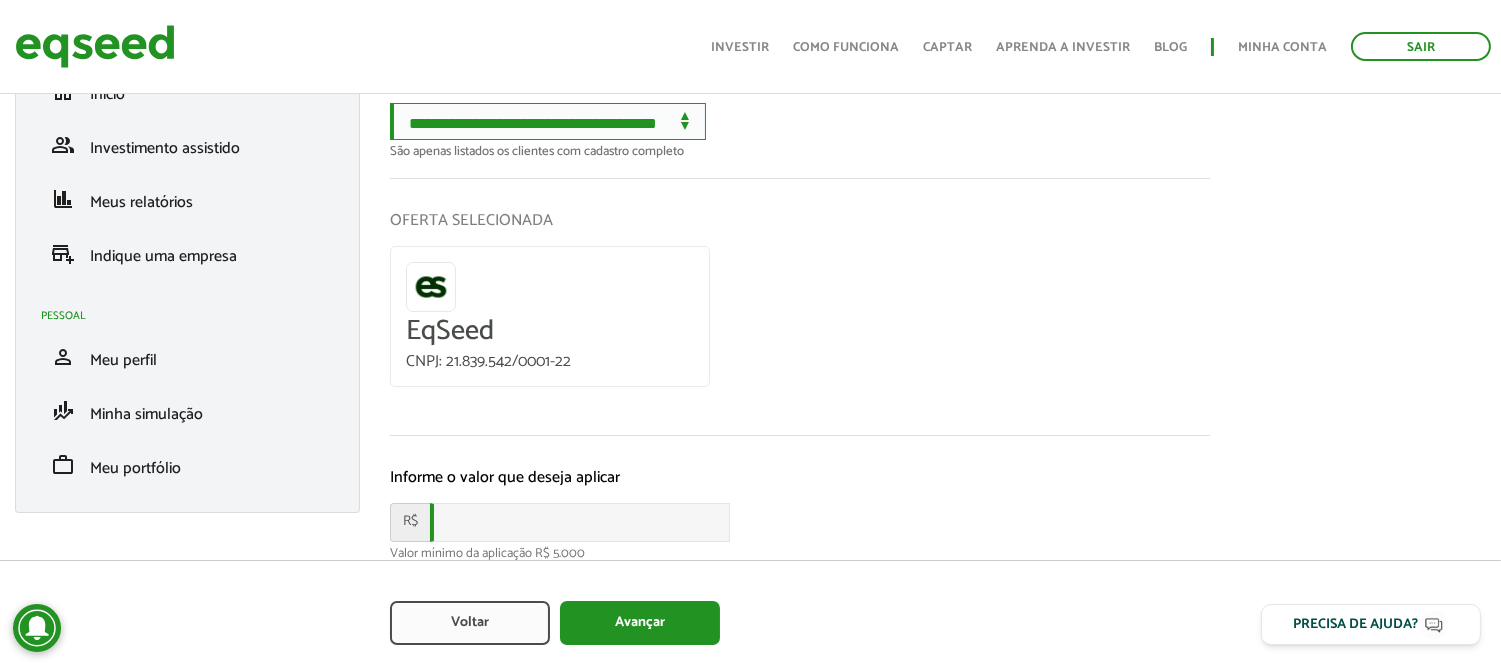 scroll, scrollTop: 217, scrollLeft: 0, axis: vertical 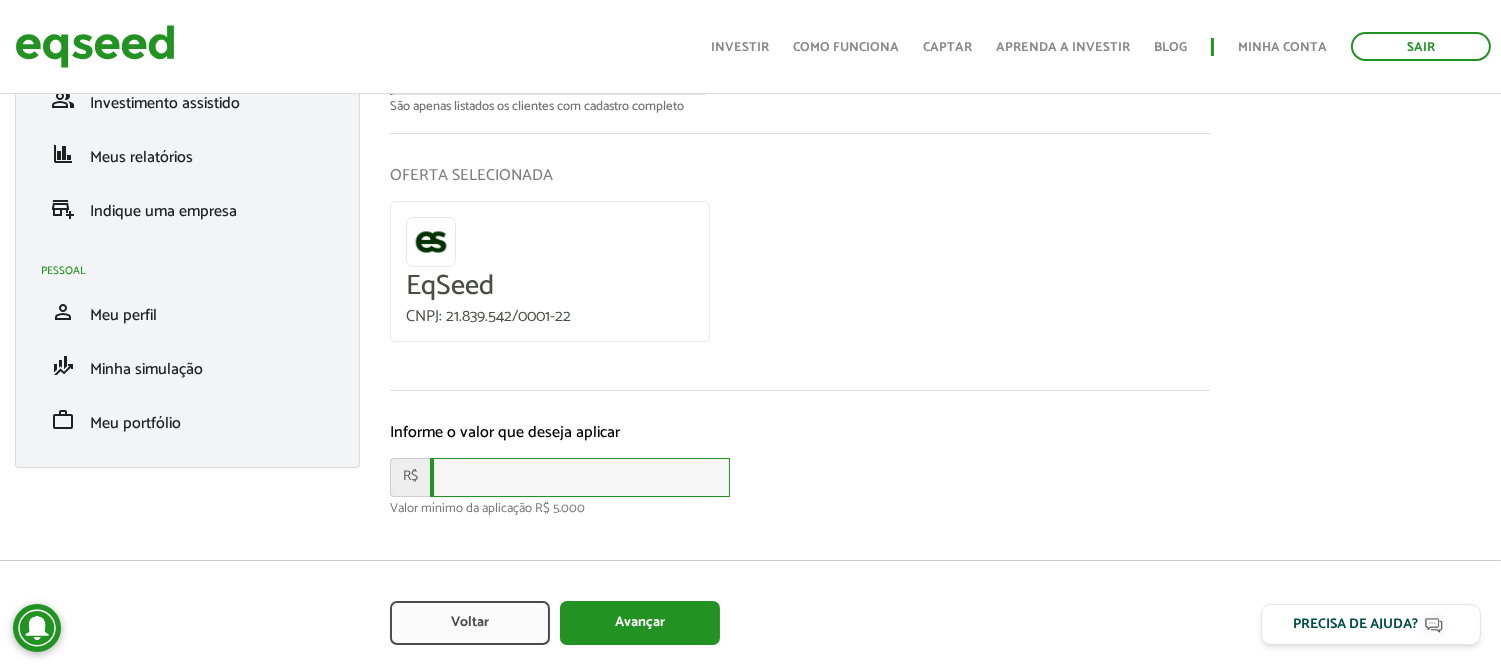 click at bounding box center (580, 477) 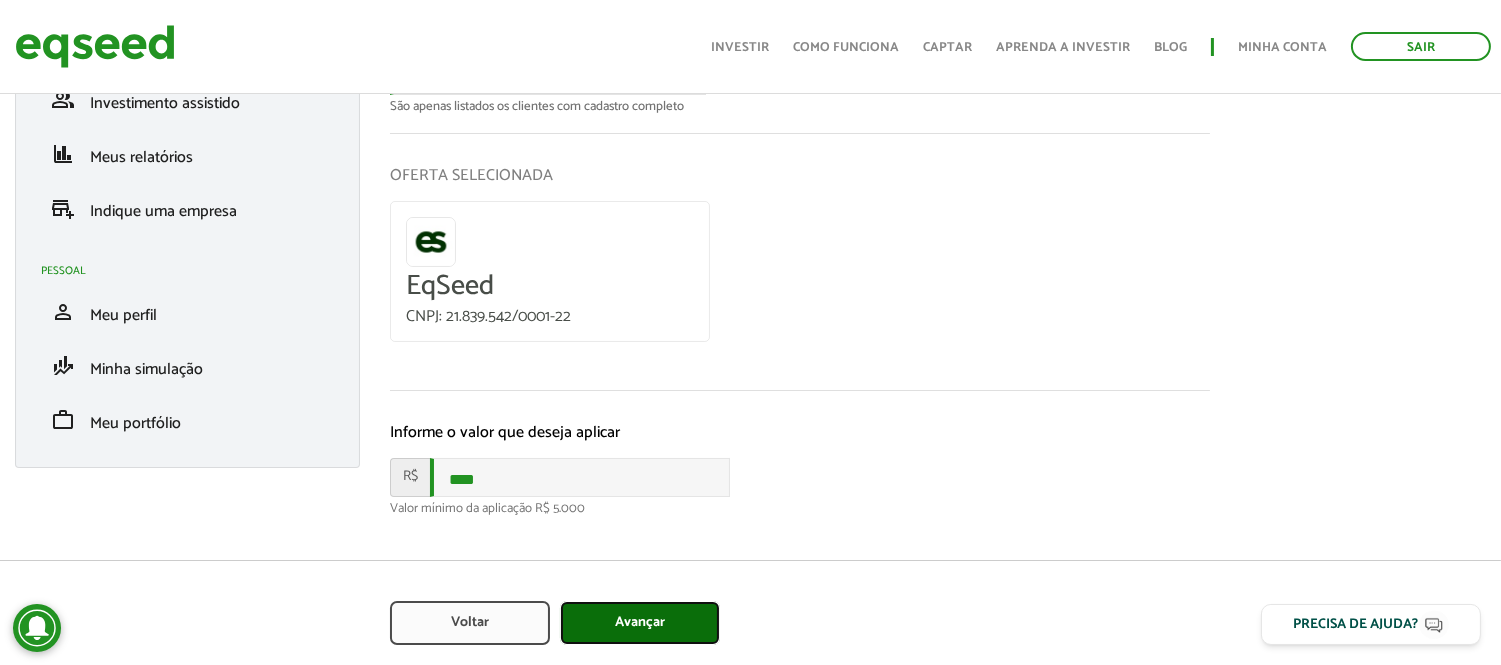 click on "Avançar" at bounding box center (640, 623) 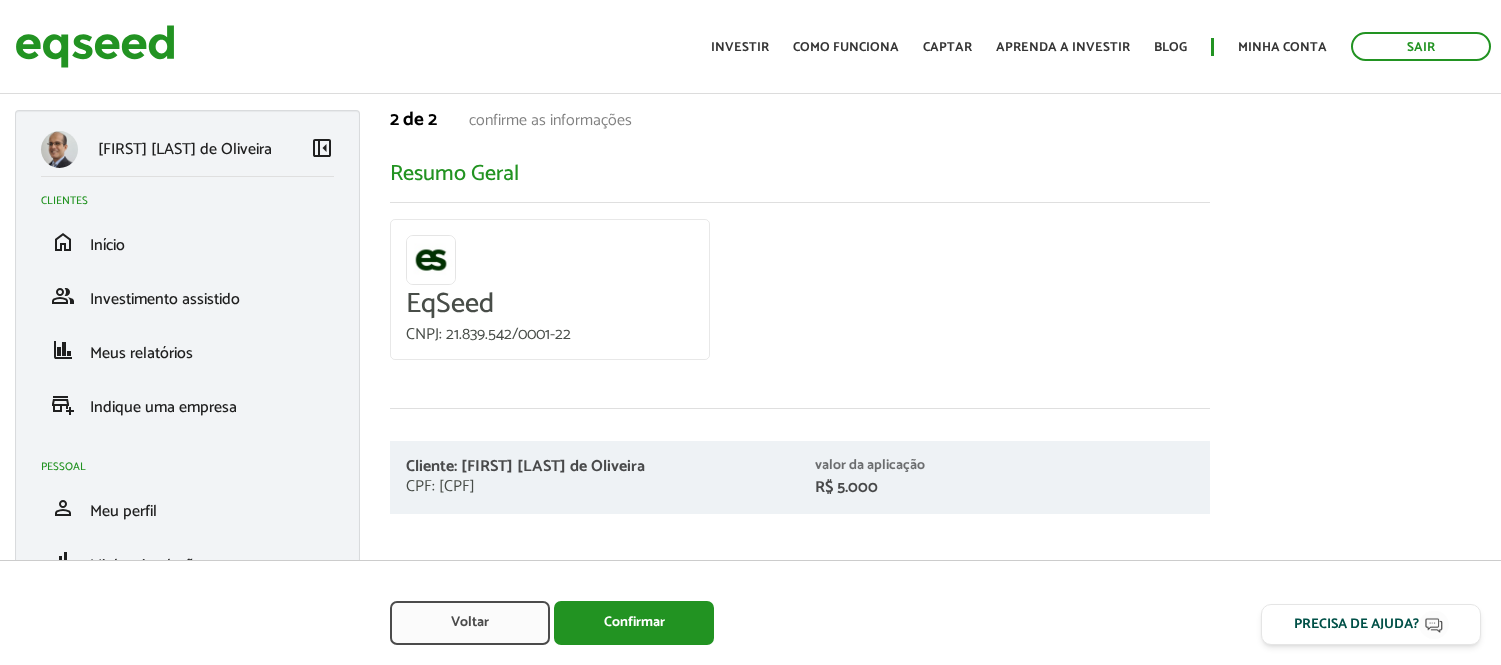 scroll, scrollTop: 0, scrollLeft: 0, axis: both 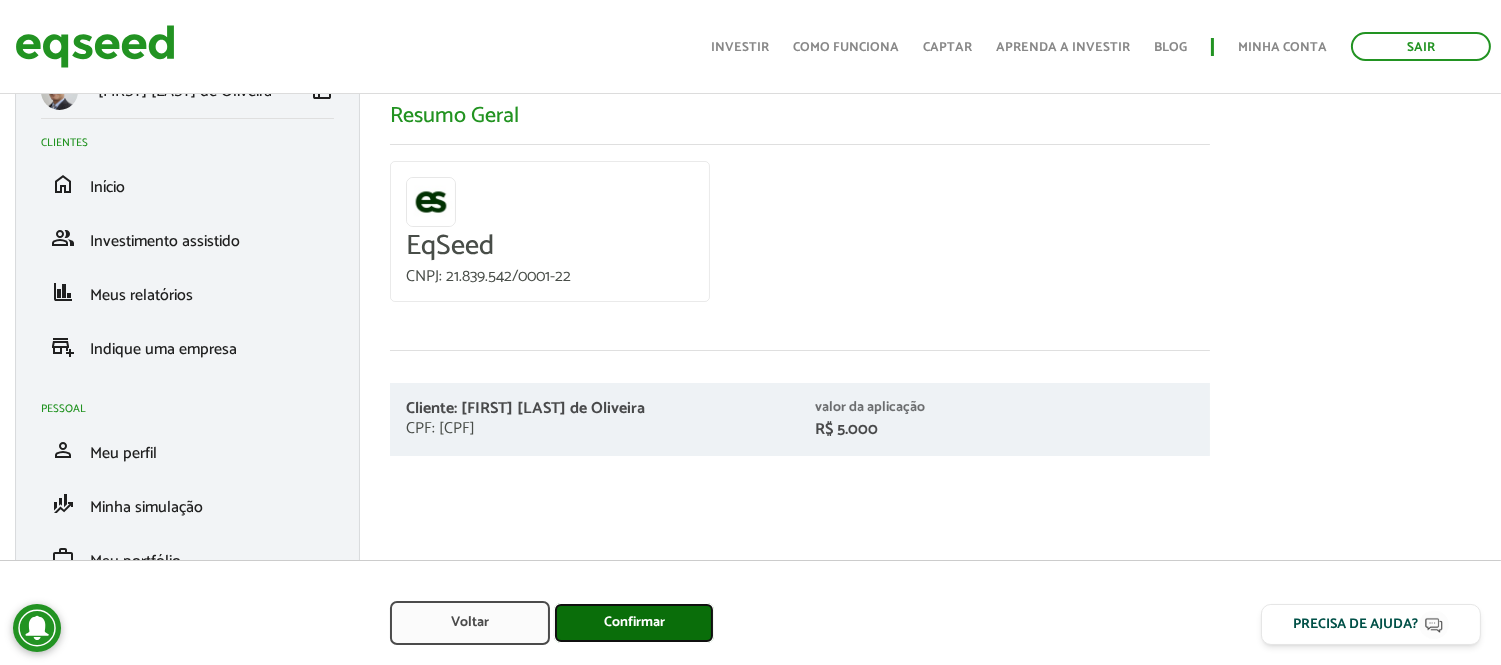 click on "Confirmar" at bounding box center (634, 623) 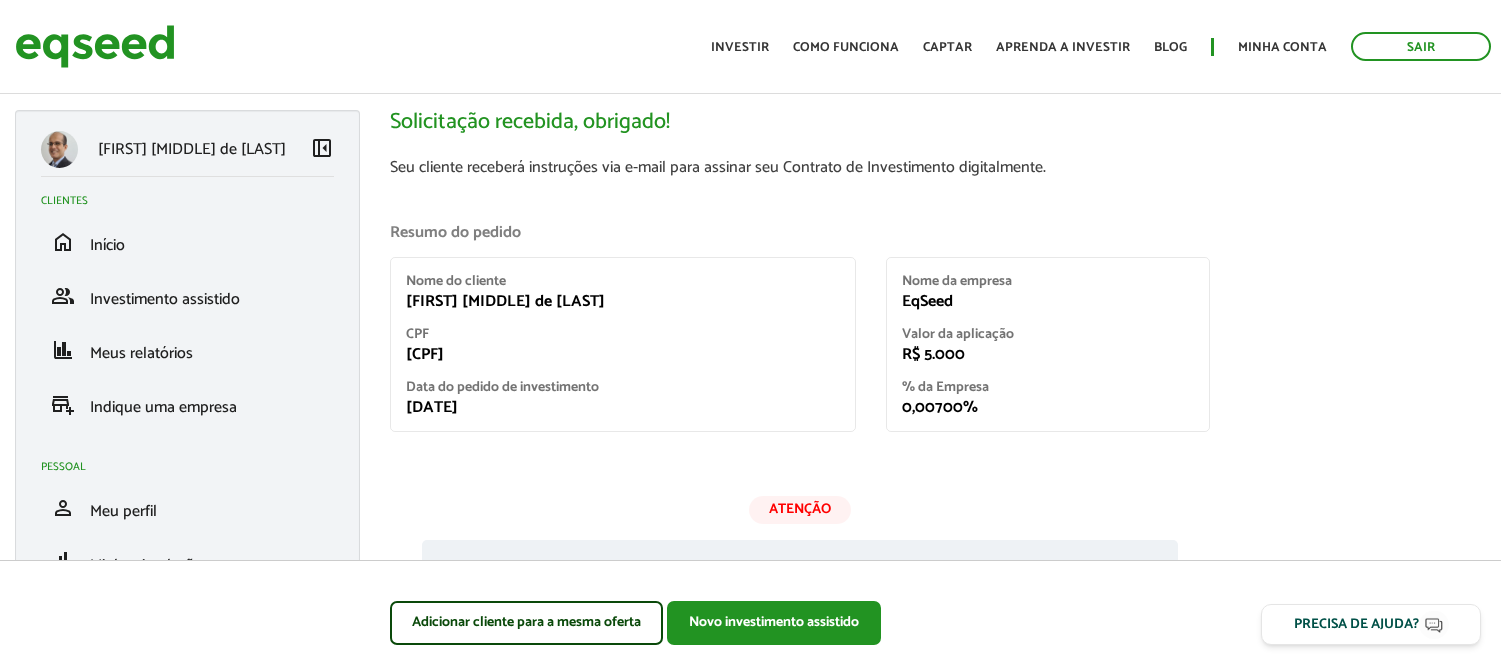 scroll, scrollTop: 0, scrollLeft: 0, axis: both 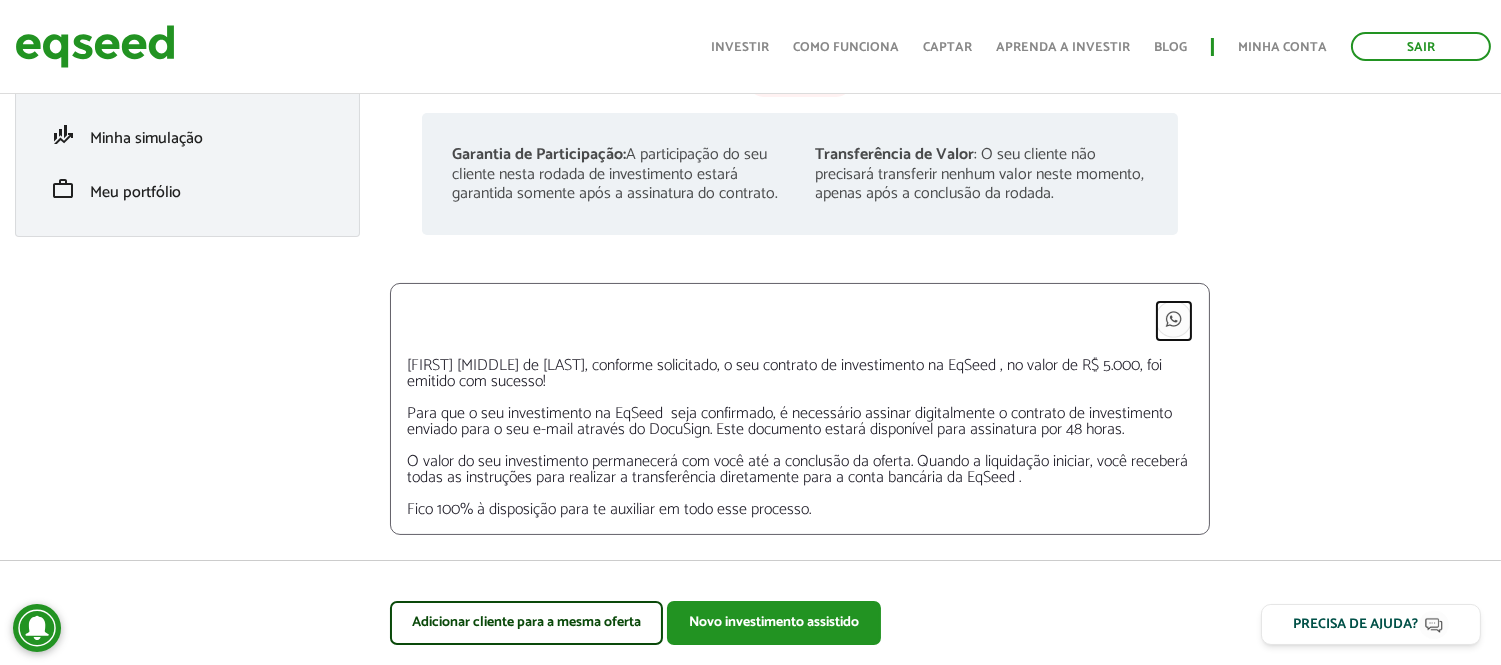 click at bounding box center (1174, 319) 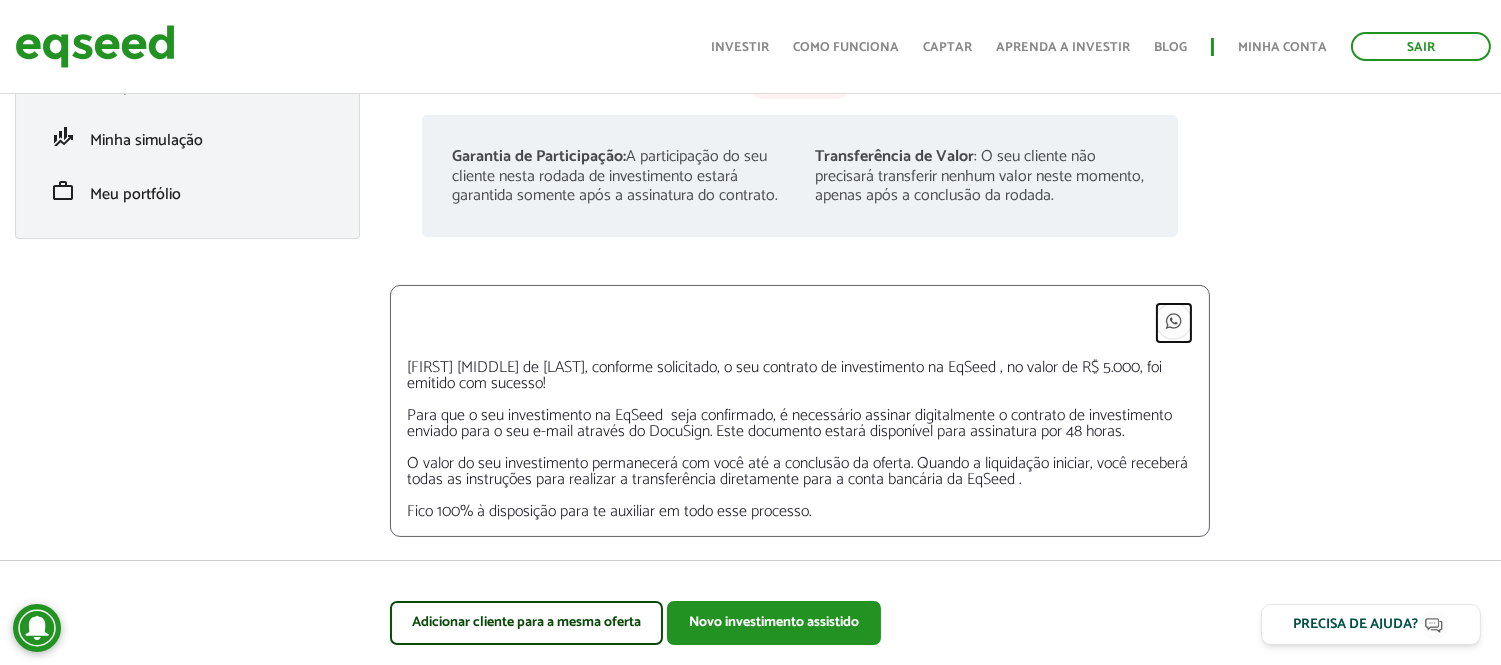 scroll, scrollTop: 427, scrollLeft: 0, axis: vertical 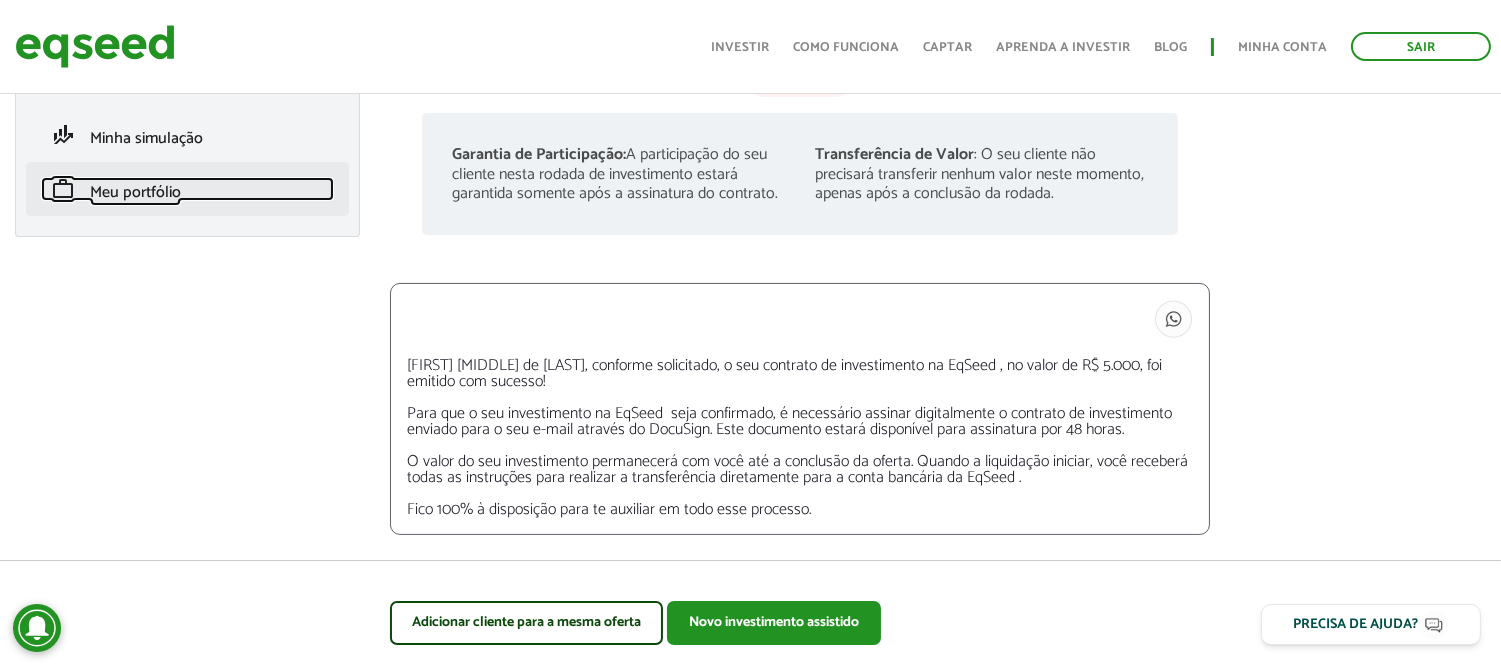 click on "Meu portfólio" at bounding box center [135, 192] 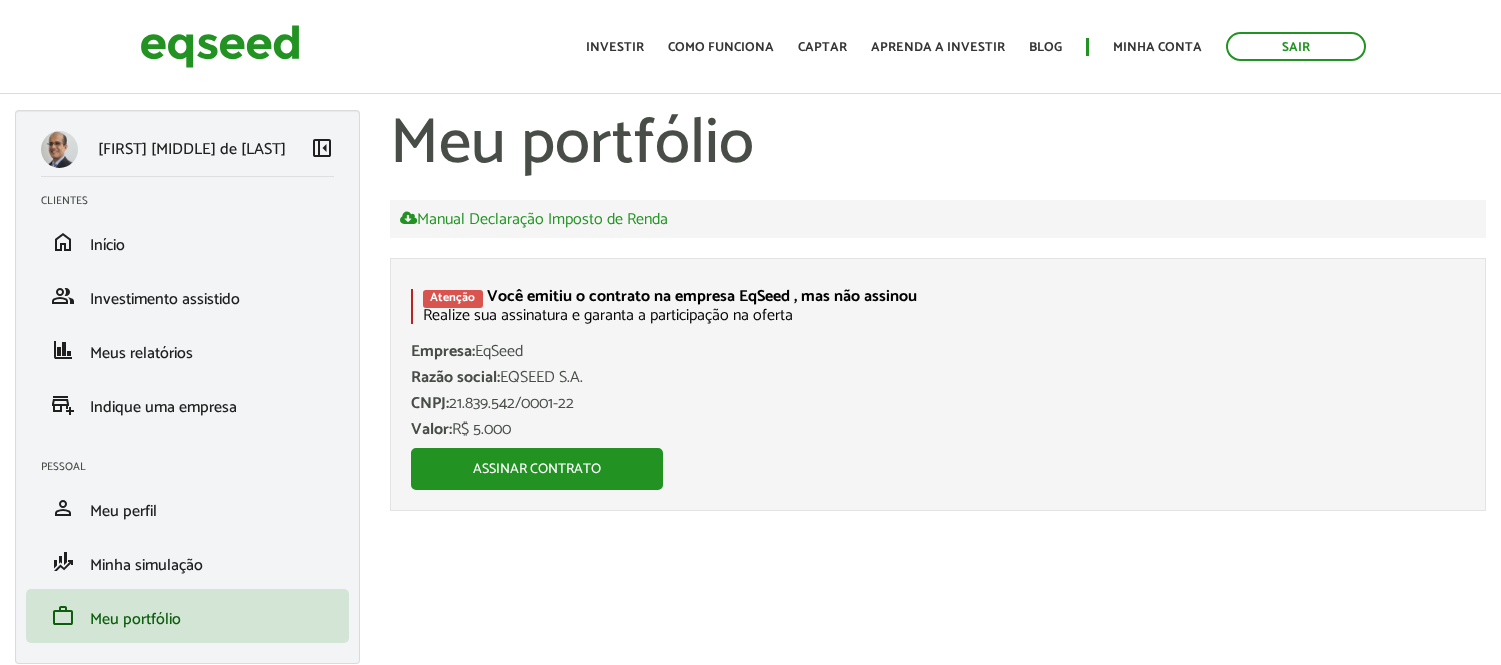 scroll, scrollTop: 0, scrollLeft: 0, axis: both 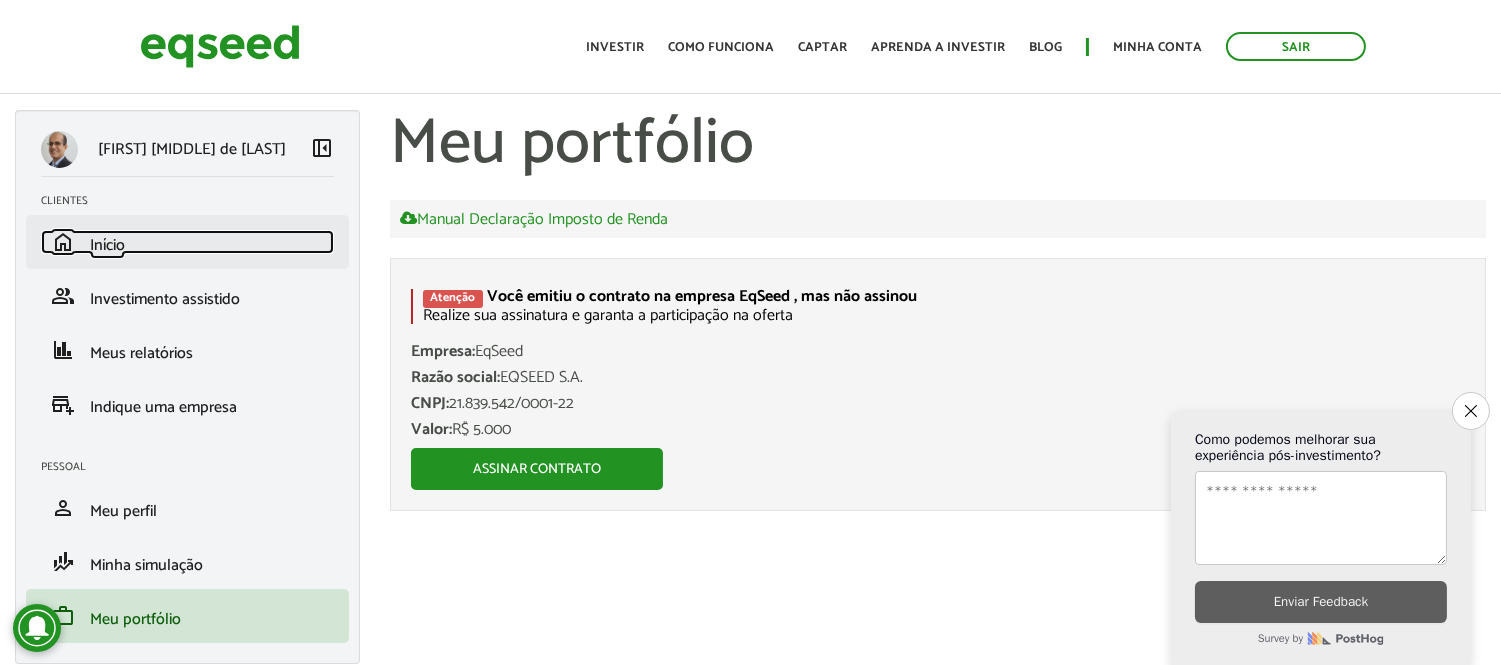click on "home Início" at bounding box center (187, 242) 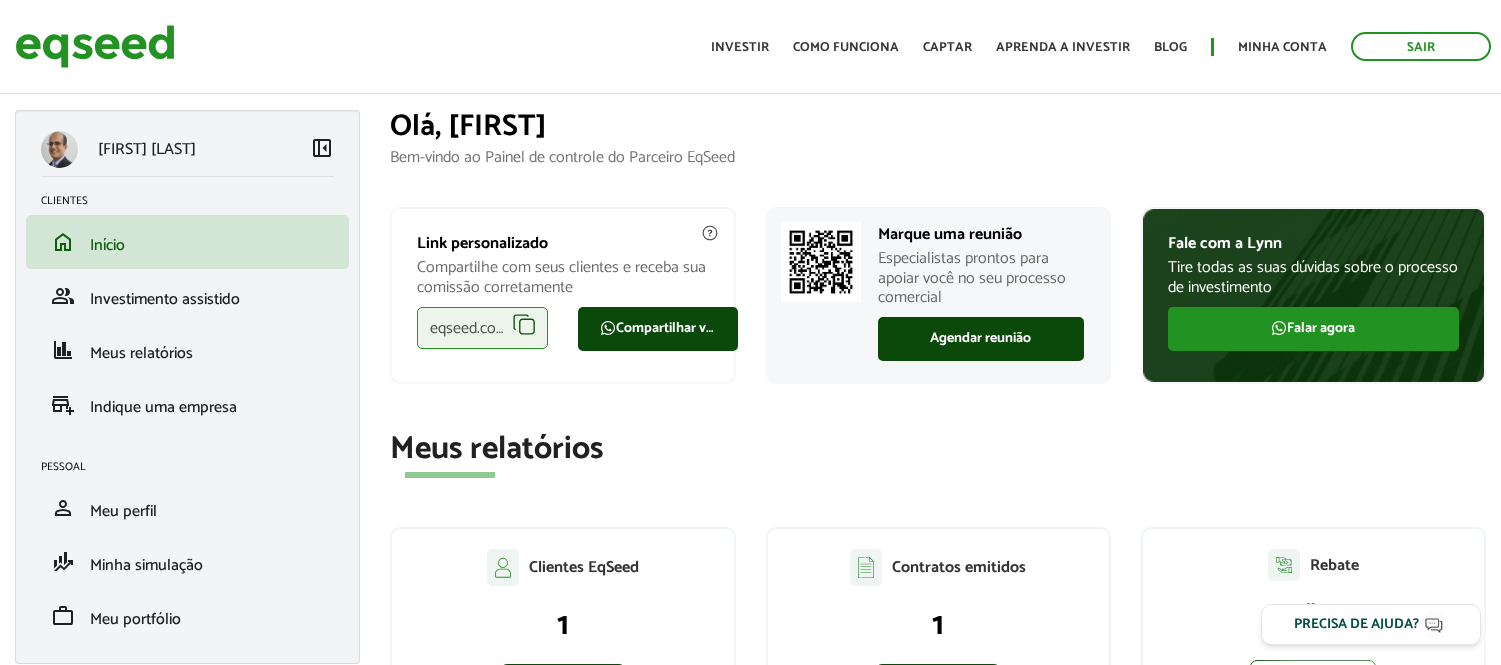 scroll, scrollTop: 0, scrollLeft: 0, axis: both 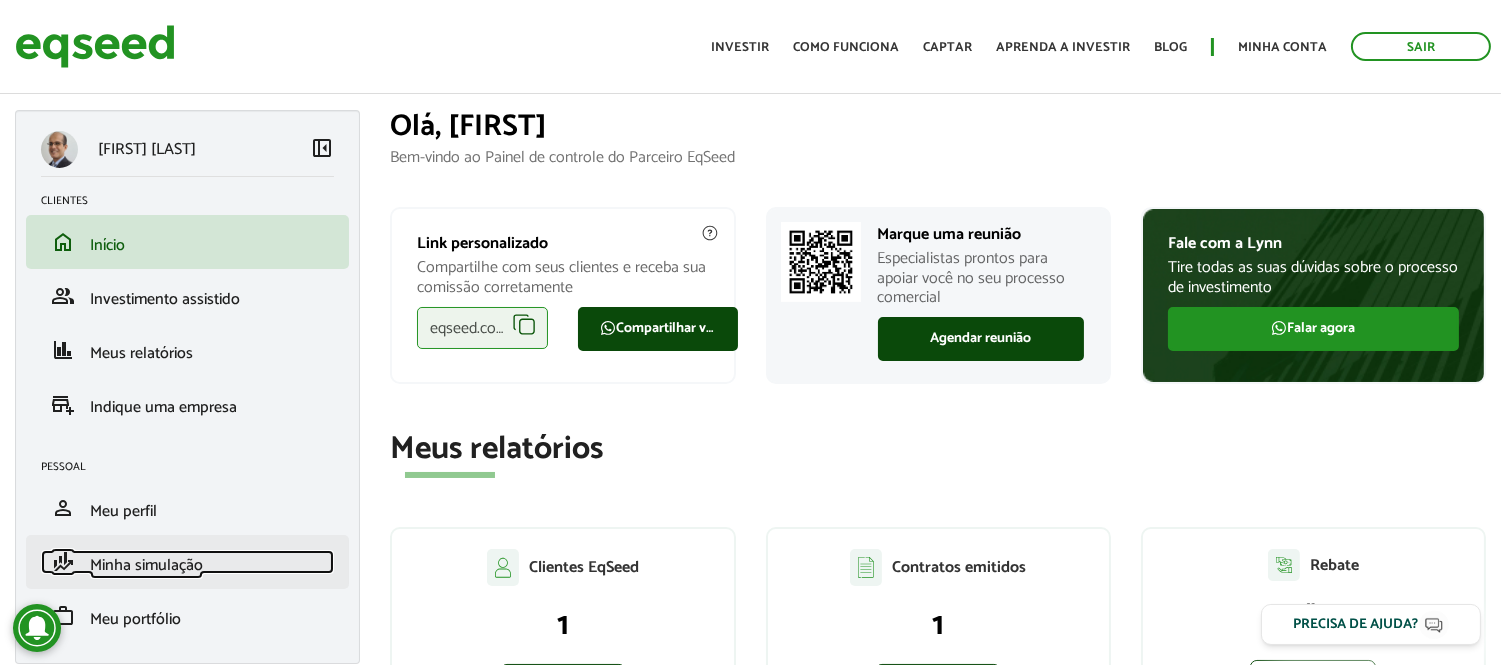 click on "Minha simulação" at bounding box center (146, 565) 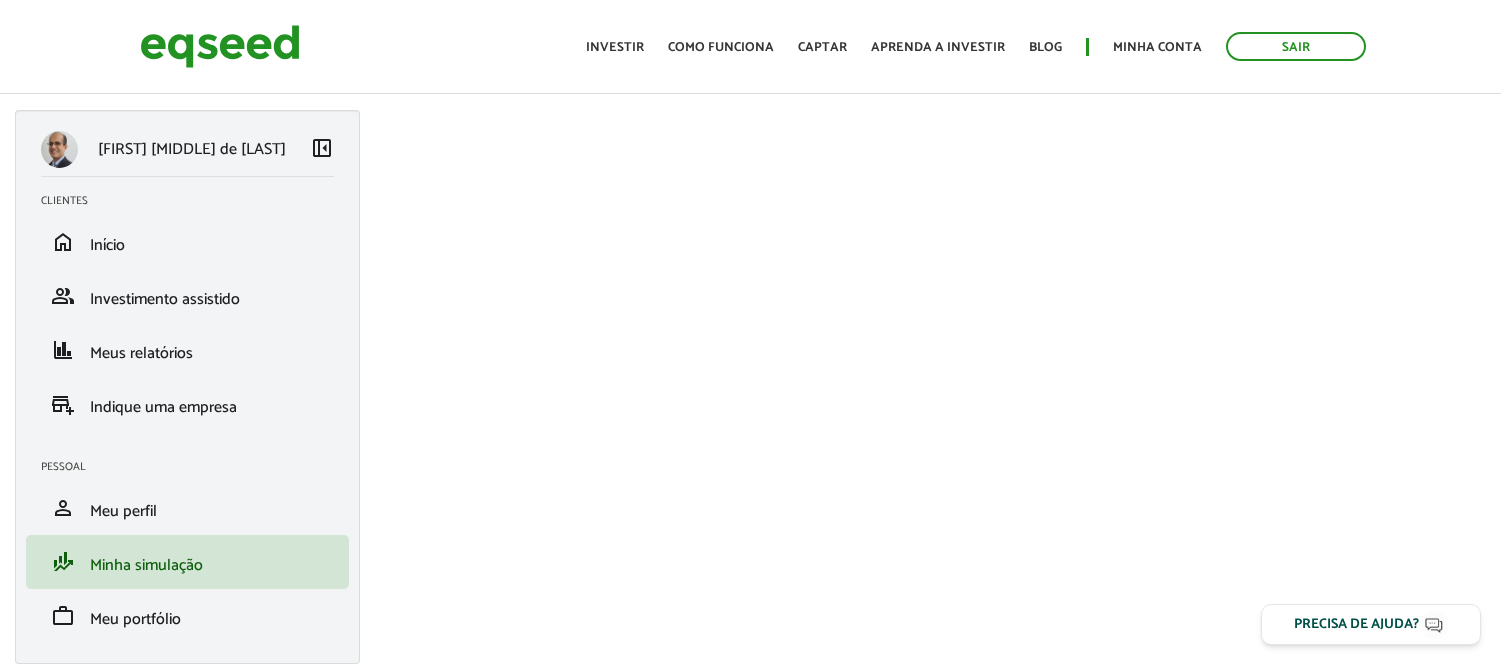 scroll, scrollTop: 0, scrollLeft: 0, axis: both 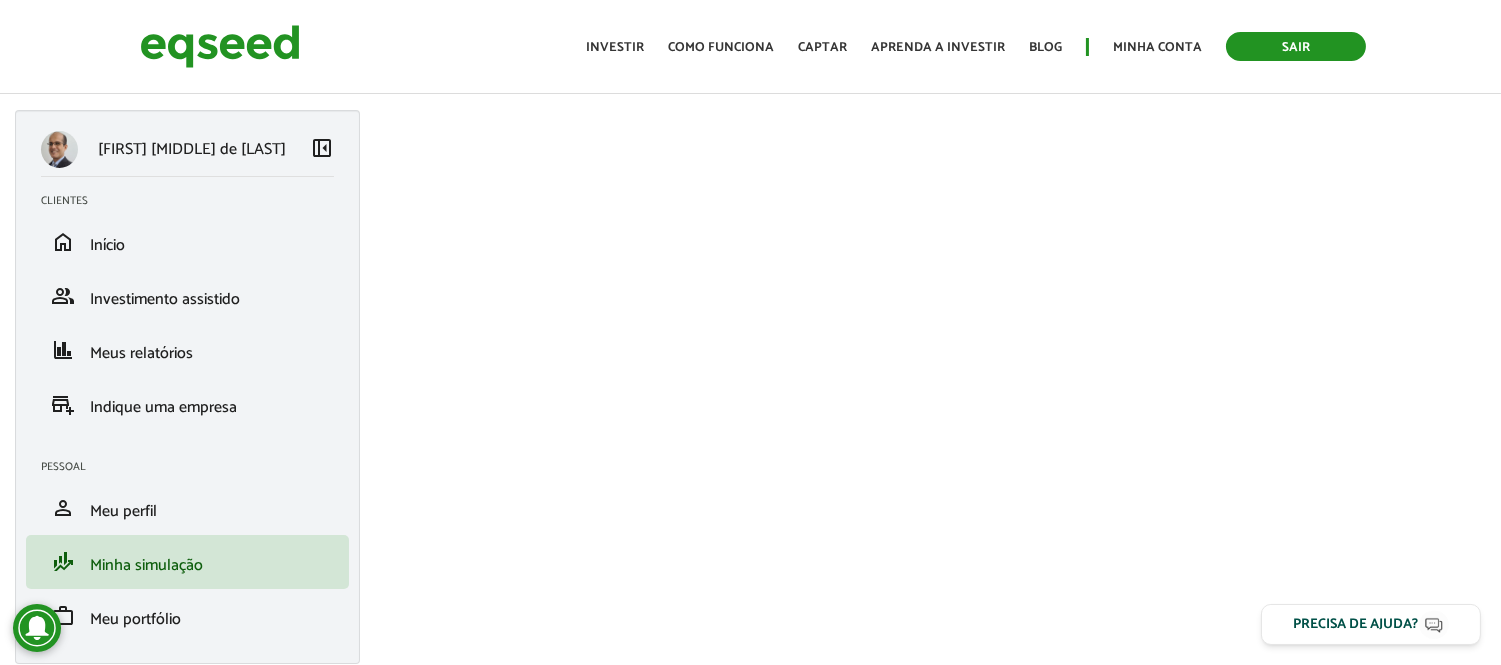 click on "Sair" at bounding box center (1296, 46) 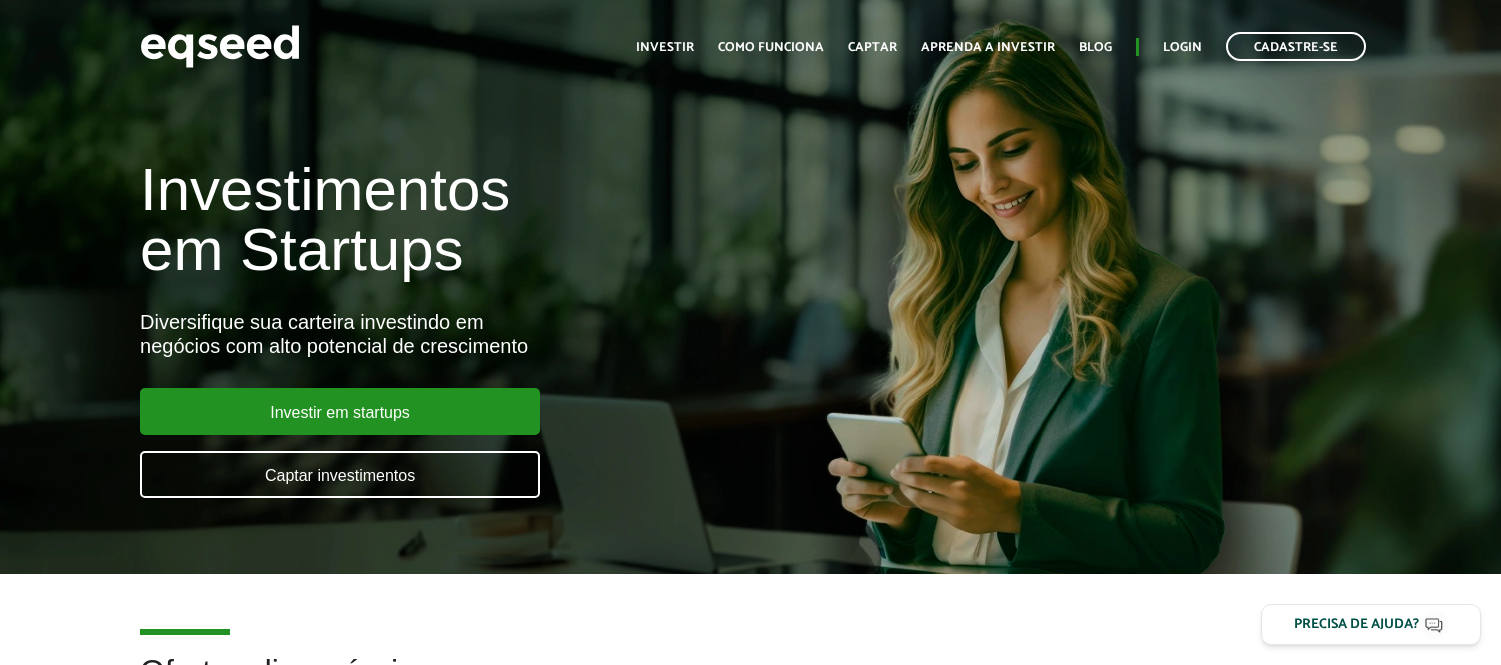 scroll, scrollTop: 0, scrollLeft: 0, axis: both 